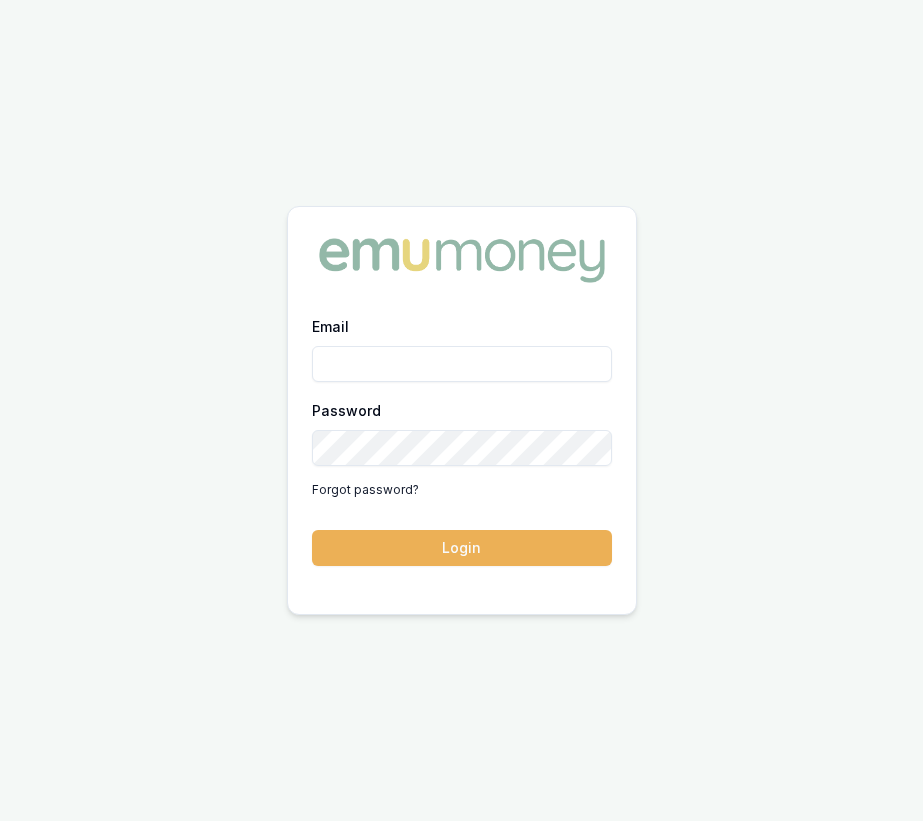 scroll, scrollTop: 0, scrollLeft: 0, axis: both 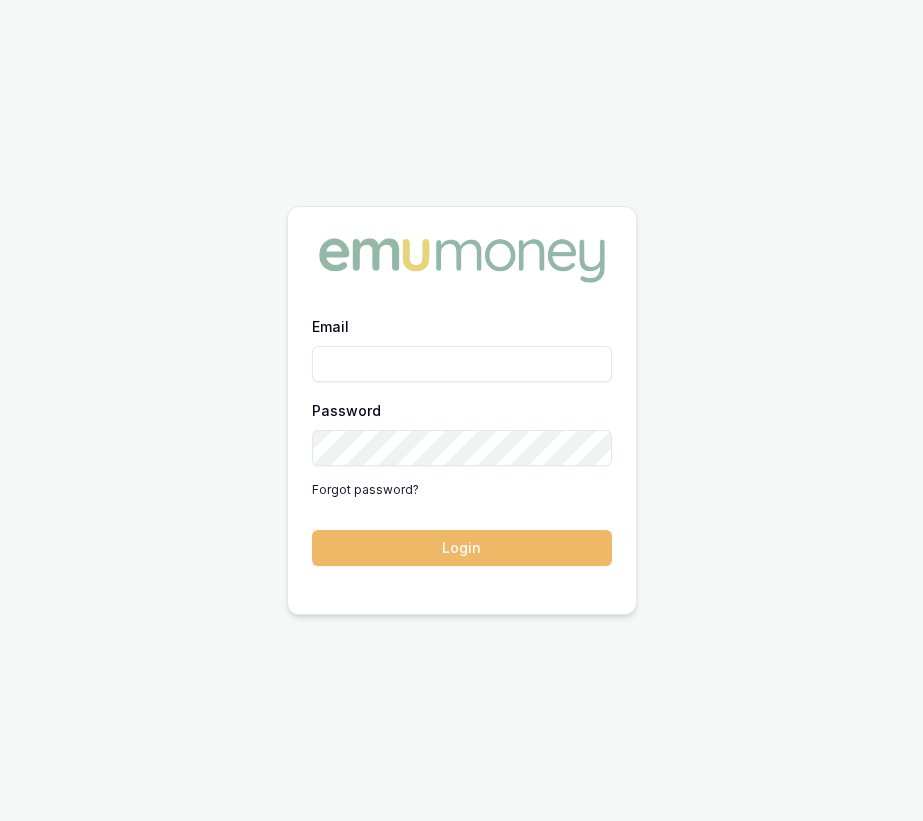 type on "[USERNAME]@[DOMAIN].com.au" 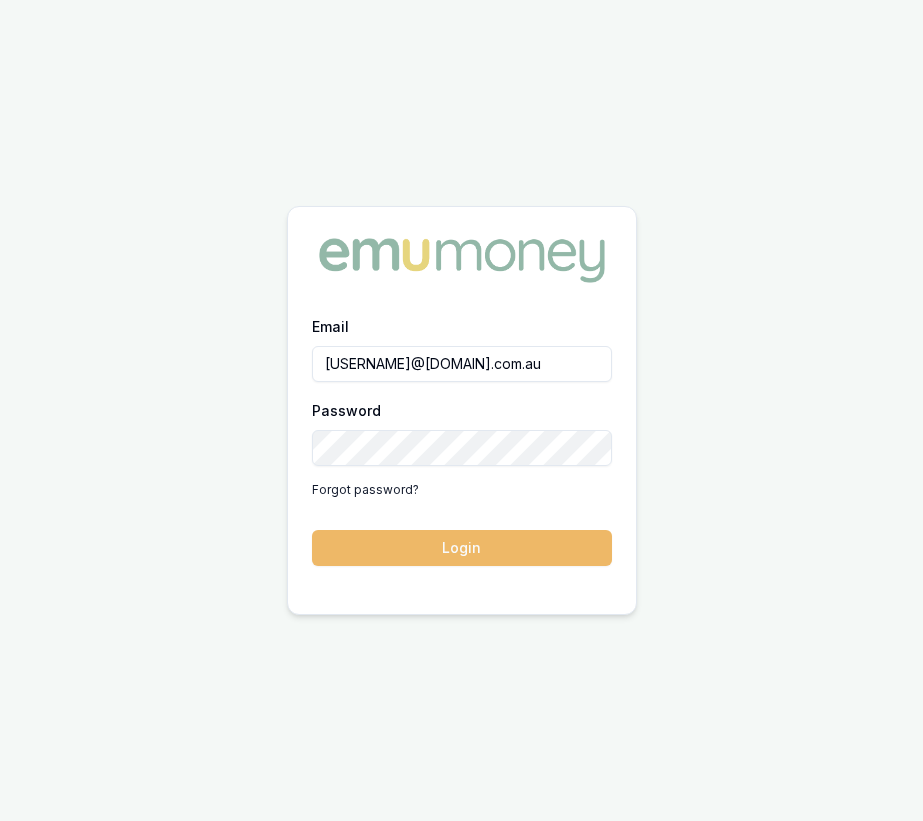 click on "Login" at bounding box center (462, 548) 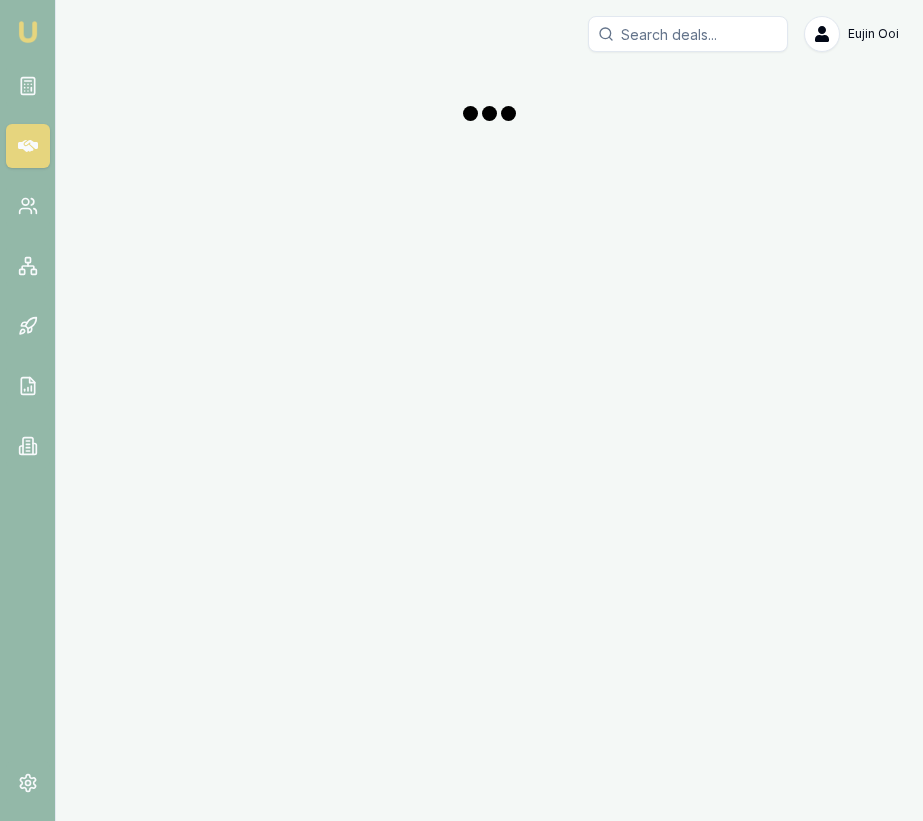 scroll, scrollTop: 0, scrollLeft: 0, axis: both 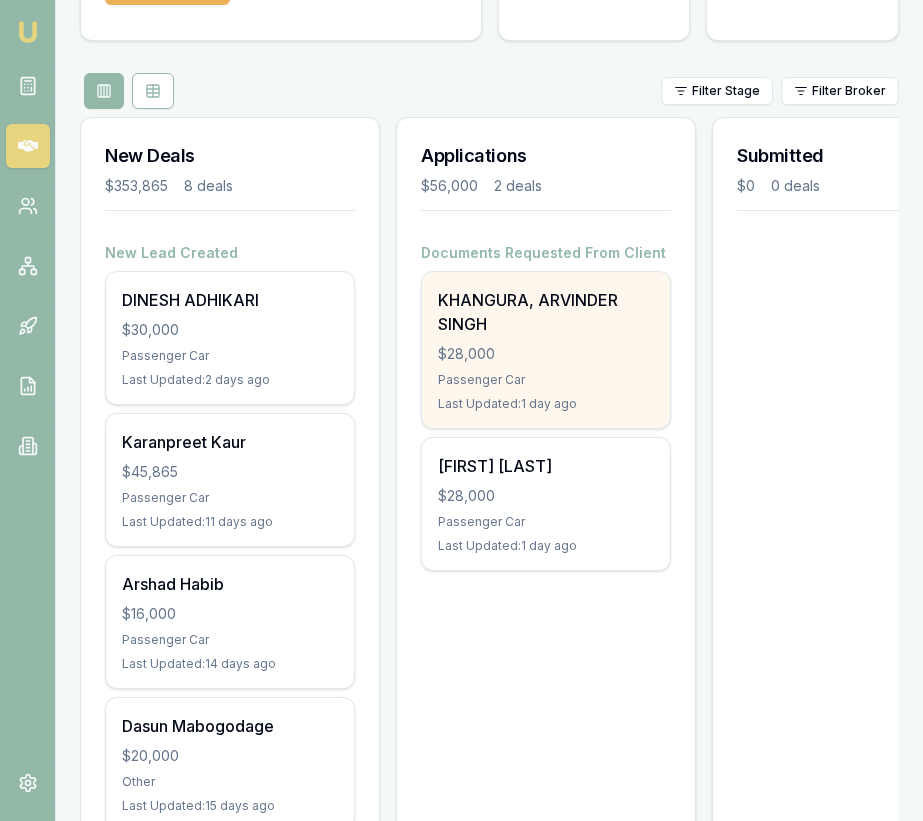 click on "Passenger Car" at bounding box center [546, 380] 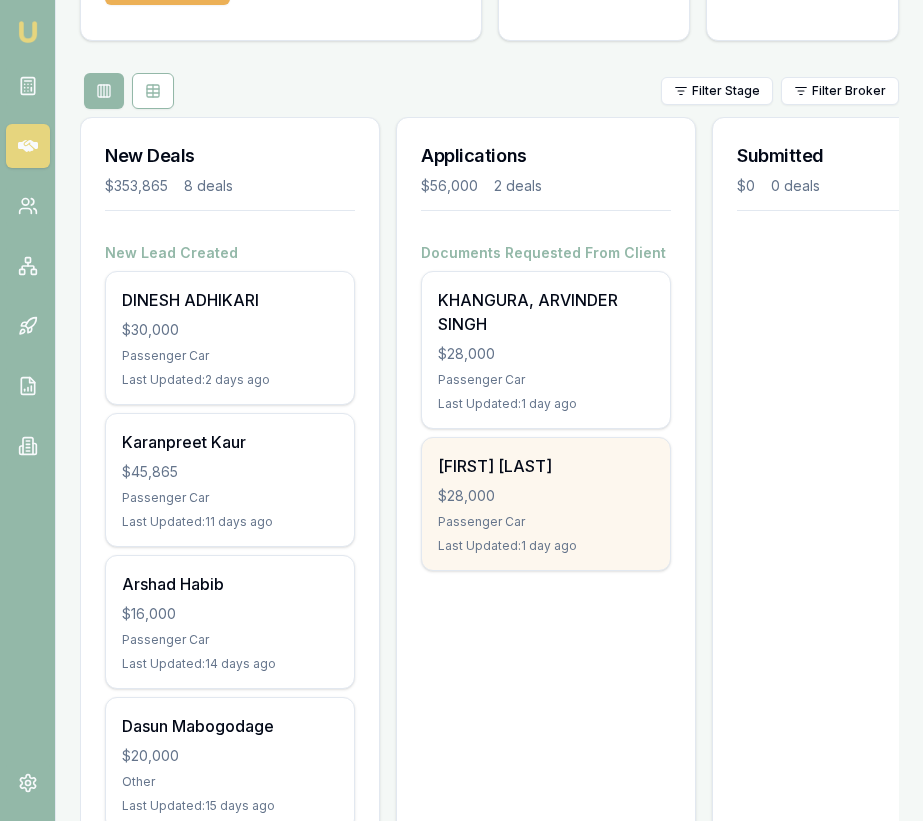 click on "Kiranjit Kaur Khangura $28,000 Passenger Car Last Updated:  1 day ago" at bounding box center [546, 504] 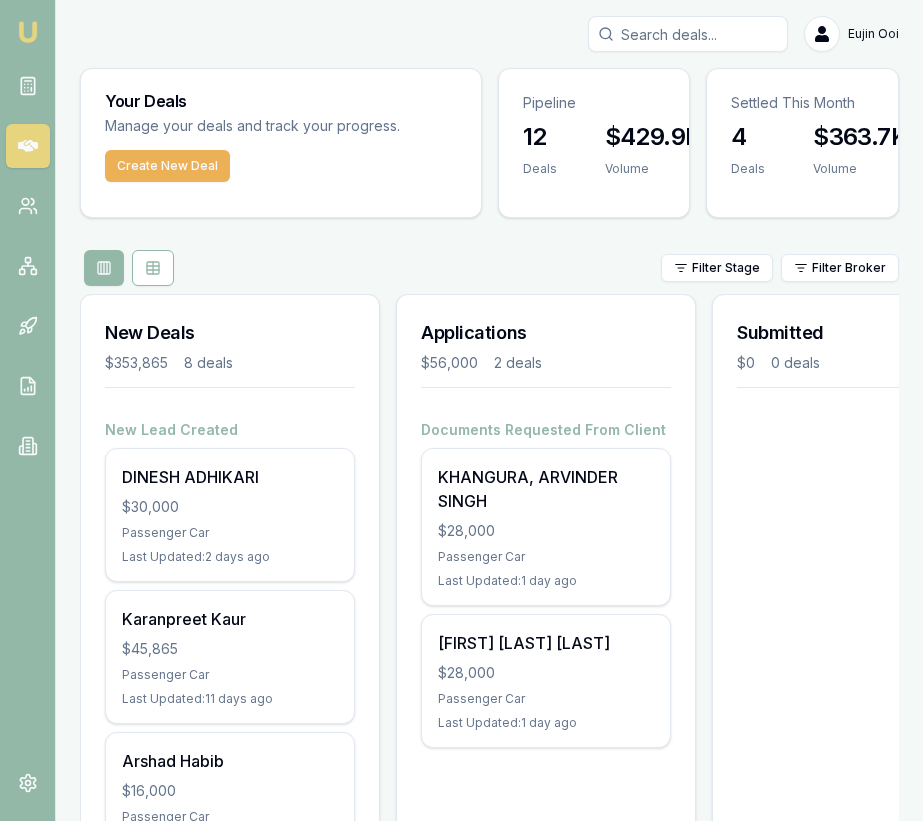 scroll, scrollTop: 0, scrollLeft: 0, axis: both 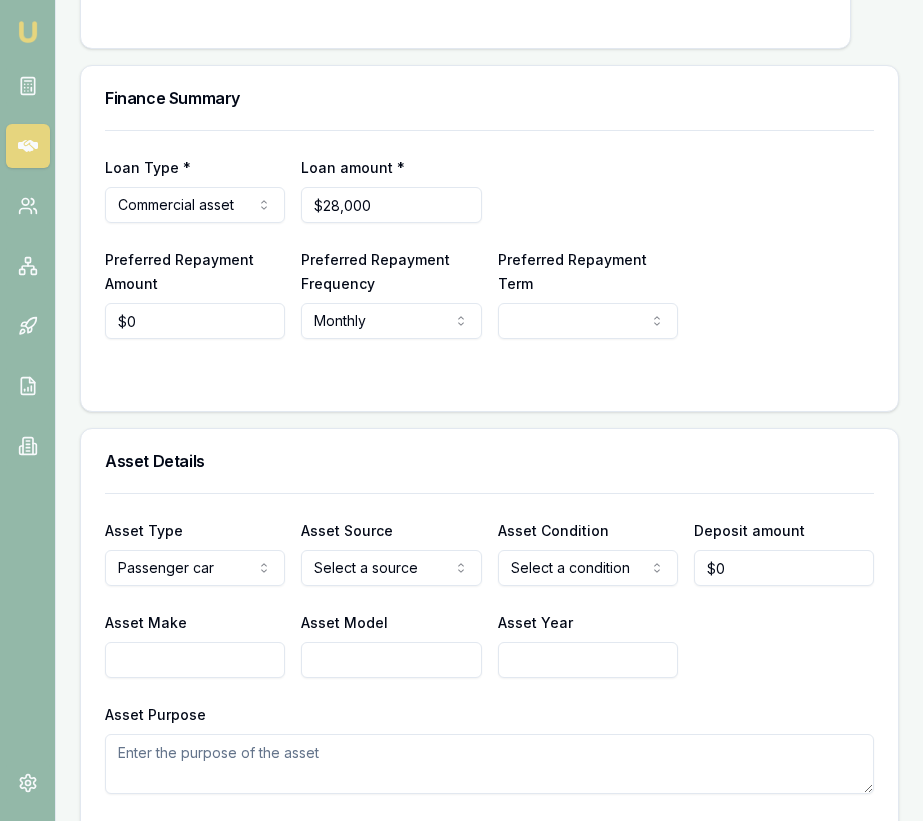 click on "$28,000" at bounding box center [391, 205] 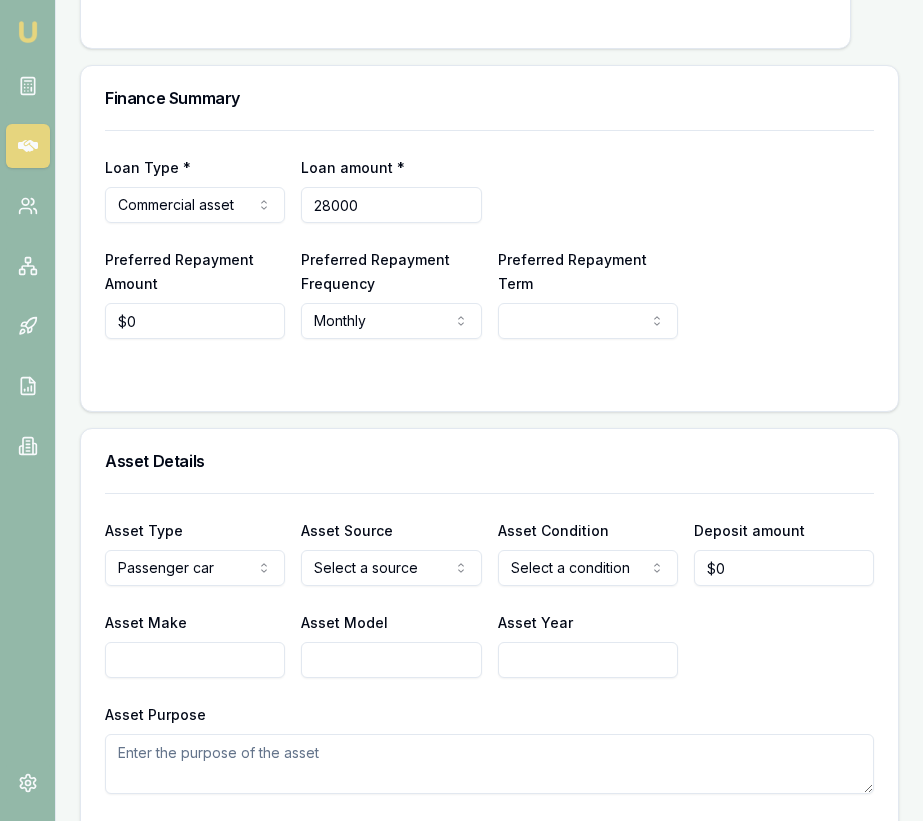 click on "28000" at bounding box center [391, 205] 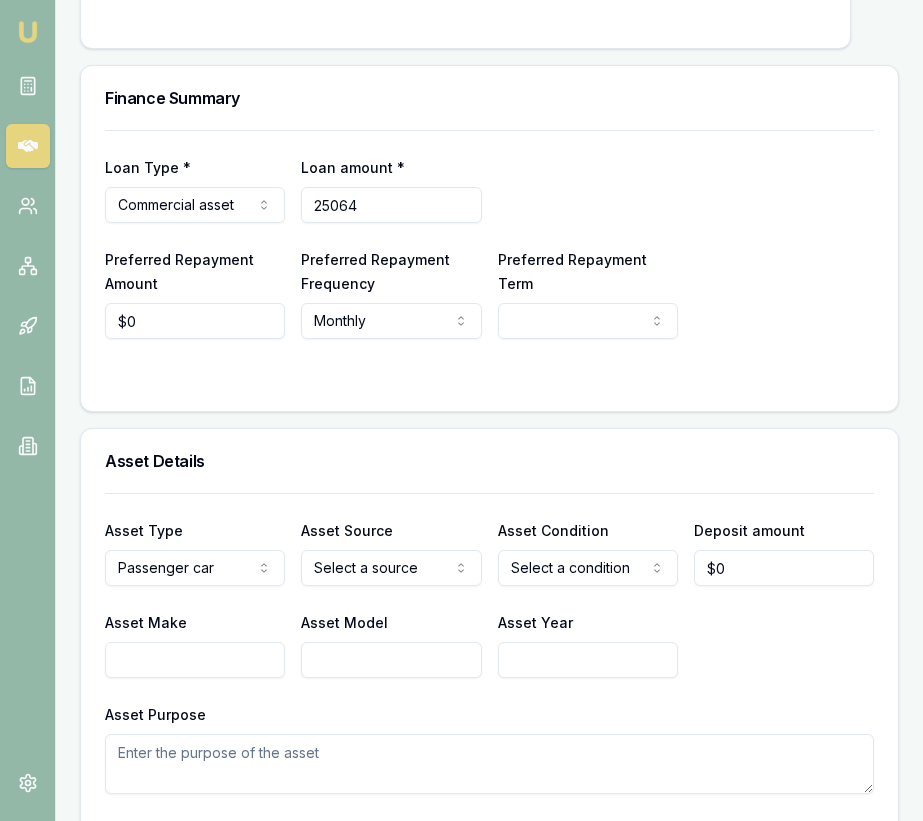 type on "$25,064" 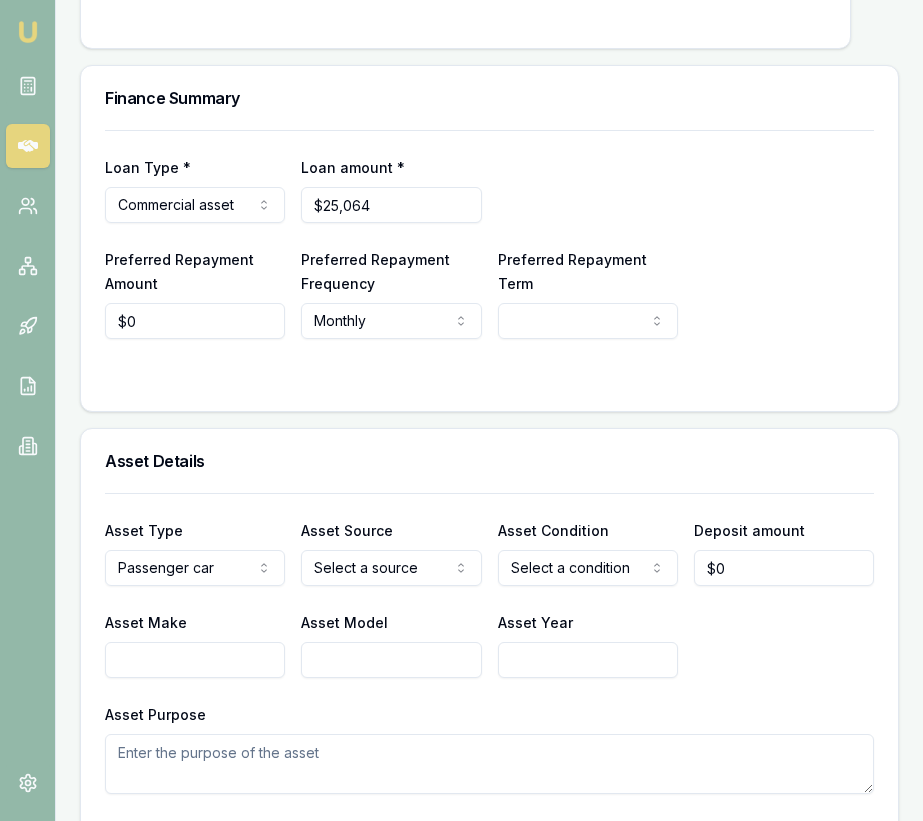 click on "Emu Broker Deals View D-QL2MMBM8Y4 Eujin Ooi Toggle Menu Customer Arvinder Singh Khangura 0420455040 mani.khangura0849@gmail.com Finance Summary $28,000 Loan Type: Commercial Asset Asset Type : Passenger Car Deal Dynamics Stage: Documents Requested From Client Age: 1 day ago Finance Details Applicants Loan Options Lender Submission Finance Details Finance Summary Asset Information Asset Seller Deal Source Assigned Broker Finance Summary Loan Type * Commercial asset Consumer loan Consumer asset Commercial loan Commercial asset Loan amount * $25,064 Preferred Repayment Amount  $0 Preferred Repayment Frequency  Monthly Weekly Fortnightly Monthly Preferred Repayment Term  12 24 36 48 60 72 84 Asset Details Asset Type  Passenger car Passenger car Electric vehicle Light commercial Other motor vehicle Agricultural equipment Materials handling Access equipment Light trucks Heavy trucks Trailers Buses coaches Construction Earth moving Commercial property Other primary Medical equipment Laboratory equipment Used" at bounding box center [461, -182] 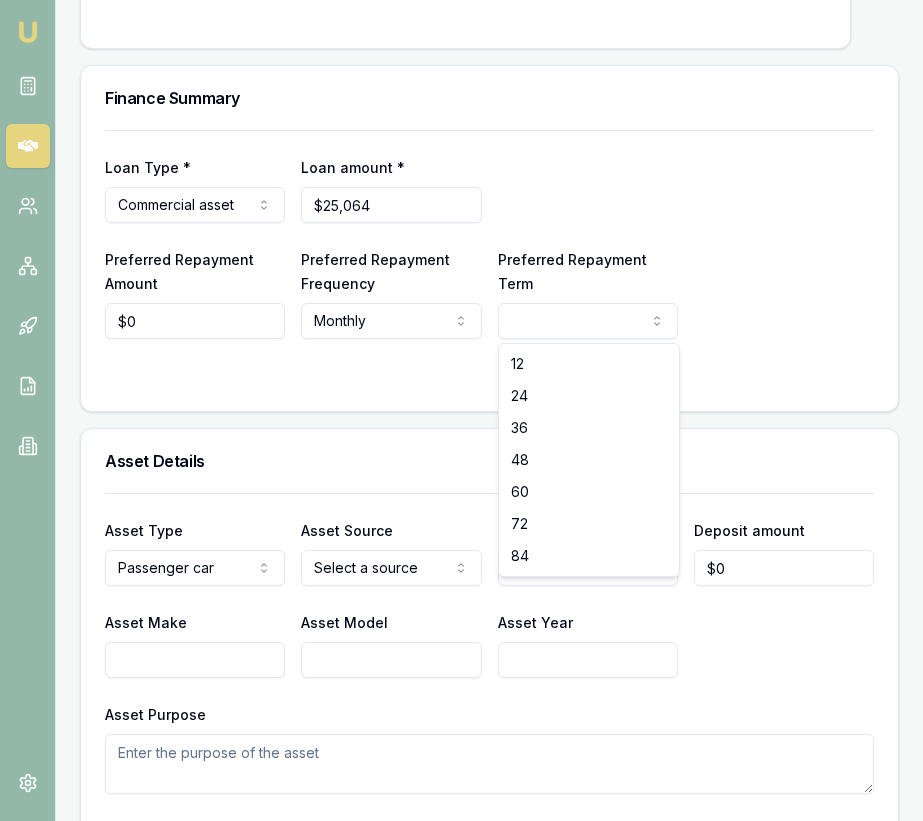 select on "60" 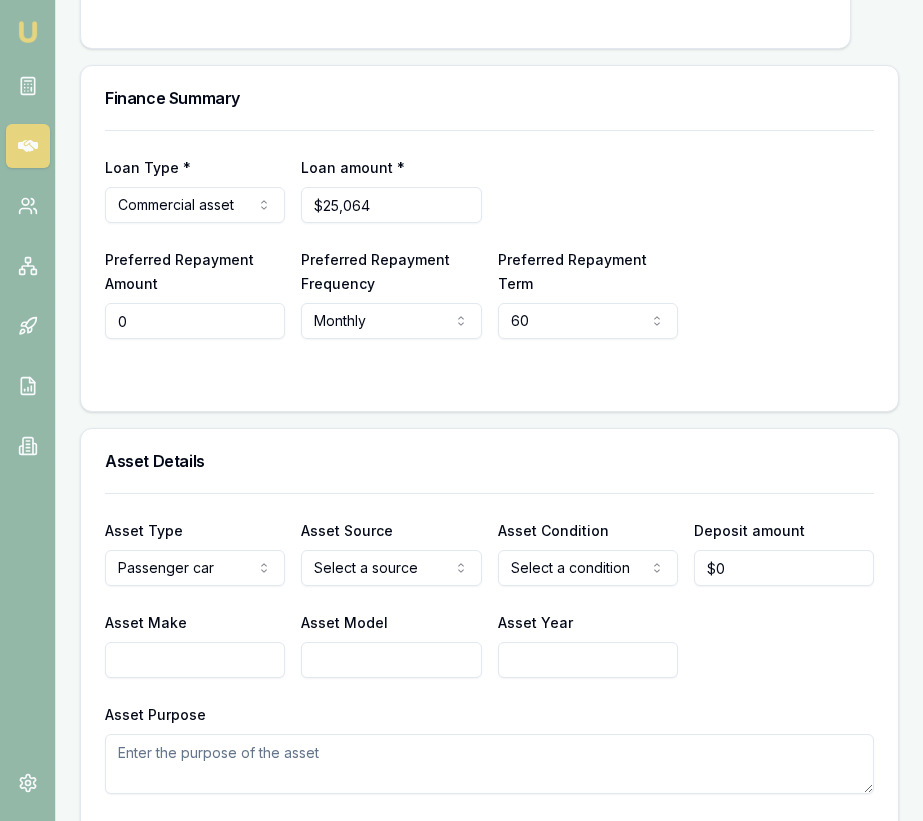 click on "0" at bounding box center [195, 321] 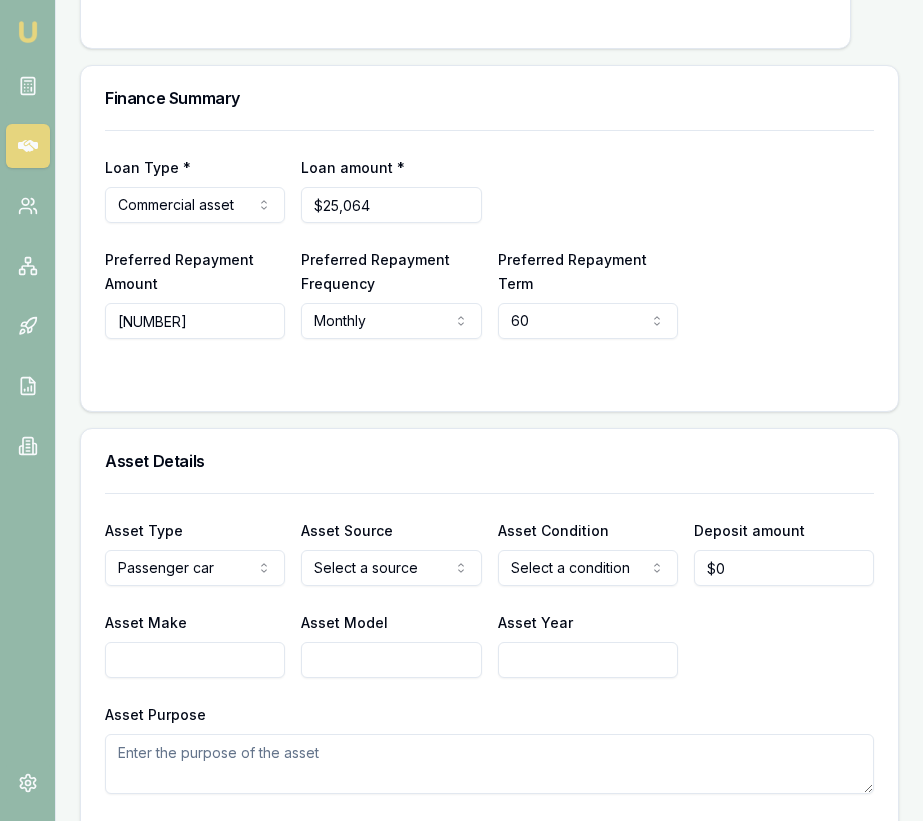type on "$568" 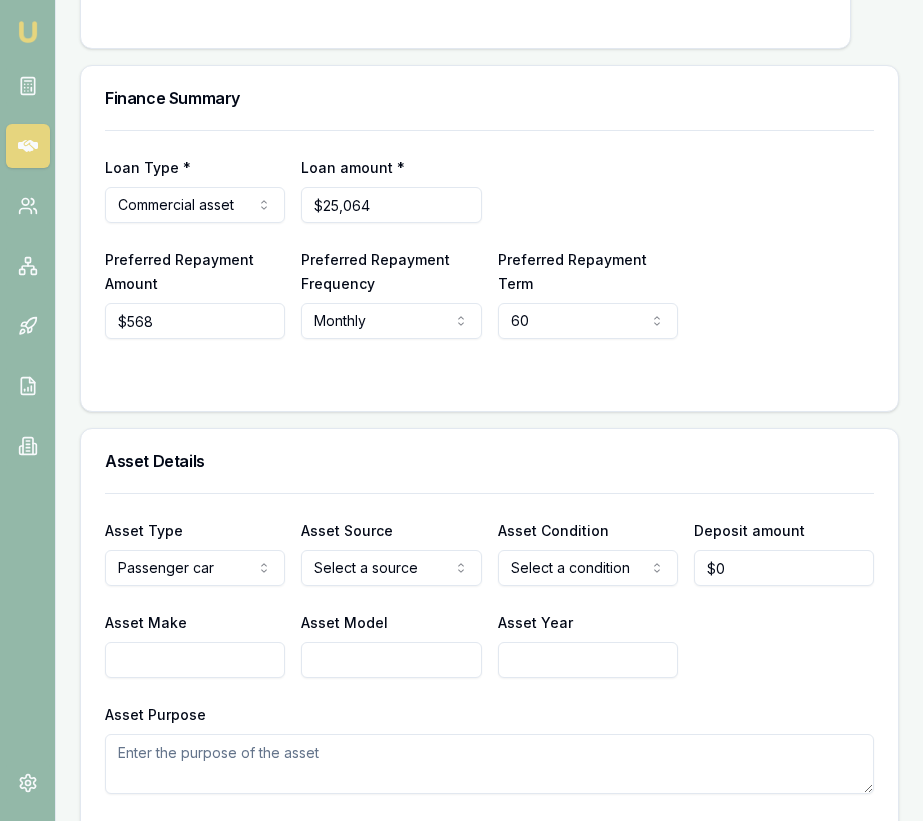 click at bounding box center (489, 379) 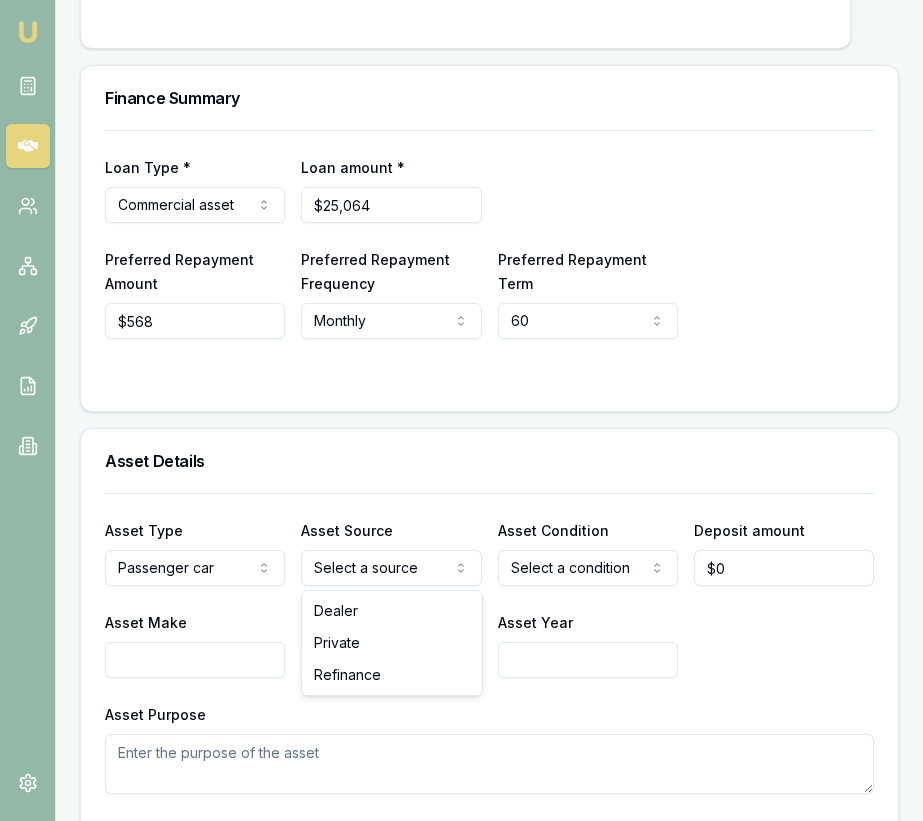 click on "Emu Broker Deals View D-QL2MMBM8Y4 Eujin Ooi Toggle Menu Customer Arvinder Singh Khangura 0420455040 mani.khangura0849@gmail.com Finance Summary $25,064 Loan Type: Commercial Asset Asset Type : Passenger Car Deal Dynamics Stage: Documents Requested From Client Age: 1 day ago Finance Details Applicants Loan Options Lender Submission Finance Details Finance Summary Asset Information Asset Seller Deal Source Assigned Broker Finance Summary Loan Type * Commercial asset Consumer loan Consumer asset Commercial loan Commercial asset Loan amount * $25,064 Preferred Repayment Amount  $568 Preferred Repayment Frequency  Monthly Weekly Fortnightly Monthly Preferred Repayment Term  60 12 24 36 48 60 72 84 Asset Details Asset Type  Passenger car Passenger car Electric vehicle Light commercial Other motor vehicle Agricultural equipment Materials handling Access equipment Light trucks Heavy trucks Trailers Buses coaches Construction Earth moving Commercial property Other primary Medical equipment Laboratory equipment" at bounding box center (461, -182) 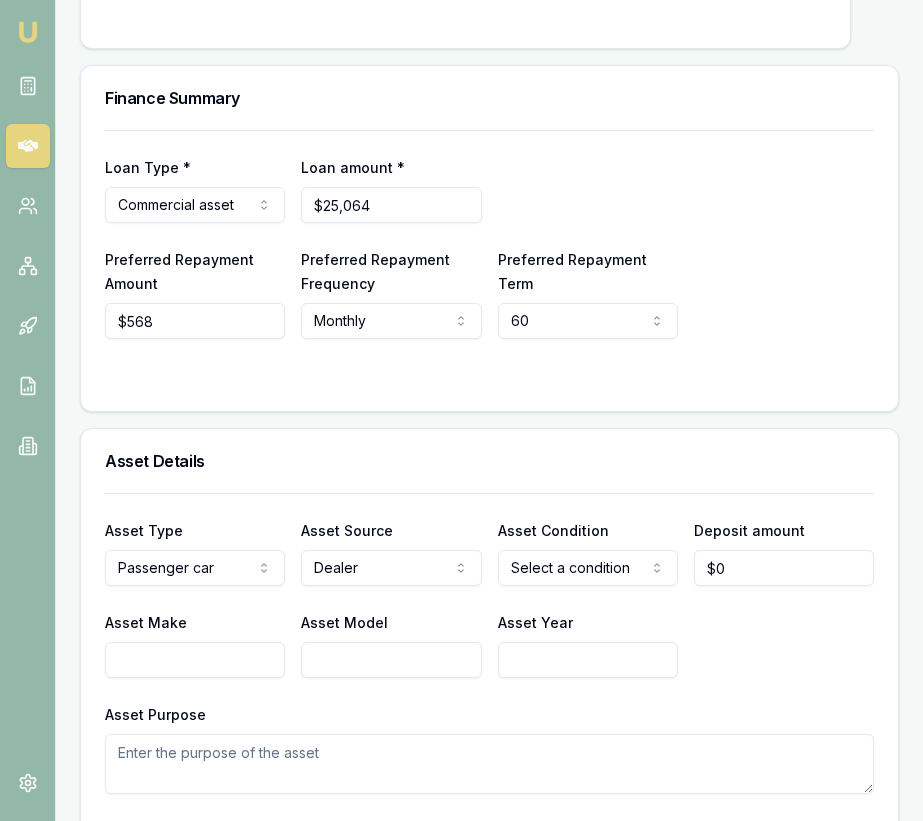 click on "Asset Type  Passenger car Passenger car Electric vehicle Light commercial Other motor vehicle Agricultural equipment Materials handling Access equipment Light trucks Heavy trucks Trailers Buses coaches Construction Earth moving Commercial property Other primary Medical equipment Laboratory equipment Mining equipment Trade tools Attachments for earthmoving Plant services Printing and packaging Forestry machinery Engineering and toolmaking Woodworking and metalworking Mechanical workshop Food manufacturing Fitness equipment Cleaning equipment Pos systems Av and video conferencing All it assets Renewable energy Pallet racking Security system Fit outs Temporary fencing Software Air conditioning units Cool rooms Spray booths Hospitality and catering Portable buildings Photocopiers Scanning equipment Telecommunications Other tertiary Asset Source  Dealer Dealer Private Refinance Asset Condition  Select a condition New or demo Used Deposit amount  $0 Asset Make  Asset Model  Asset Year  Asset Purpose" at bounding box center (489, 643) 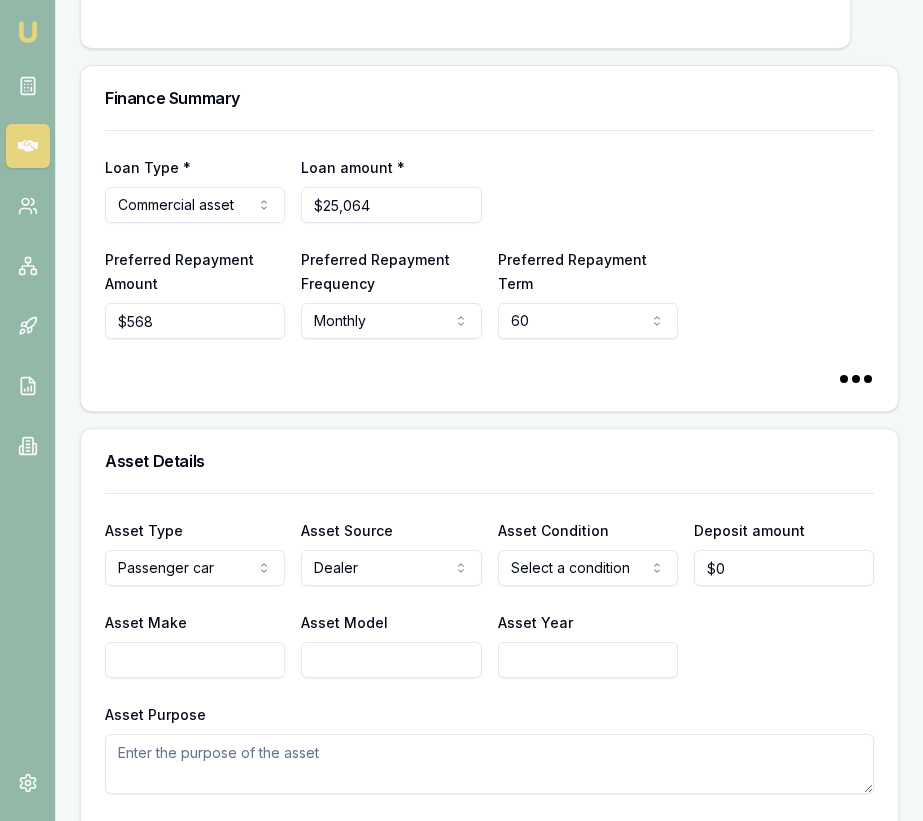 select 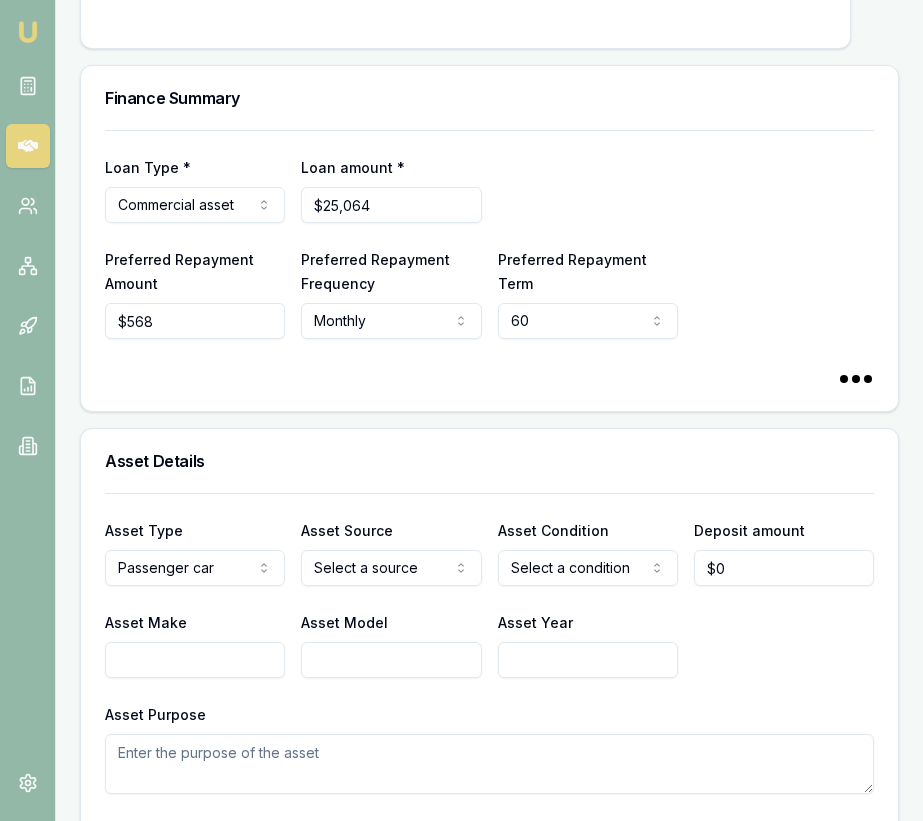 click on "Emu Broker Deals View D-QL2MMBM8Y4 Eujin Ooi Toggle Menu Customer Arvinder Singh Khangura 0420455040 mani.khangura0849@gmail.com Finance Summary $25,064 Loan Type: Commercial Asset Asset Type : Passenger Car Deal Dynamics Stage: Documents Requested From Client Age: 1 day ago Finance Details Applicants Loan Options Lender Submission Finance Details Finance Summary Asset Information Asset Seller Deal Source Assigned Broker Finance Summary Loan Type * Commercial asset Consumer loan Consumer asset Commercial loan Commercial asset Loan amount * $25,064 Preferred Repayment Amount  $568 Preferred Repayment Frequency  Monthly Weekly Fortnightly Monthly Preferred Repayment Term  60 12 24 36 48 60 72 84 Asset Details Asset Type  Passenger car Passenger car Electric vehicle Light commercial Other motor vehicle Agricultural equipment Materials handling Access equipment Light trucks Heavy trucks Trailers Buses coaches Construction Earth moving Commercial property Other primary Medical equipment Laboratory equipment" at bounding box center (461, -182) 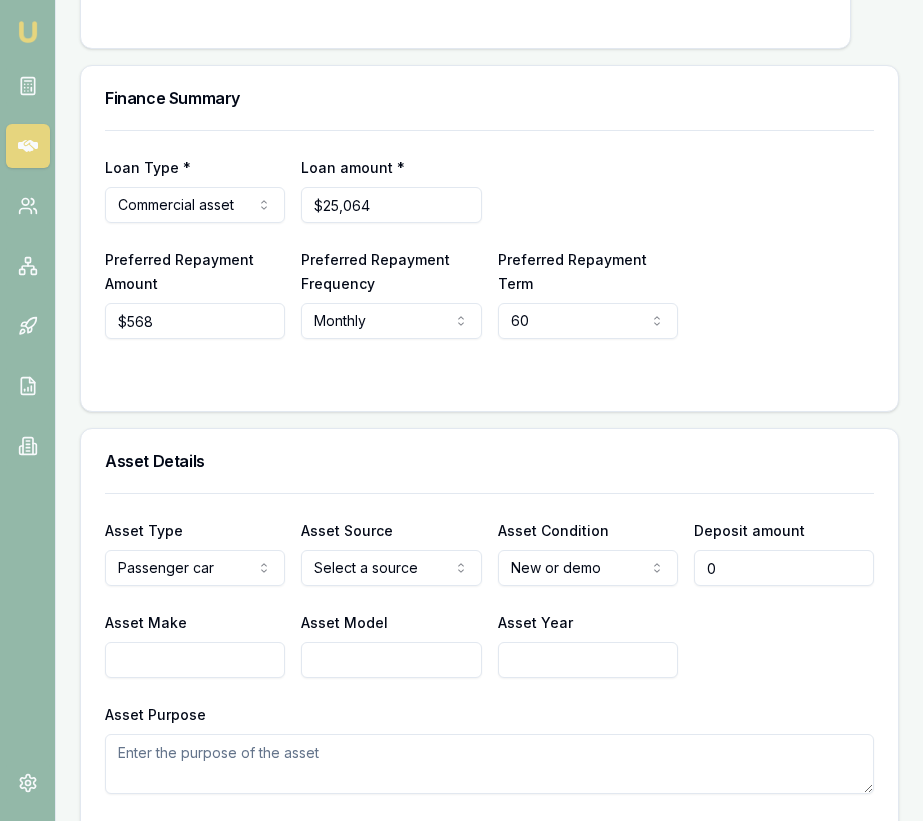 click on "0" at bounding box center (784, 568) 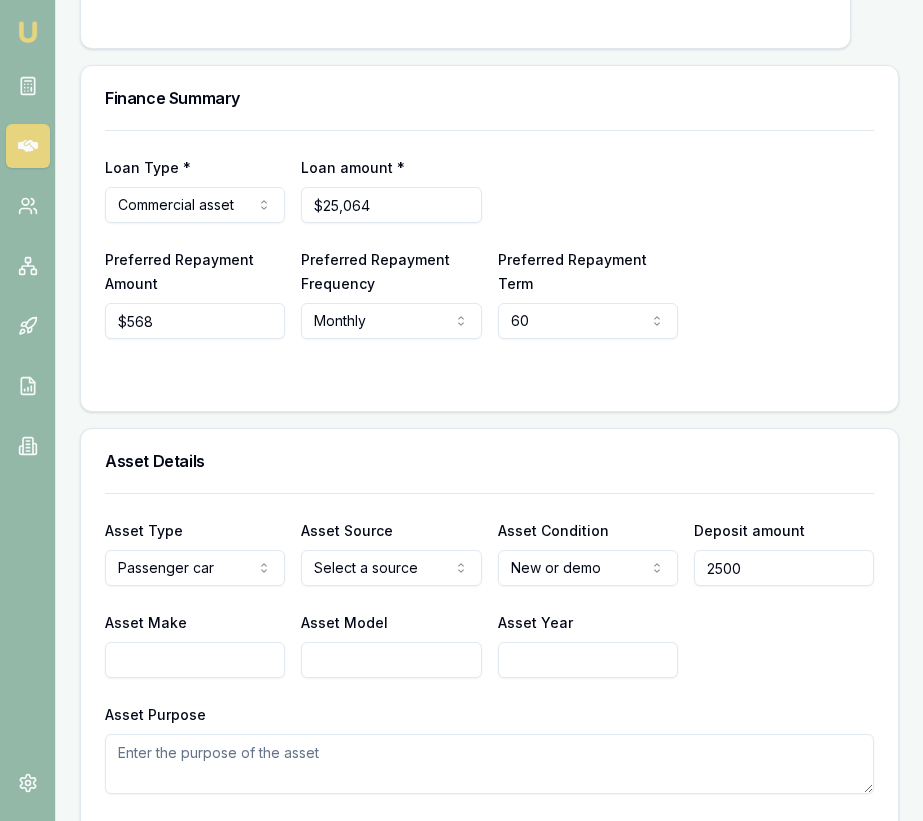 type on "$2,500" 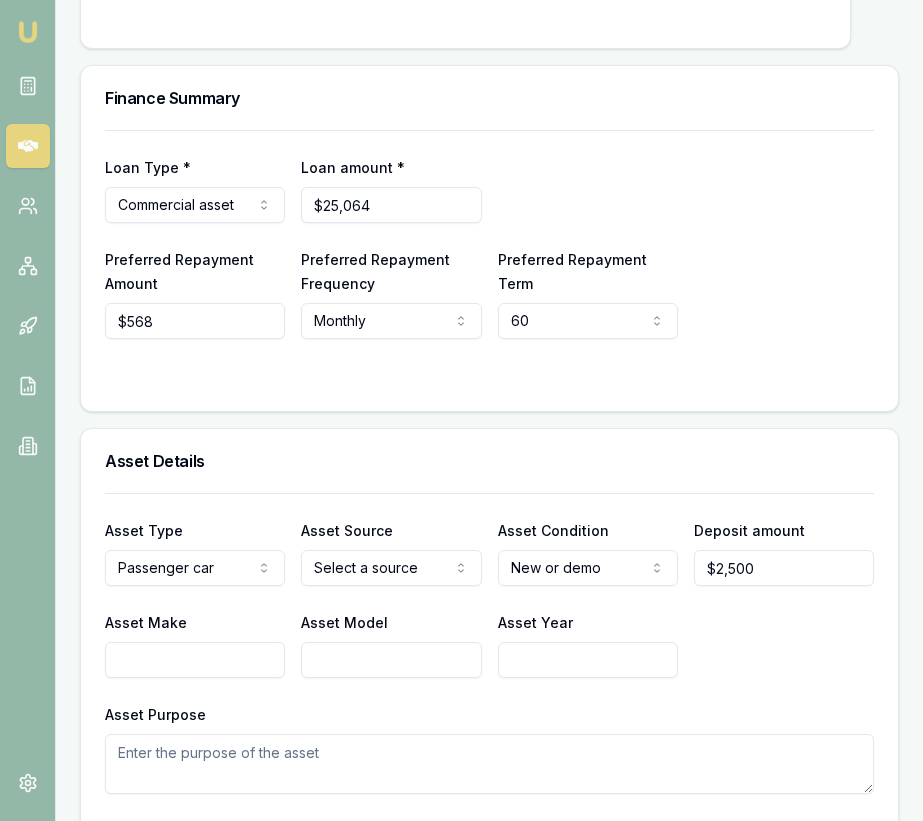 click on "Asset Make" at bounding box center [195, 660] 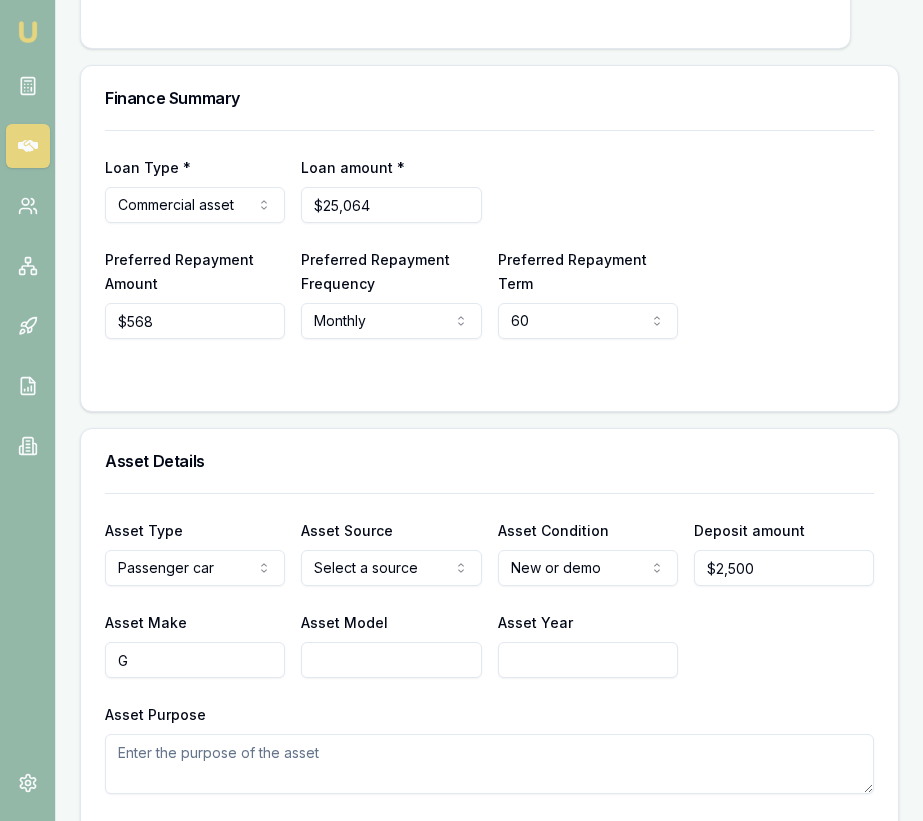 type on "GW" 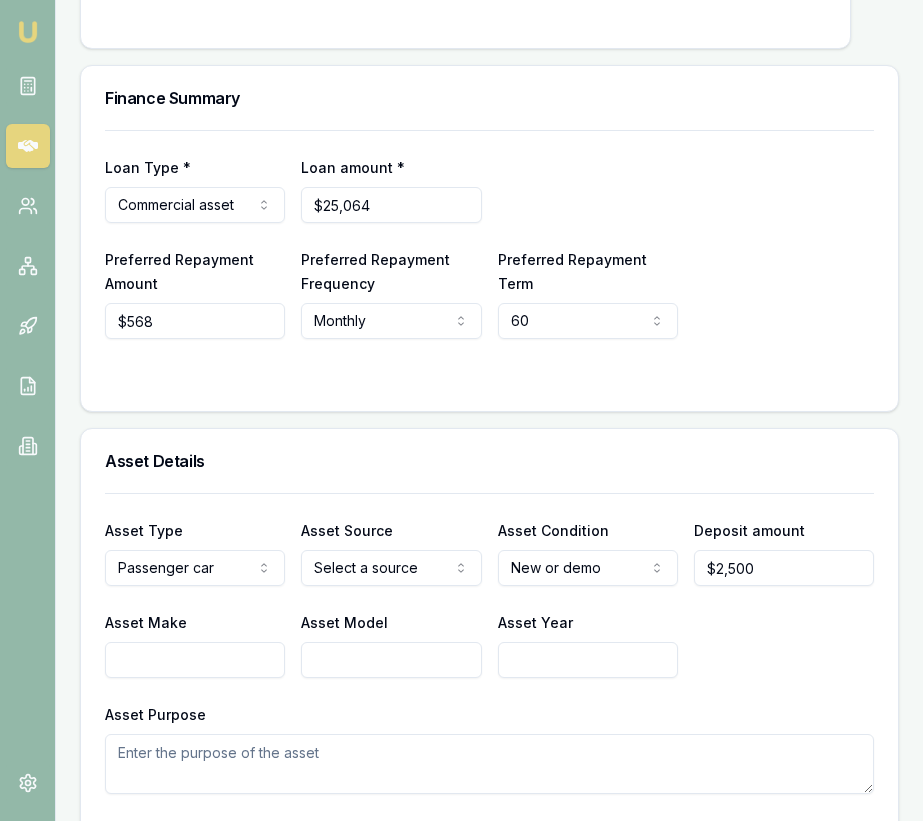 type on "M" 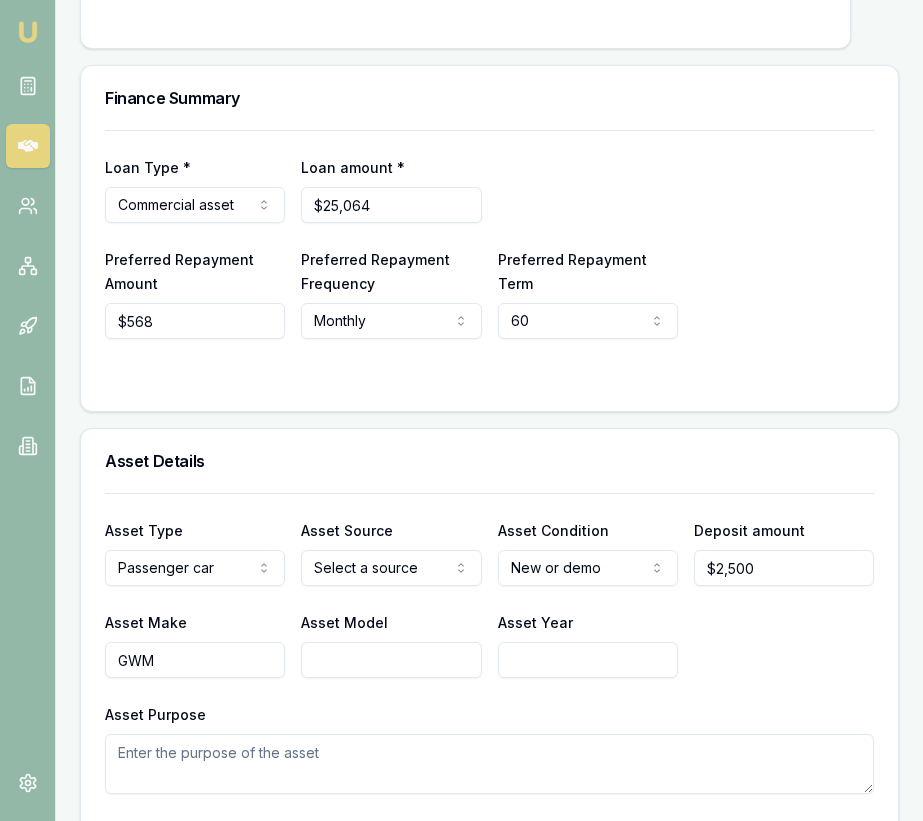 type on "GWM" 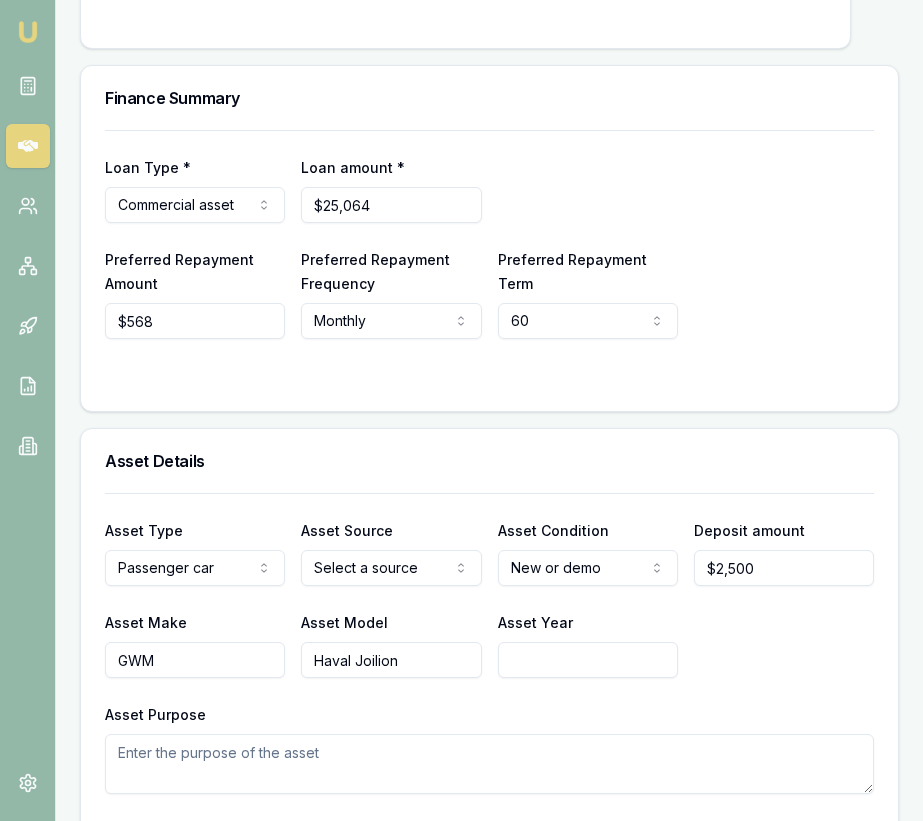 type on "Haval Joilion" 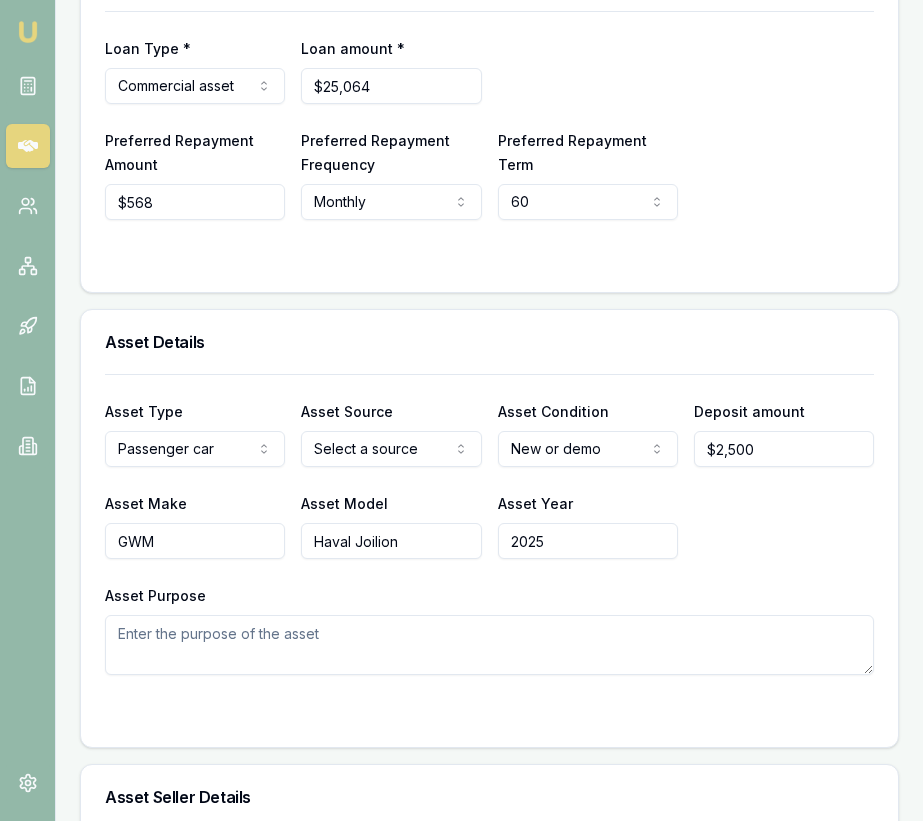 scroll, scrollTop: 733, scrollLeft: 0, axis: vertical 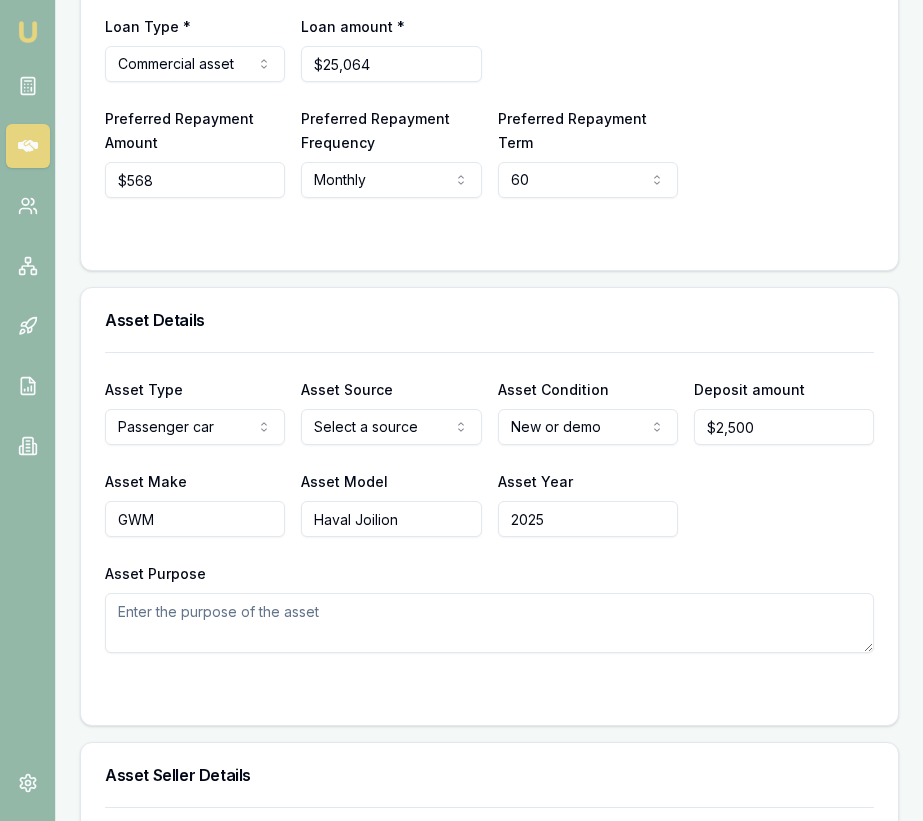 type on "2025" 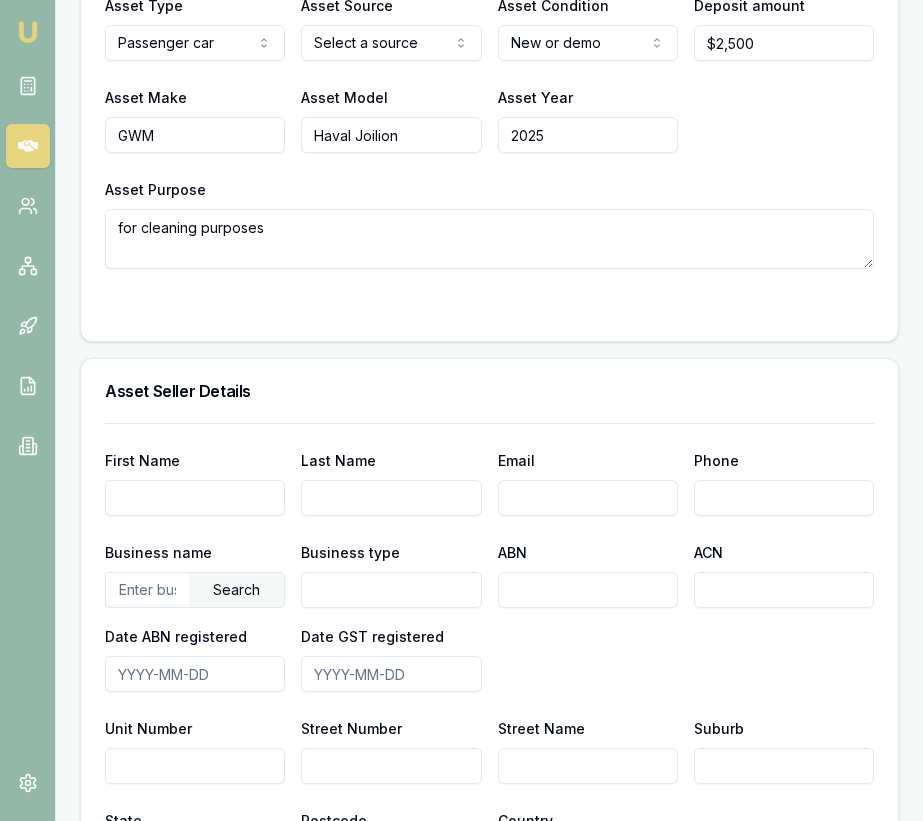 scroll, scrollTop: 1118, scrollLeft: 0, axis: vertical 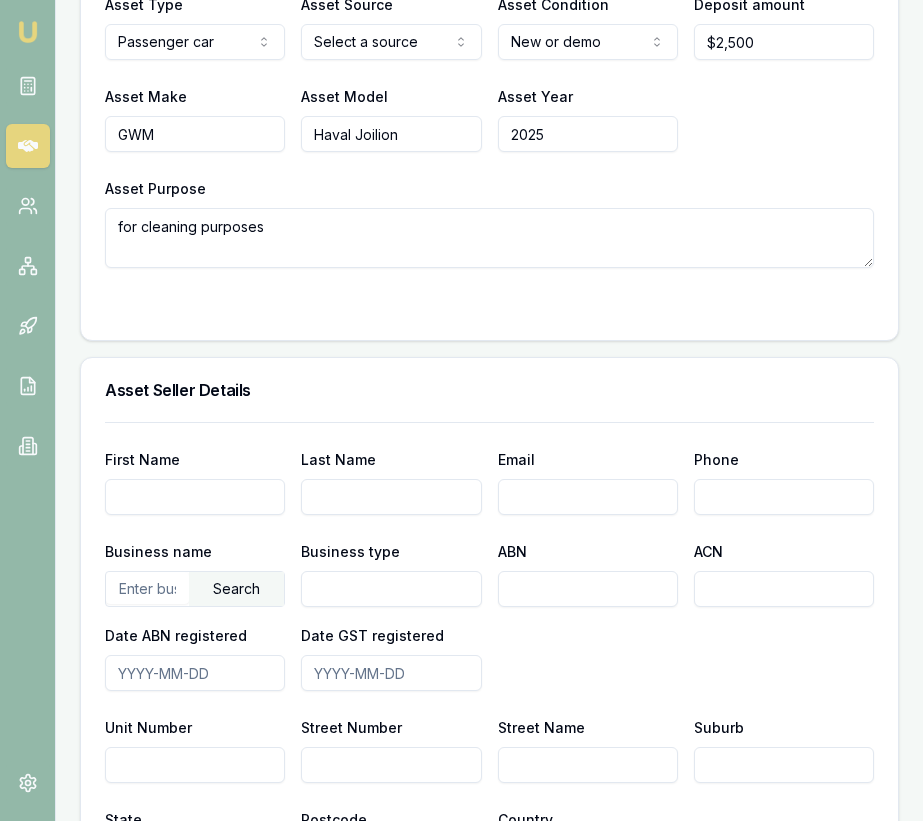 type on "for cleaning purposes" 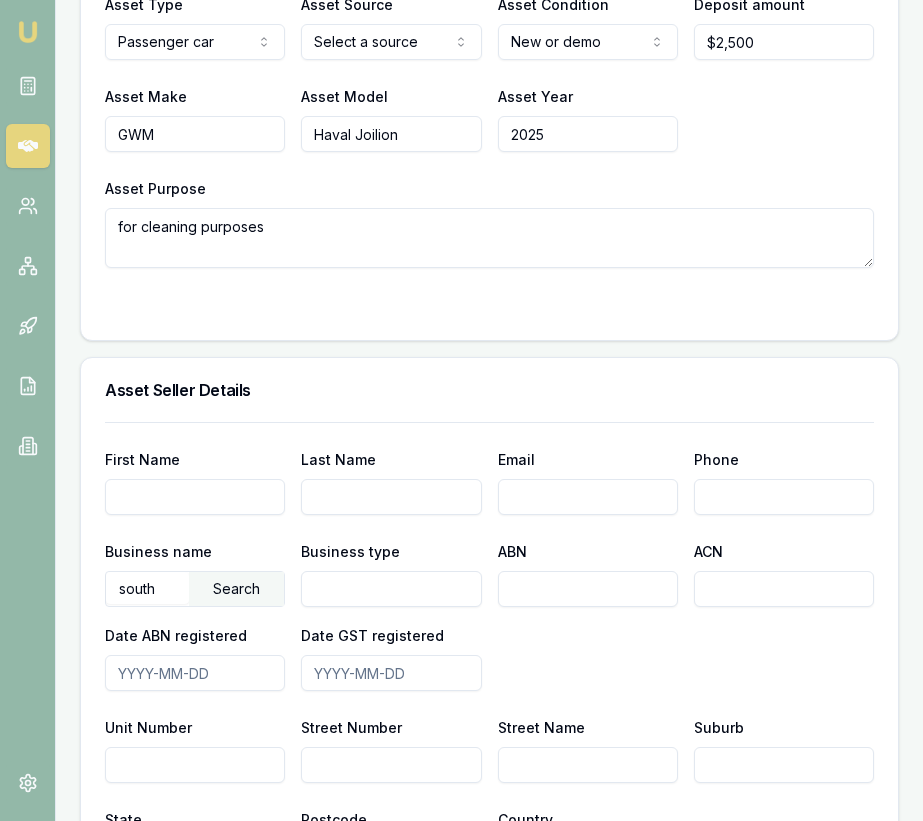 scroll, scrollTop: 0, scrollLeft: 0, axis: both 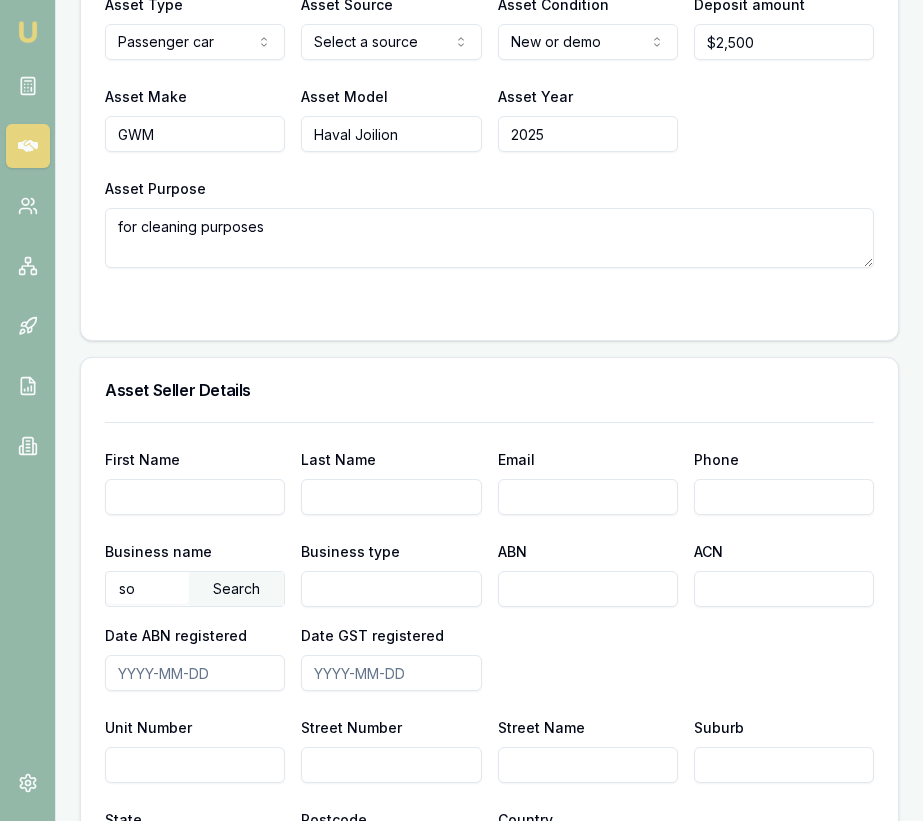 type on "s" 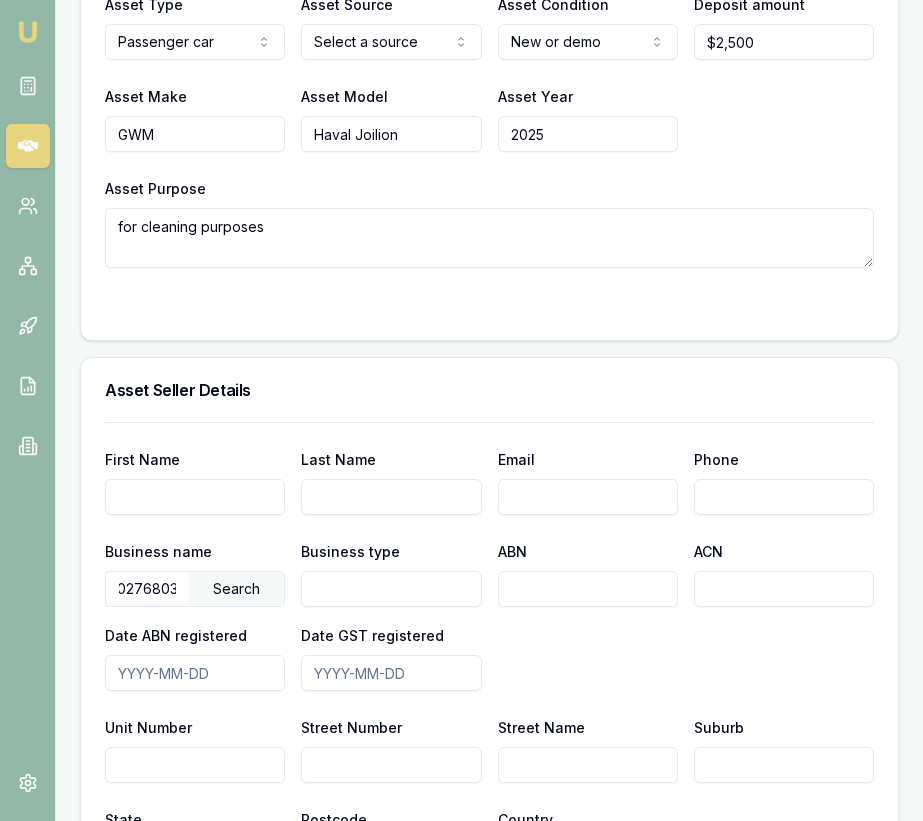 scroll, scrollTop: 0, scrollLeft: 36, axis: horizontal 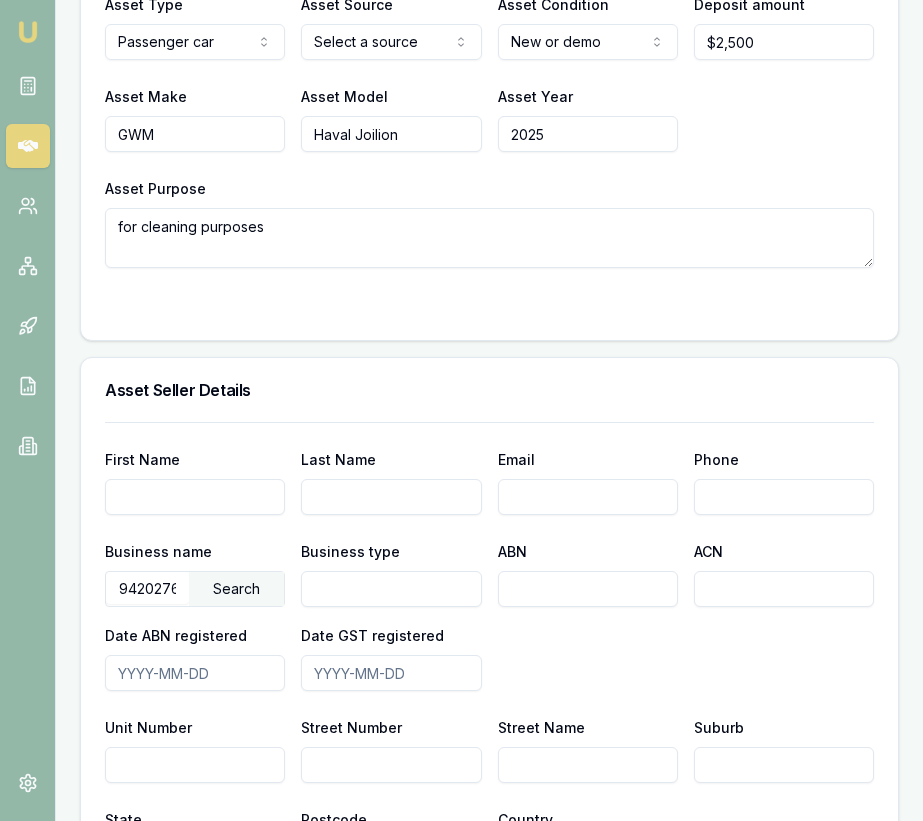 click on "Search" at bounding box center [236, 589] 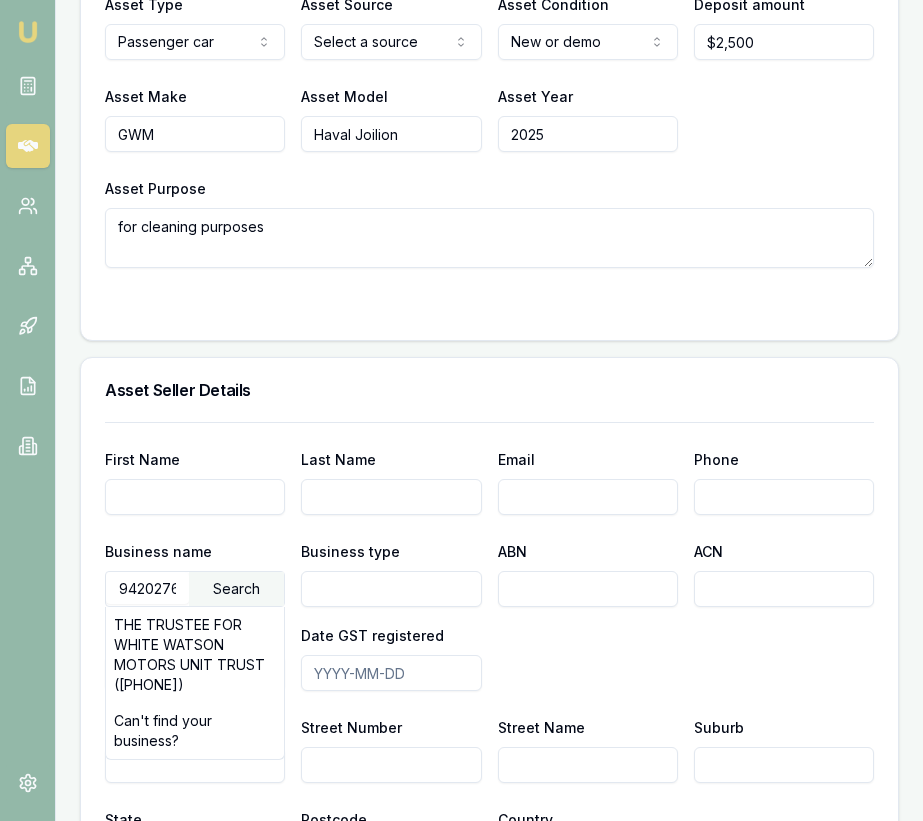 click on "THE TRUSTEE FOR WHITE WATSON MOTORS UNIT TRUST (94202768033)" at bounding box center [195, 655] 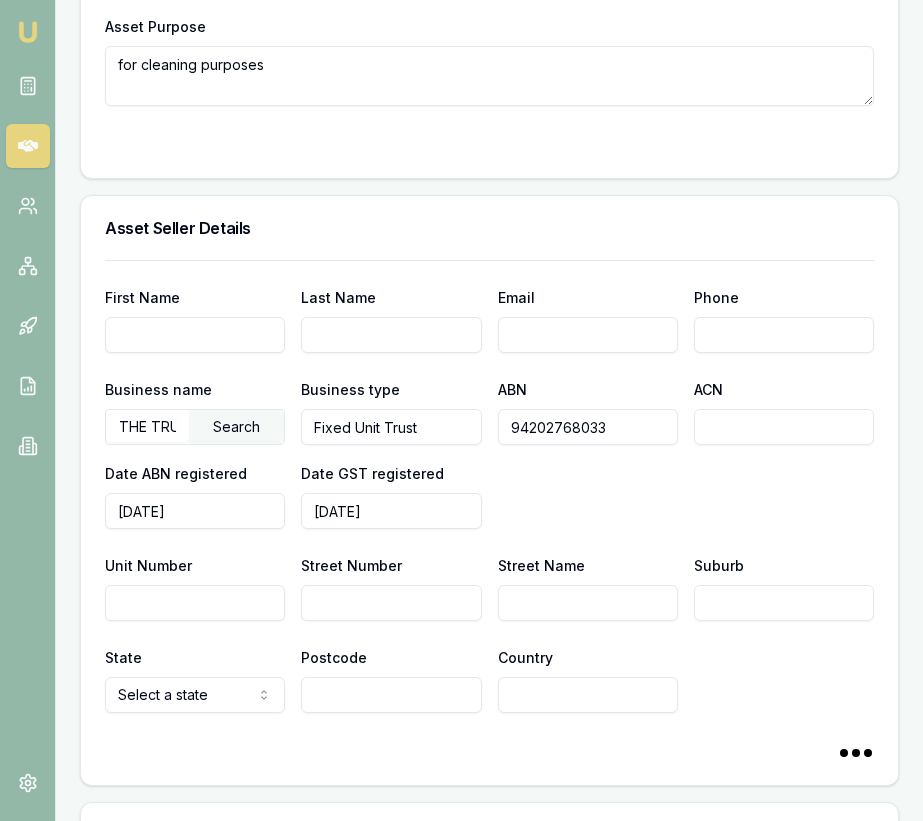 scroll, scrollTop: 1301, scrollLeft: 0, axis: vertical 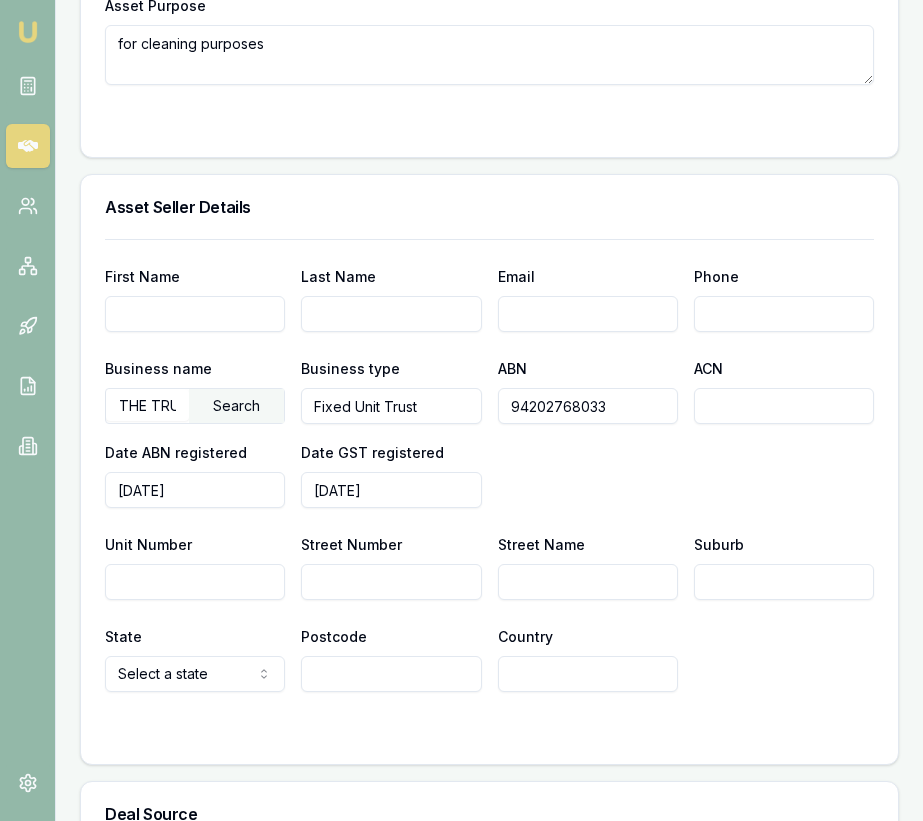 click on "Street Number" at bounding box center (391, 582) 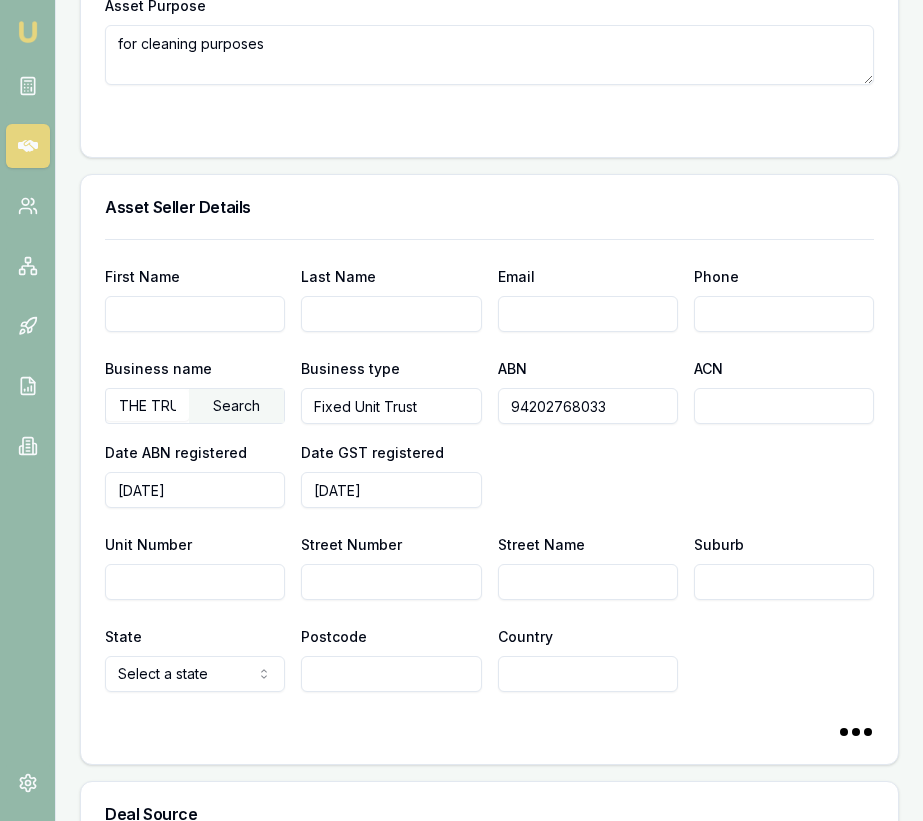 type on "4" 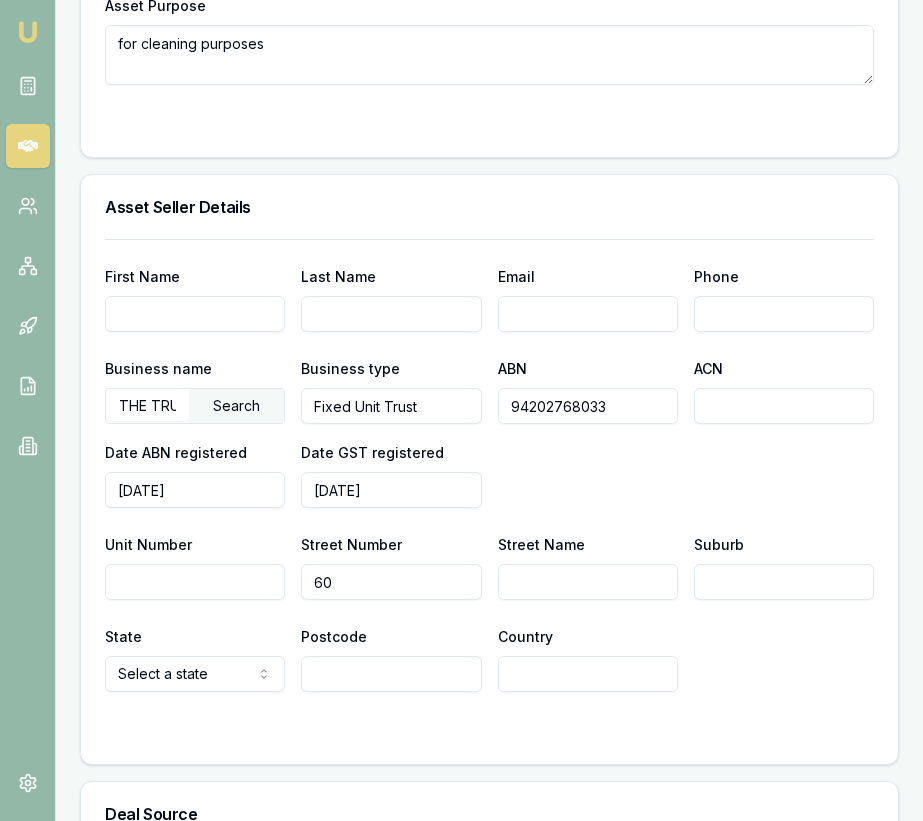 drag, startPoint x: 553, startPoint y: 580, endPoint x: 510, endPoint y: 590, distance: 44.14748 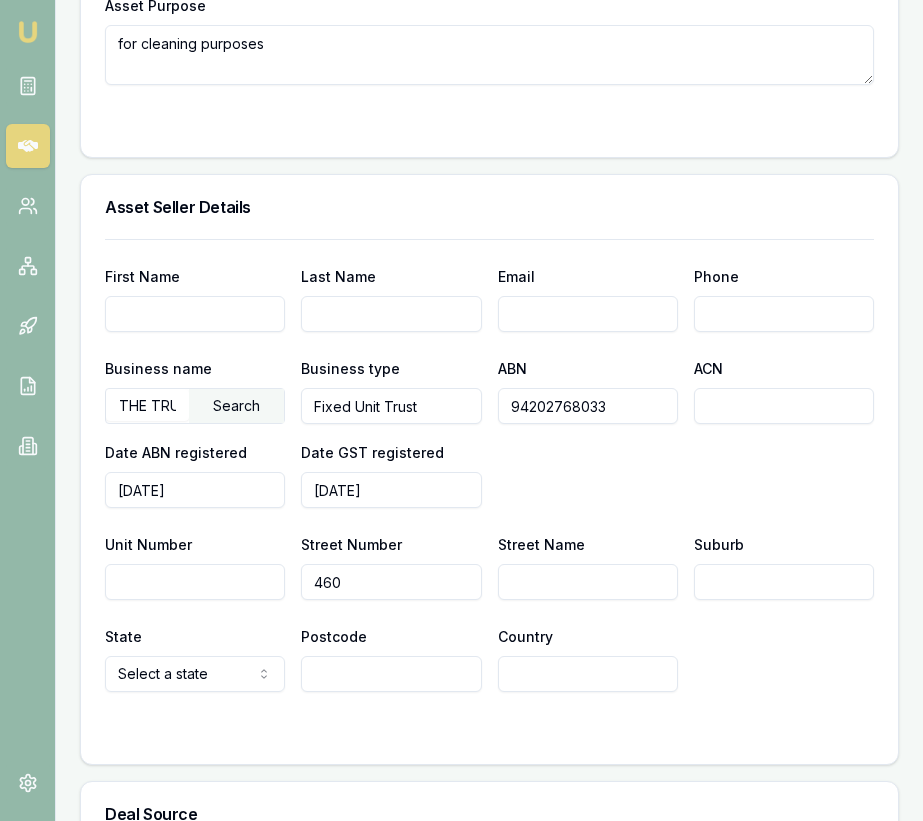 type on "460" 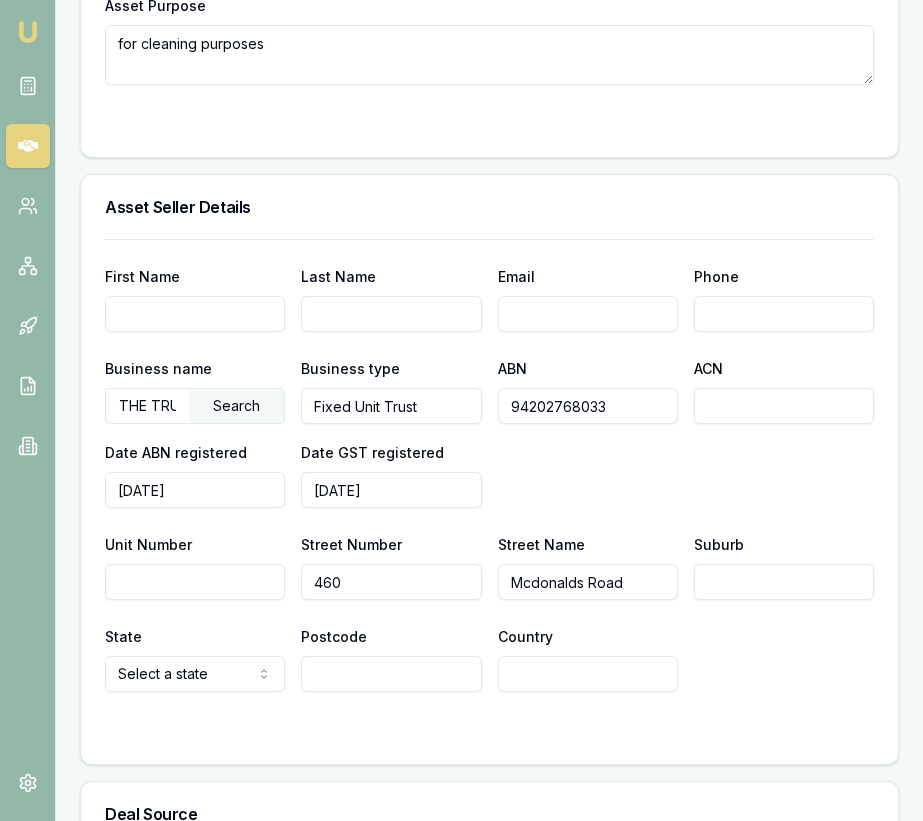 type on "Mcdonalds Road" 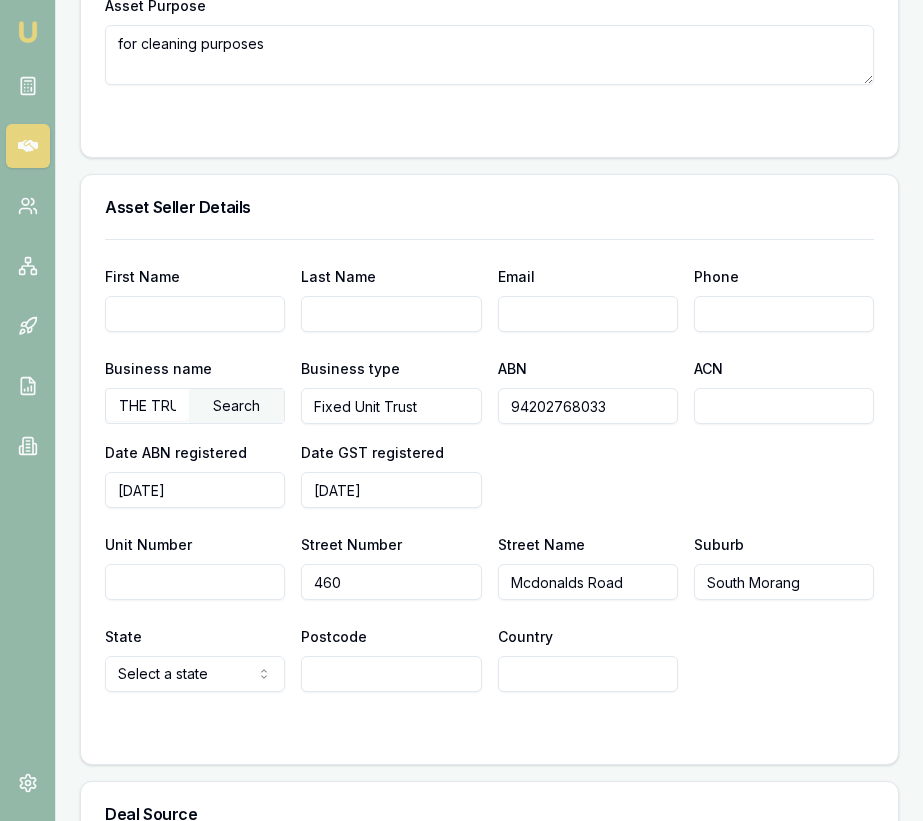 type on "South Morang" 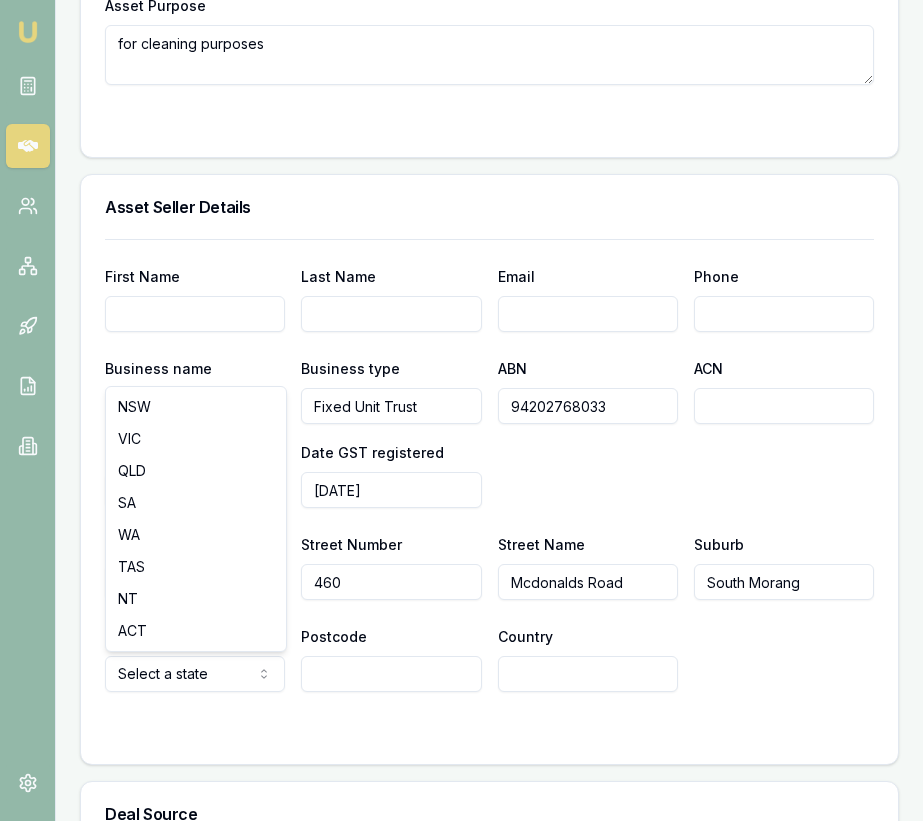 select on "VIC" 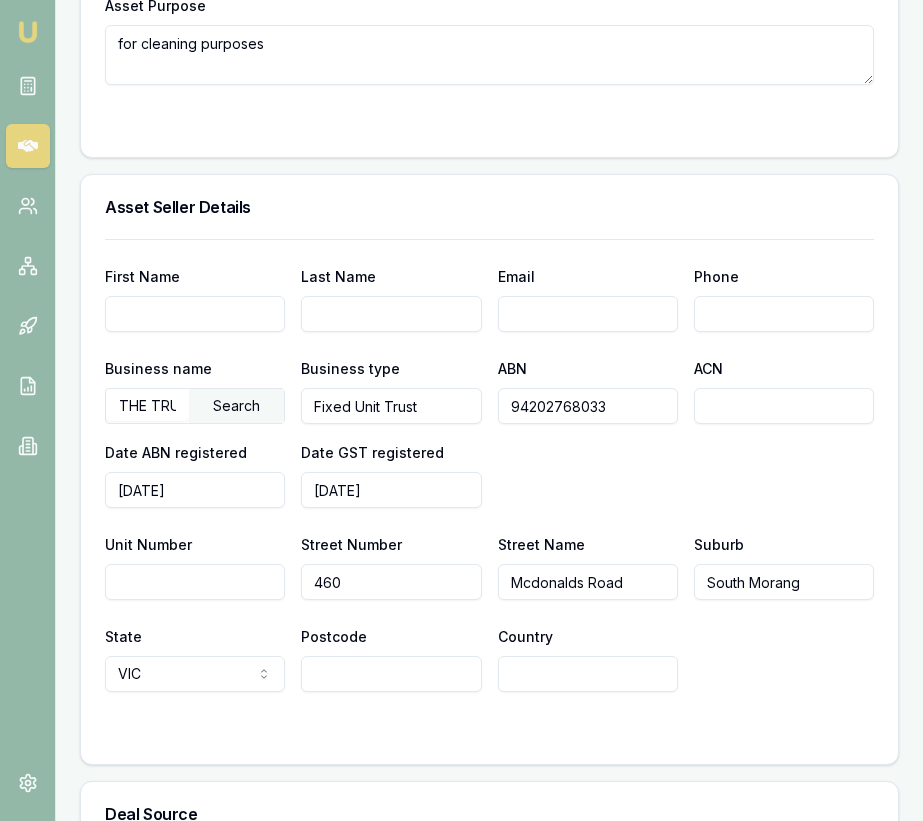 click on "Postcode" at bounding box center (391, 674) 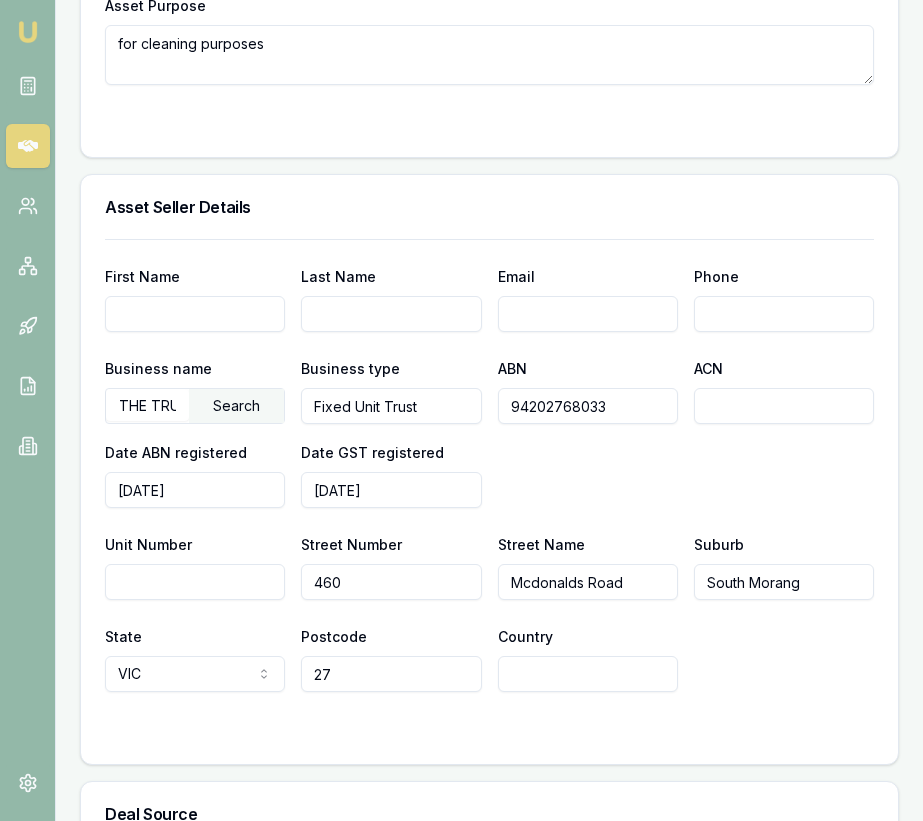 type on "2" 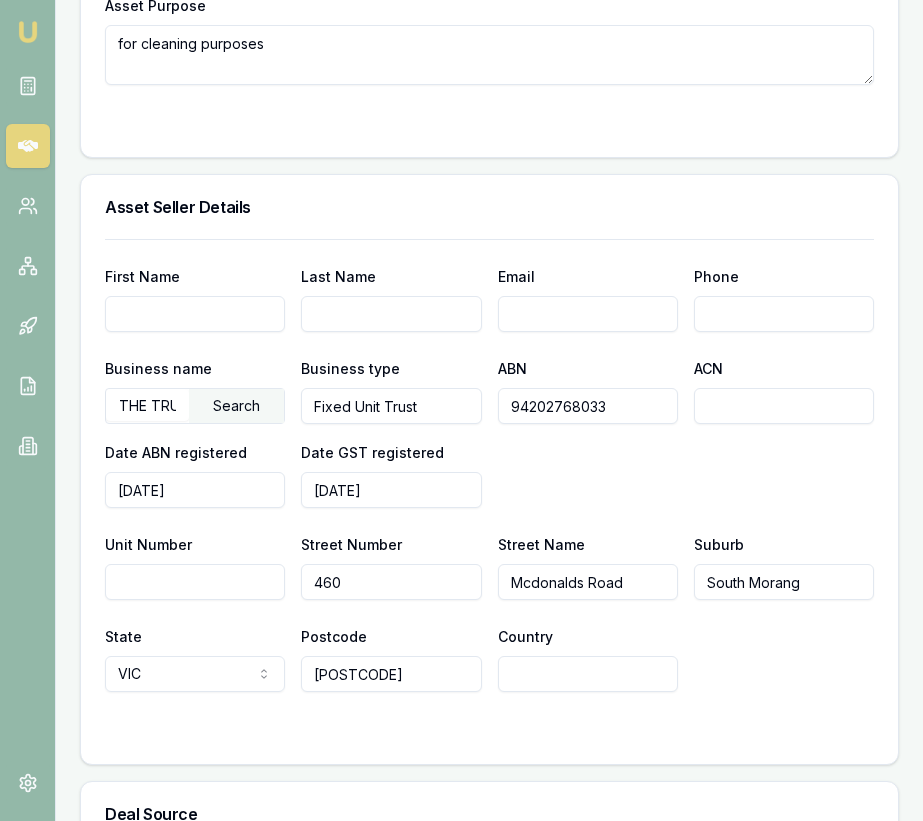 type on "3752" 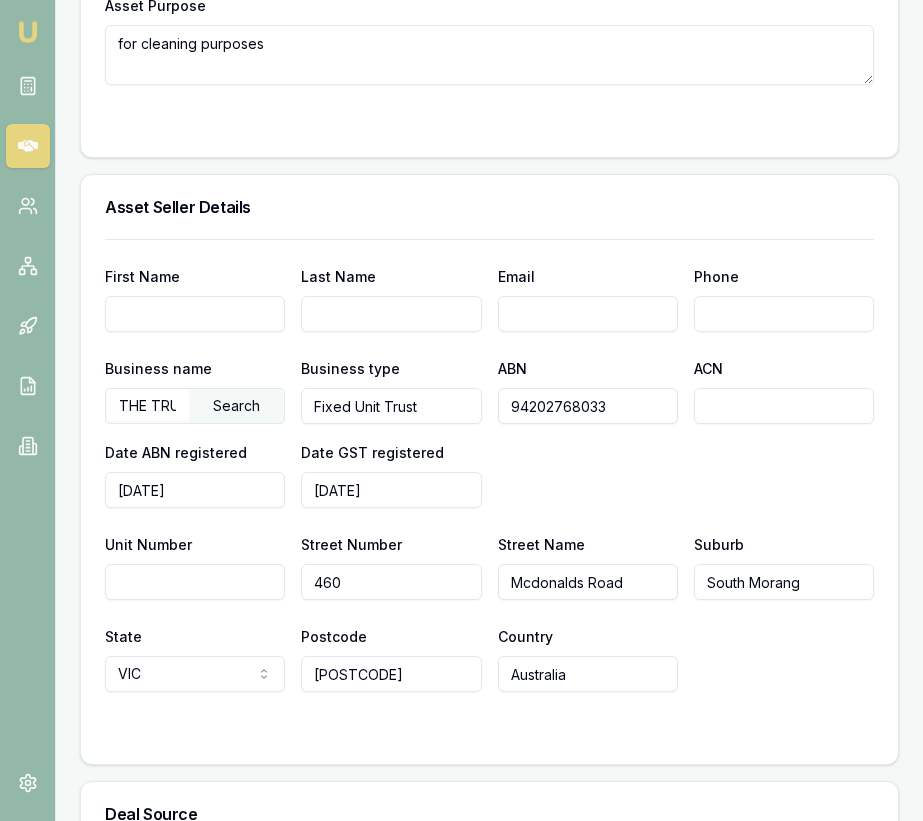 type on "Australia" 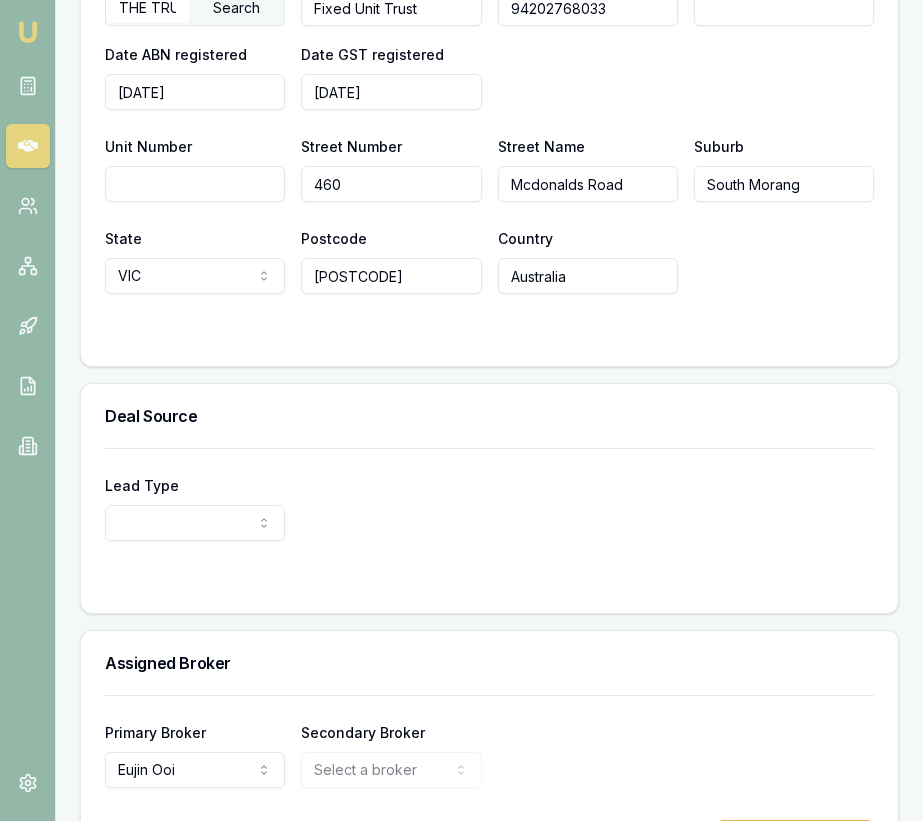 scroll, scrollTop: 1775, scrollLeft: 0, axis: vertical 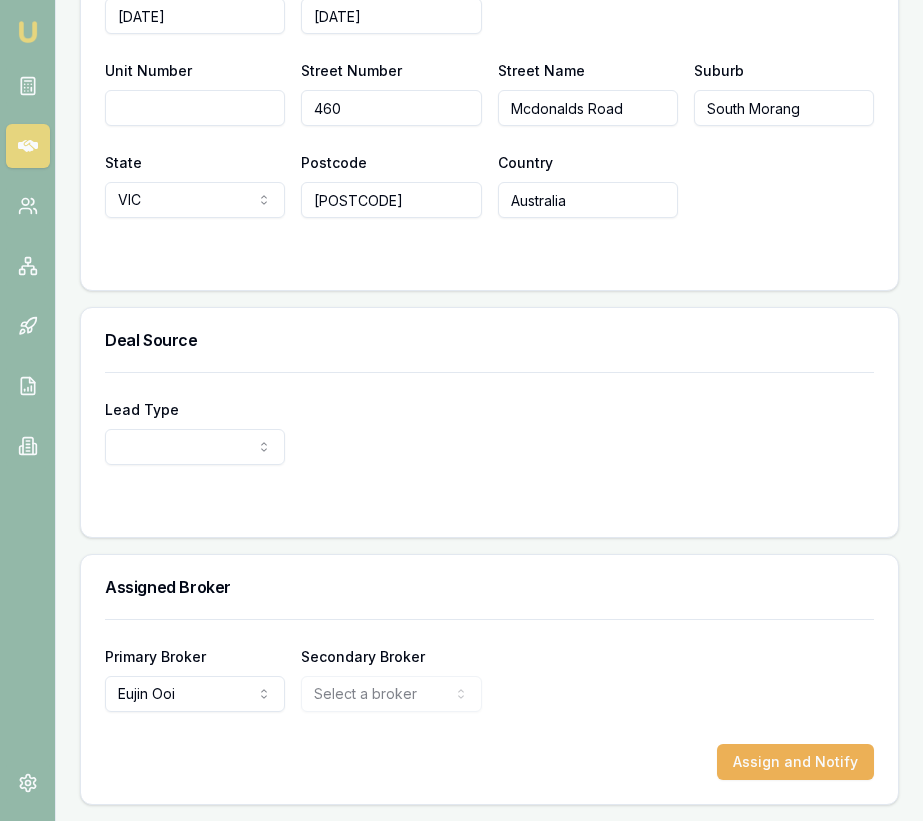 click on "Emu Broker Deals View D-QL2MMBM8Y4 Eujin Ooi Toggle Menu Customer Arvinder Singh Khangura 0420455040 mani.khangura0849@gmail.com Finance Summary $25,064 Loan Type: Commercial Asset Asset Type : Passenger Car Deal Dynamics Stage: Documents Requested From Client Age: 1 day ago Finance Details Applicants Loan Options Lender Submission Finance Details Finance Summary Asset Information Asset Seller Deal Source Assigned Broker Finance Summary Loan Type * Commercial asset Consumer loan Consumer asset Commercial loan Commercial asset Loan amount * $25,064 Preferred Repayment Amount  $568 Preferred Repayment Frequency  Monthly Weekly Fortnightly Monthly Preferred Repayment Term  60 12 24 36 48 60 72 84 Asset Details Asset Type  Passenger car Passenger car Electric vehicle Light commercial Other motor vehicle Agricultural equipment Materials handling Access equipment Light trucks Heavy trucks Trailers Buses coaches Construction Earth moving Commercial property Other primary Medical equipment Laboratory equipment" at bounding box center (461, -1365) 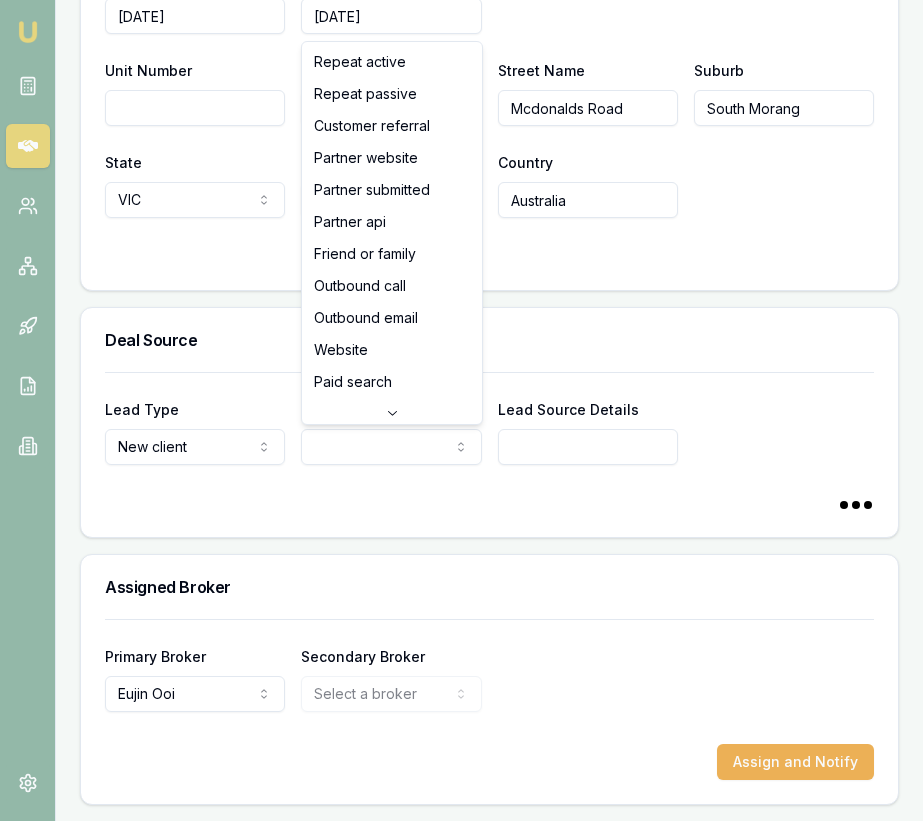 click on "Emu Broker Deals View D-QL2MMBM8Y4 Eujin Ooi Toggle Menu Customer Arvinder Singh Khangura 0420455040 mani.khangura0849@gmail.com Finance Summary $25,064 Loan Type: Commercial Asset Asset Type : Passenger Car Deal Dynamics Stage: Documents Requested From Client Age: 1 day ago Finance Details Applicants Loan Options Lender Submission Finance Details Finance Summary Asset Information Asset Seller Deal Source Assigned Broker Finance Summary Loan Type * Commercial asset Consumer loan Consumer asset Commercial loan Commercial asset Loan amount * $25,064 Preferred Repayment Amount  $568 Preferred Repayment Frequency  Monthly Weekly Fortnightly Monthly Preferred Repayment Term  60 12 24 36 48 60 72 84 Asset Details Asset Type  Passenger car Passenger car Electric vehicle Light commercial Other motor vehicle Agricultural equipment Materials handling Access equipment Light trucks Heavy trucks Trailers Buses coaches Construction Earth moving Commercial property Other primary Medical equipment Laboratory equipment" at bounding box center [461, -1365] 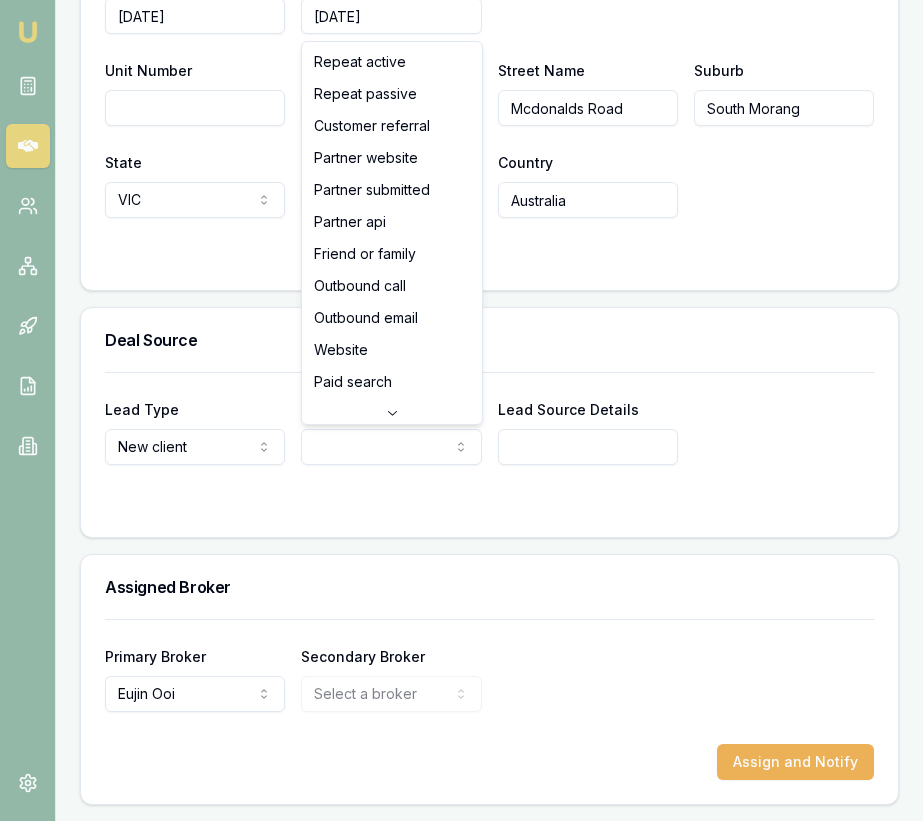 select on "CUSTOMER_REFERRAL" 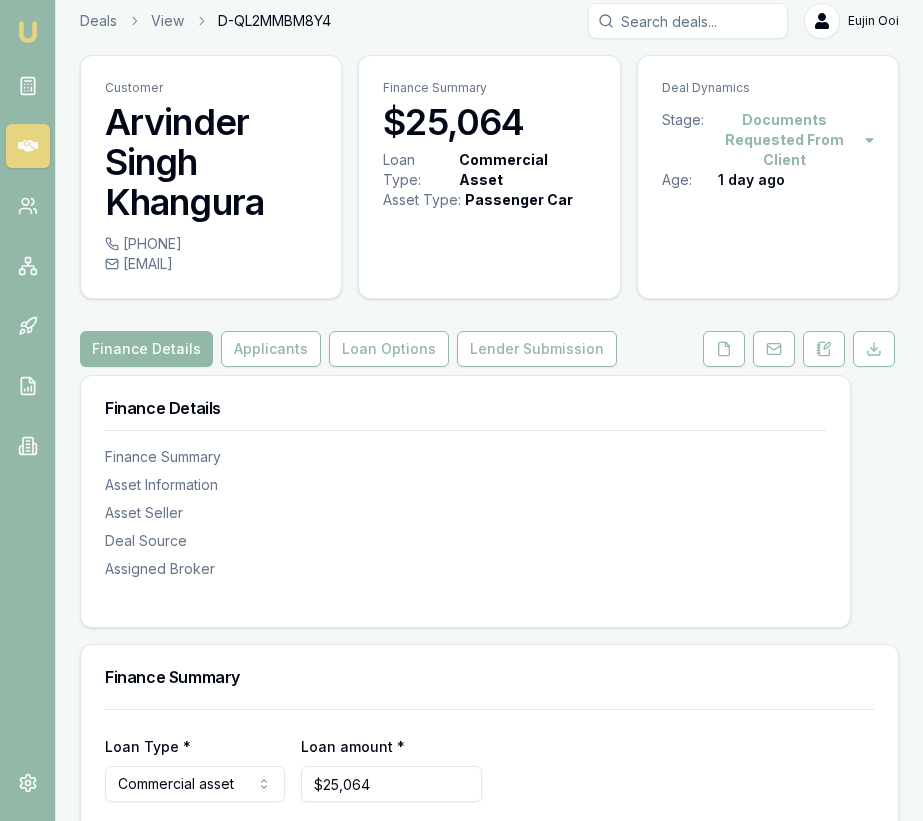 scroll, scrollTop: 0, scrollLeft: 0, axis: both 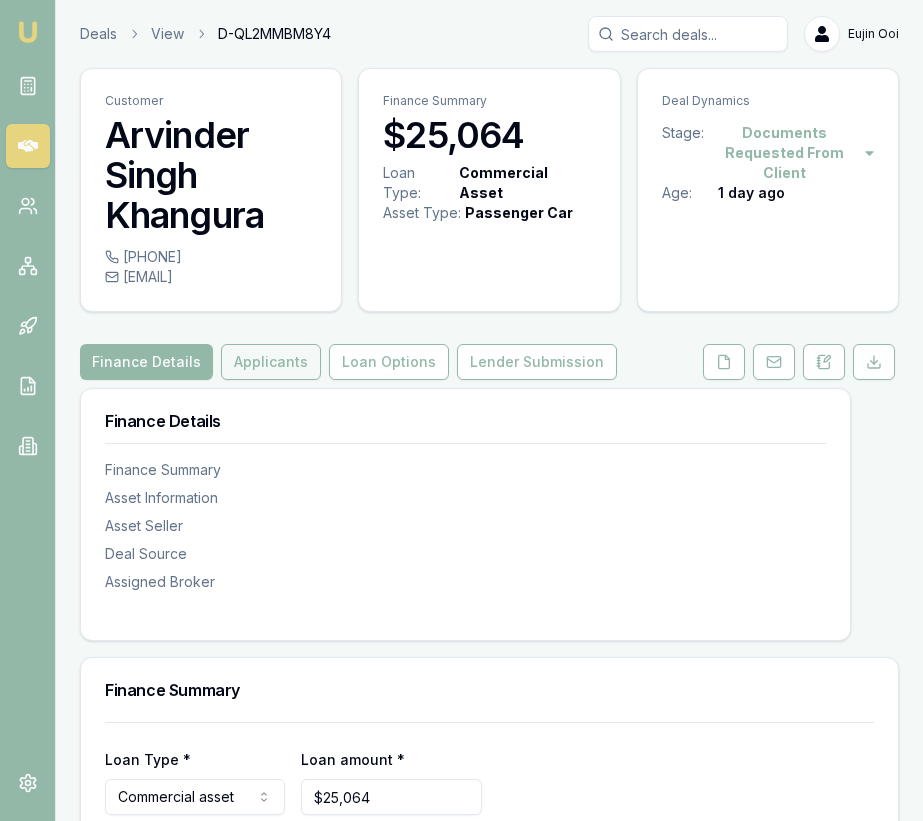 click on "Applicants" at bounding box center (271, 362) 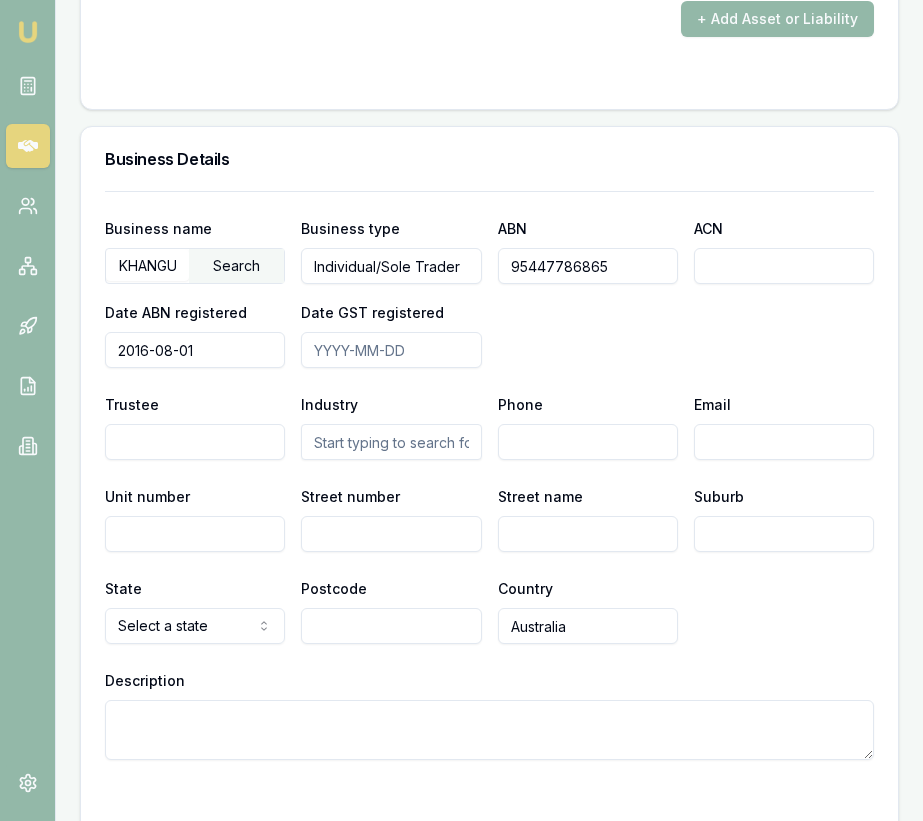 scroll, scrollTop: 3329, scrollLeft: 0, axis: vertical 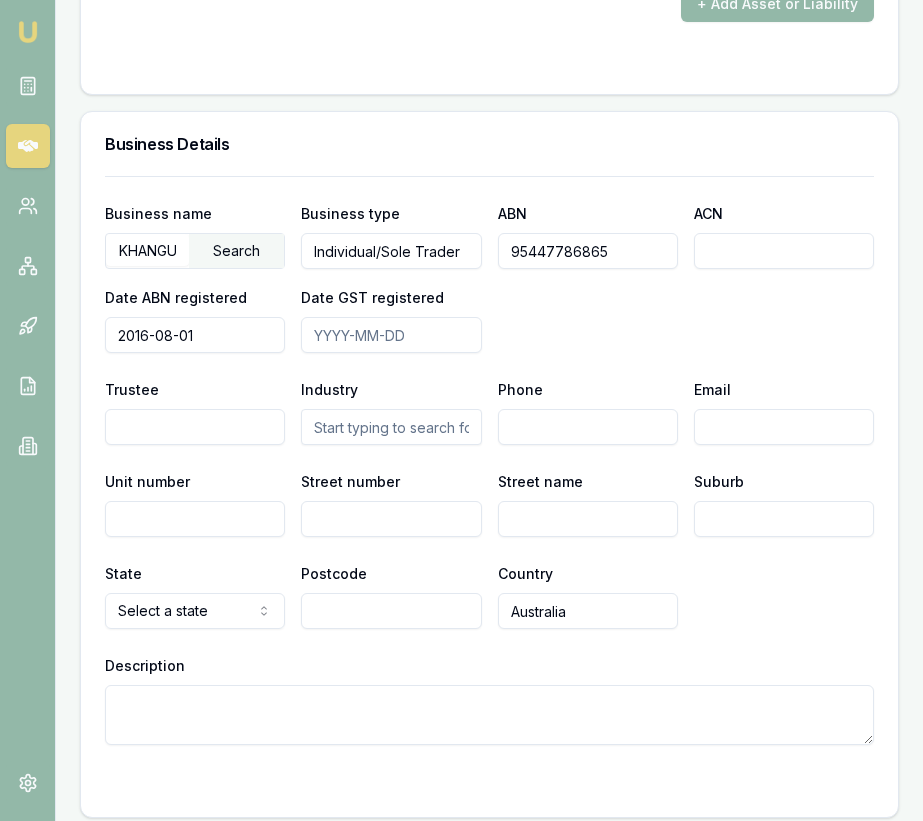 click at bounding box center [391, 427] 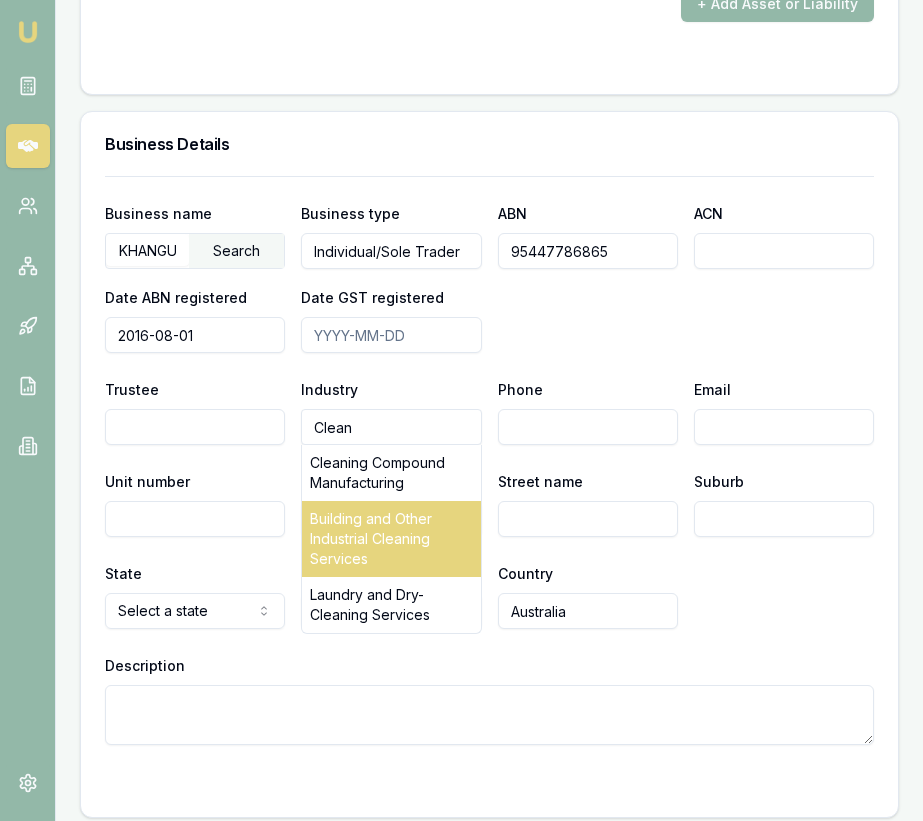 scroll, scrollTop: 3330, scrollLeft: 0, axis: vertical 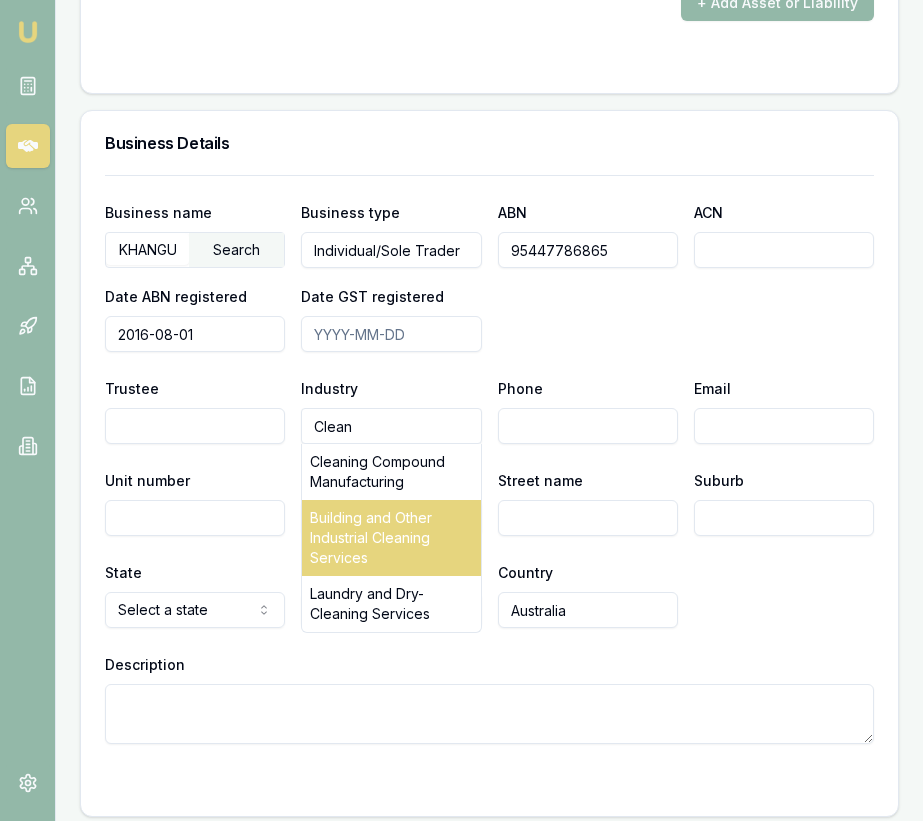 click on "Building and Other Industrial Cleaning Services" at bounding box center [391, 538] 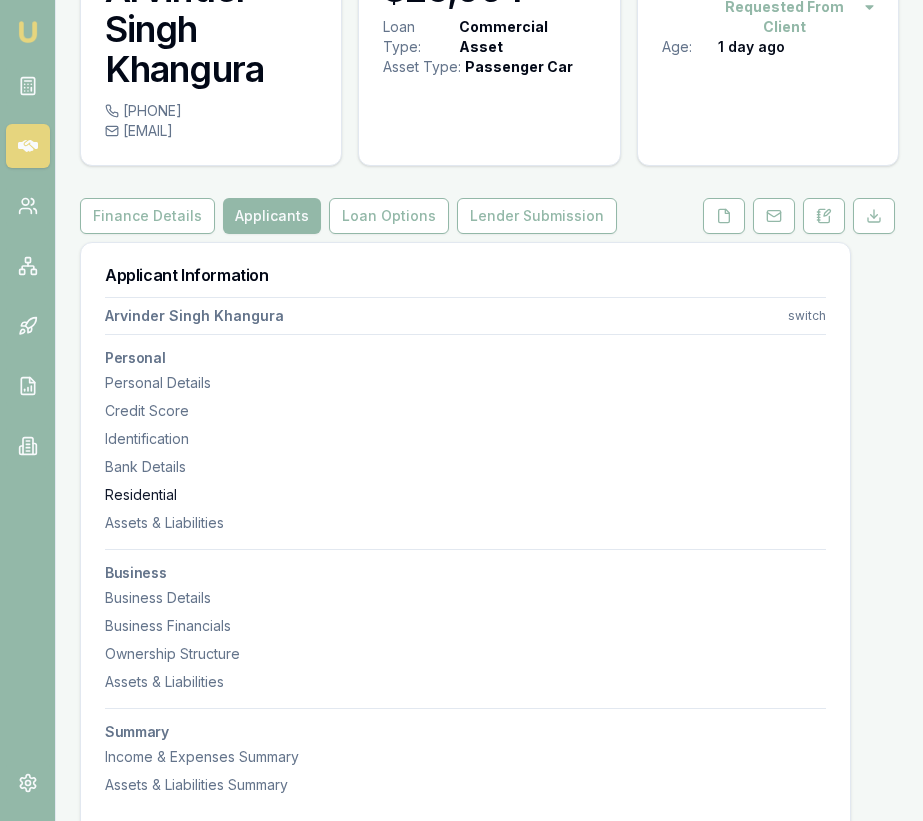 scroll, scrollTop: 0, scrollLeft: 0, axis: both 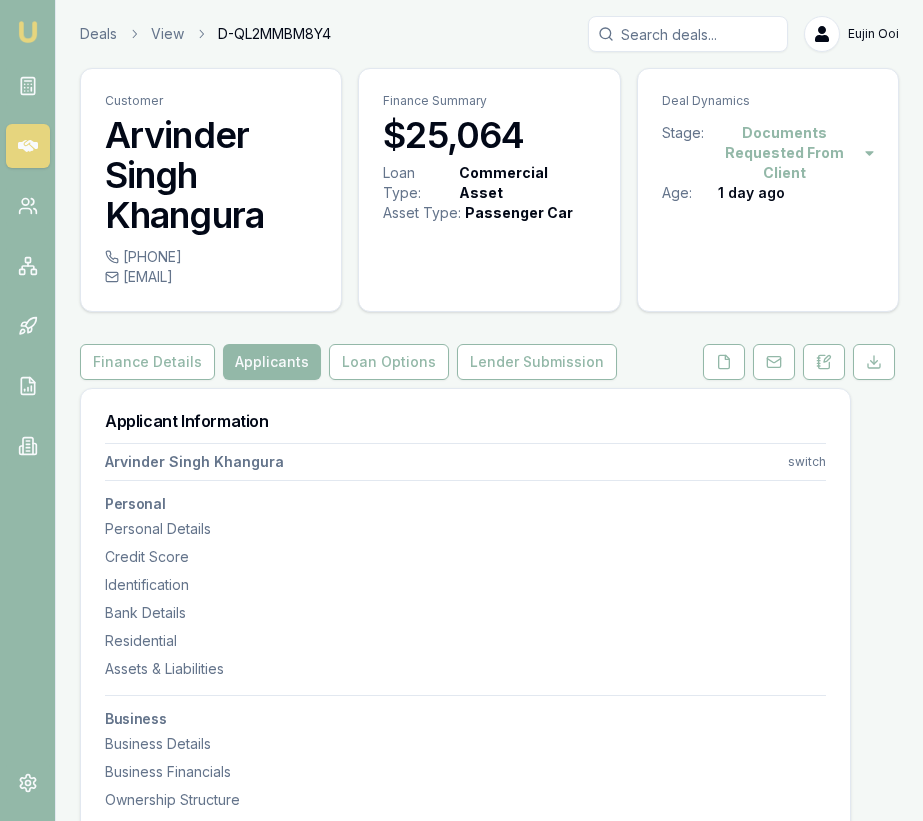 click on "[PHONE]" at bounding box center (211, 257) 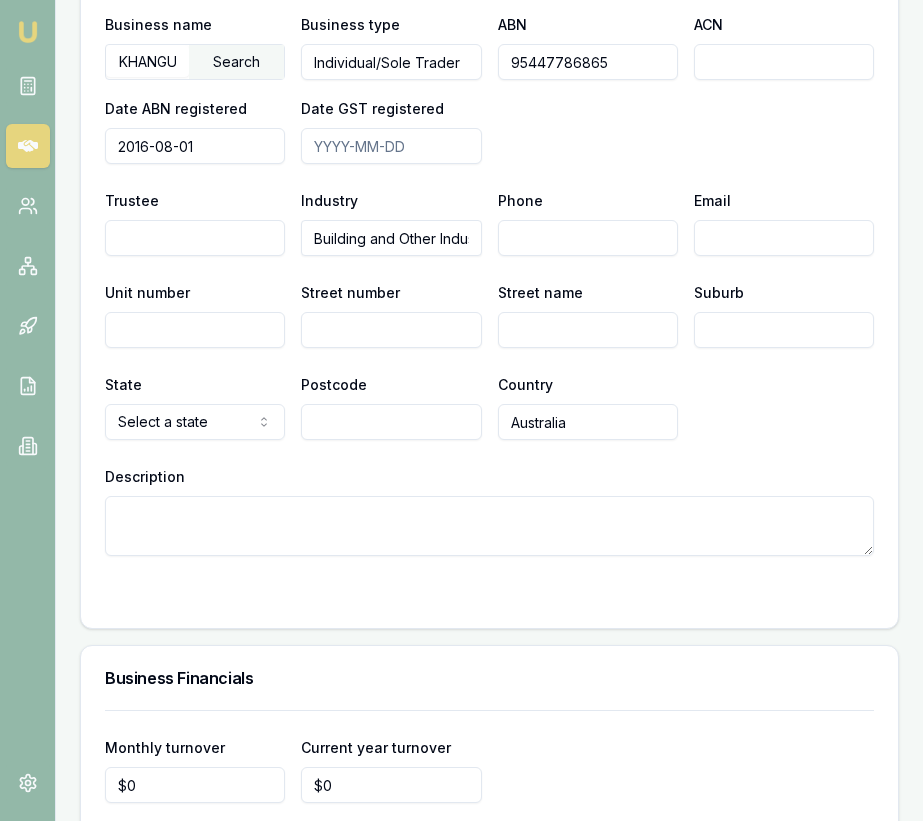 scroll, scrollTop: 3519, scrollLeft: 0, axis: vertical 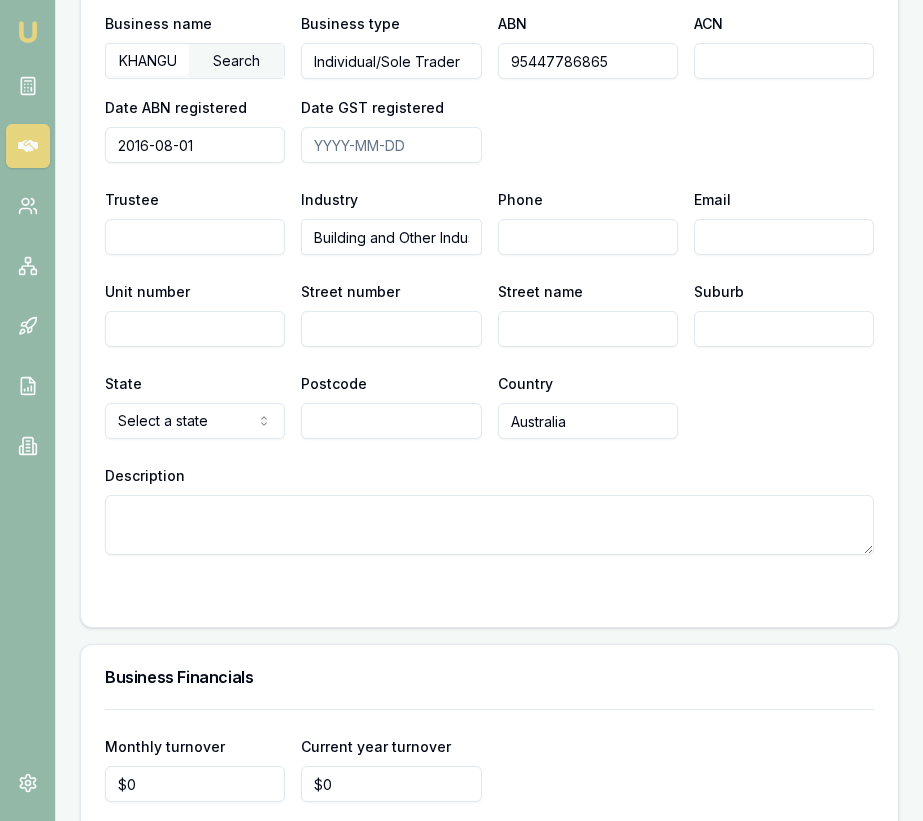 click on "Phone" at bounding box center (588, 237) 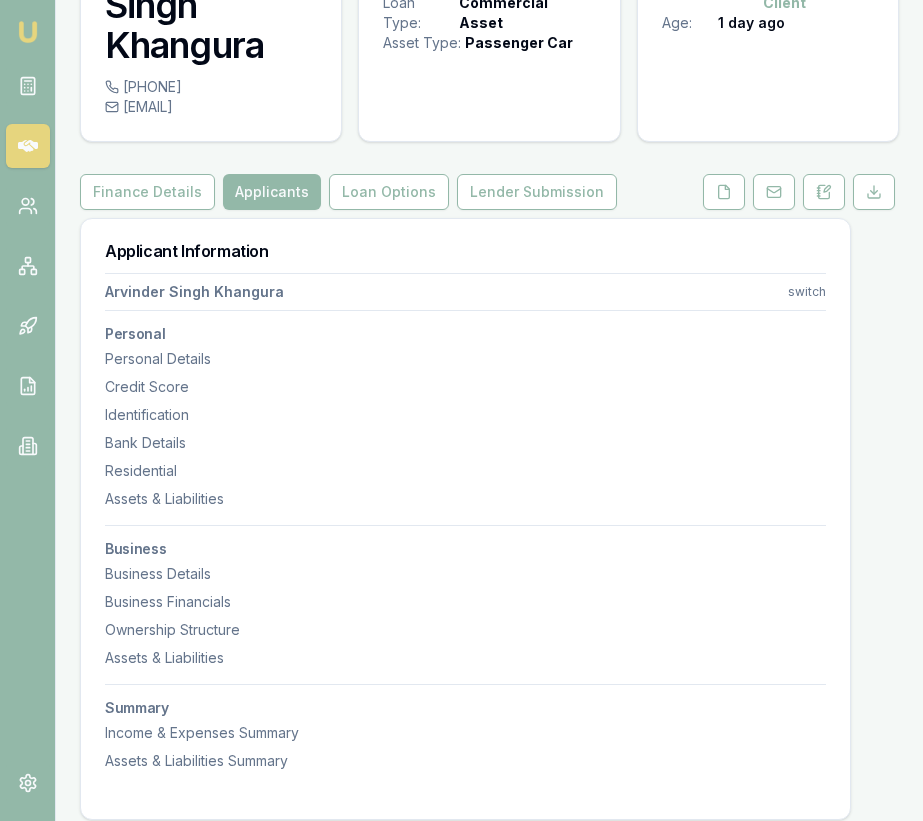 scroll, scrollTop: 0, scrollLeft: 0, axis: both 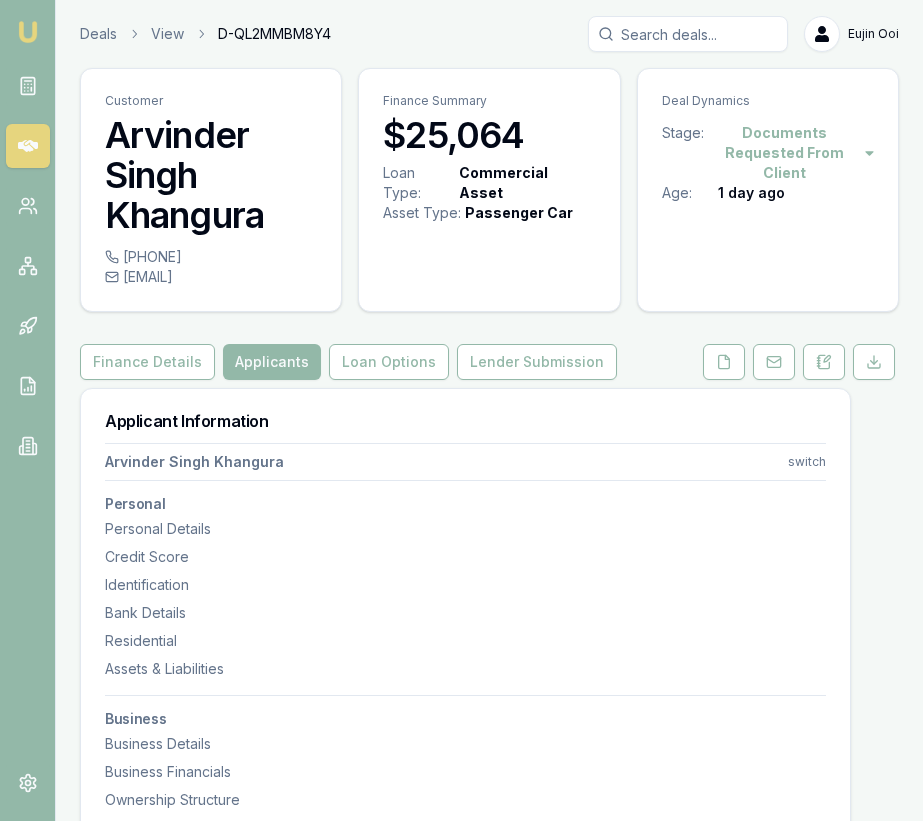 type on "0420 455 040" 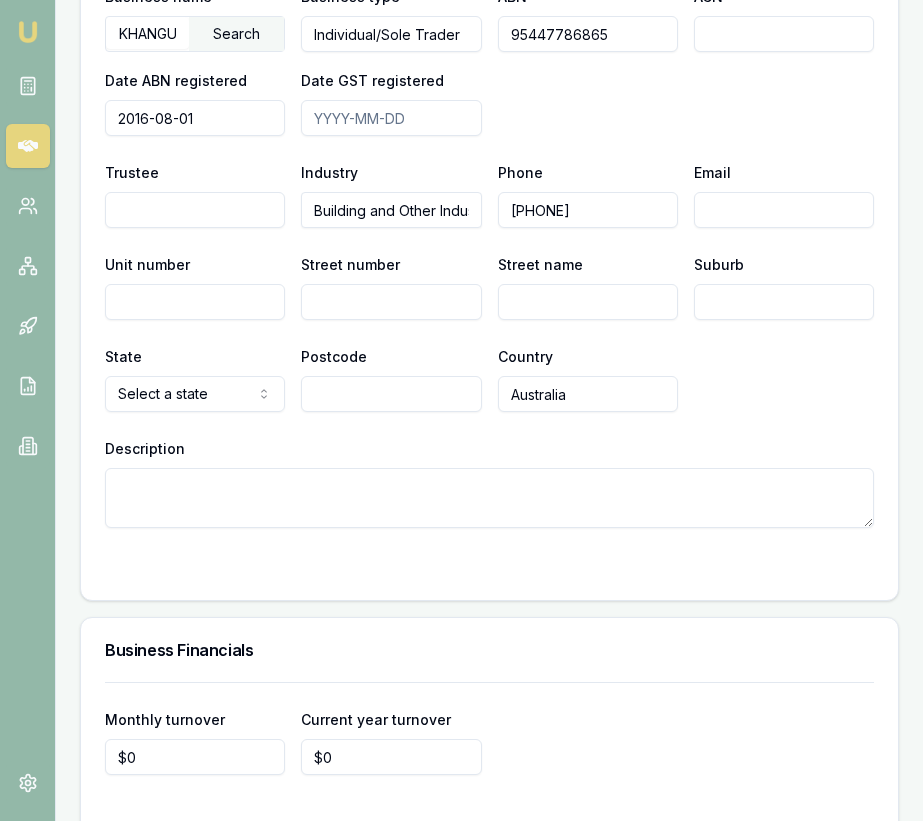 scroll, scrollTop: 3526, scrollLeft: 0, axis: vertical 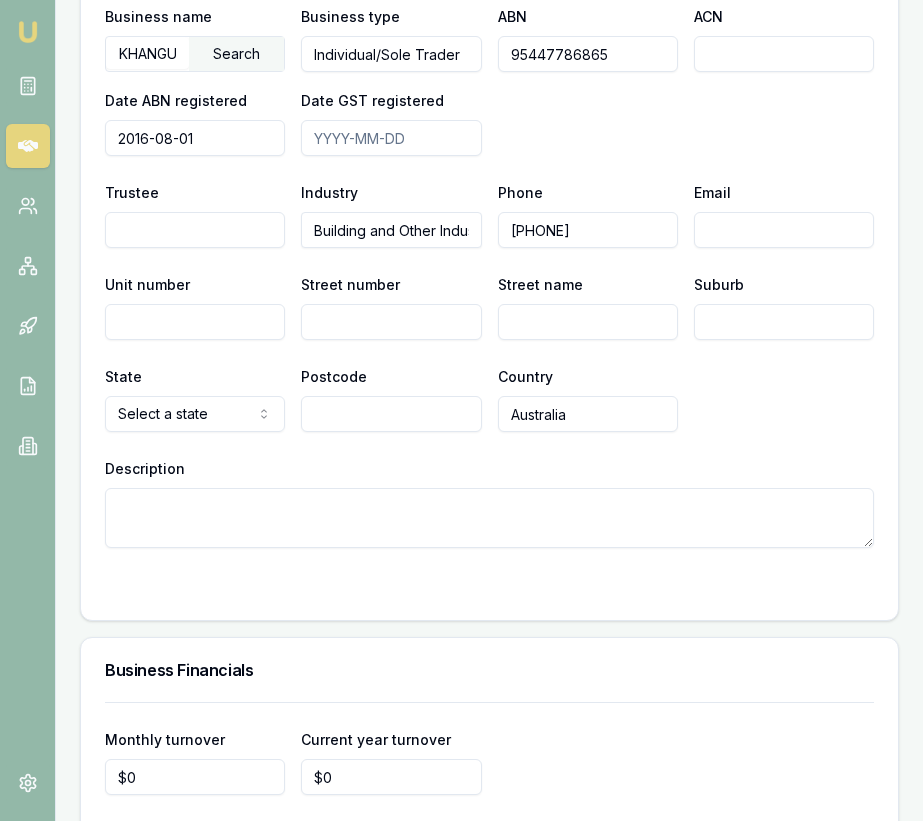 click on "Email" at bounding box center (784, 230) 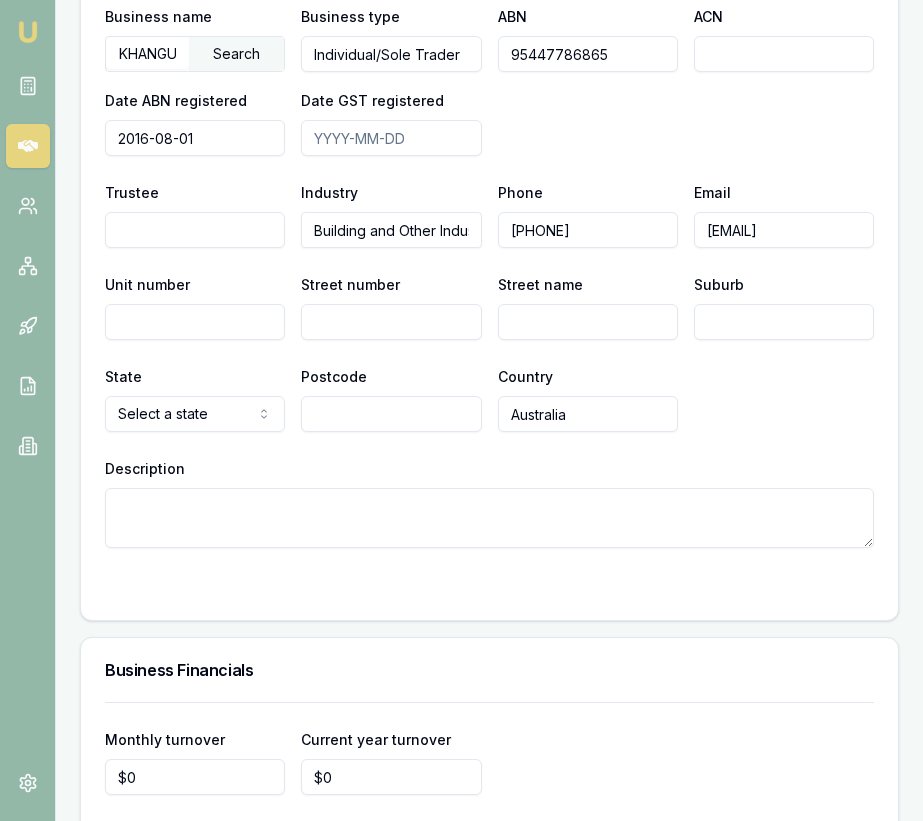 scroll, scrollTop: 0, scrollLeft: 60, axis: horizontal 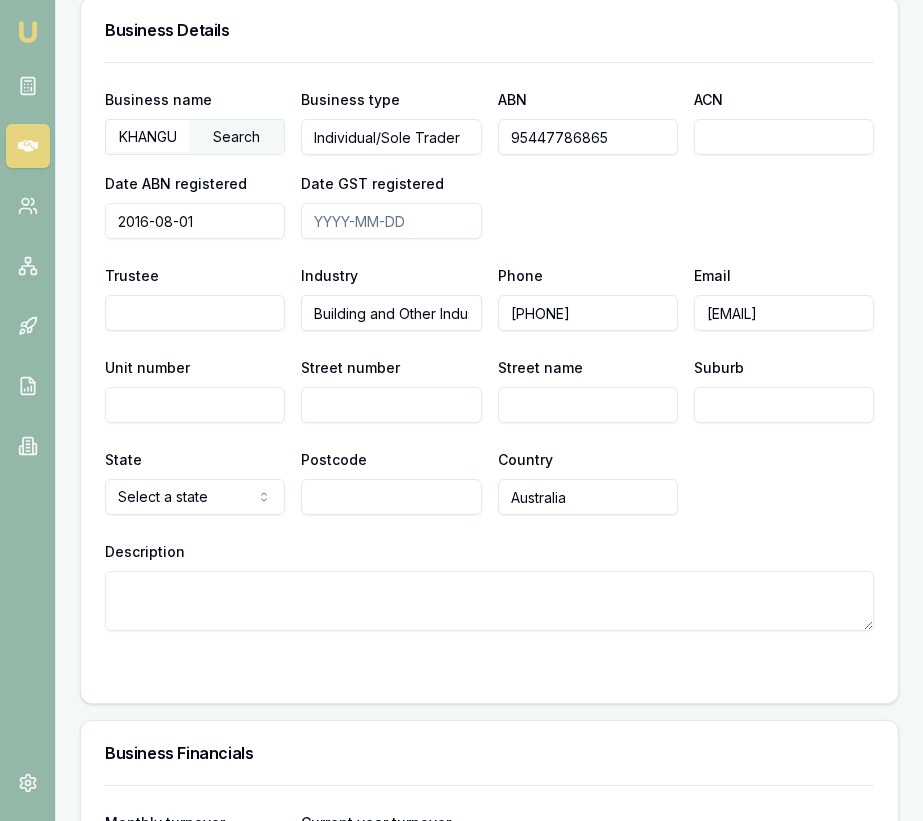 type on "[EMAIL]" 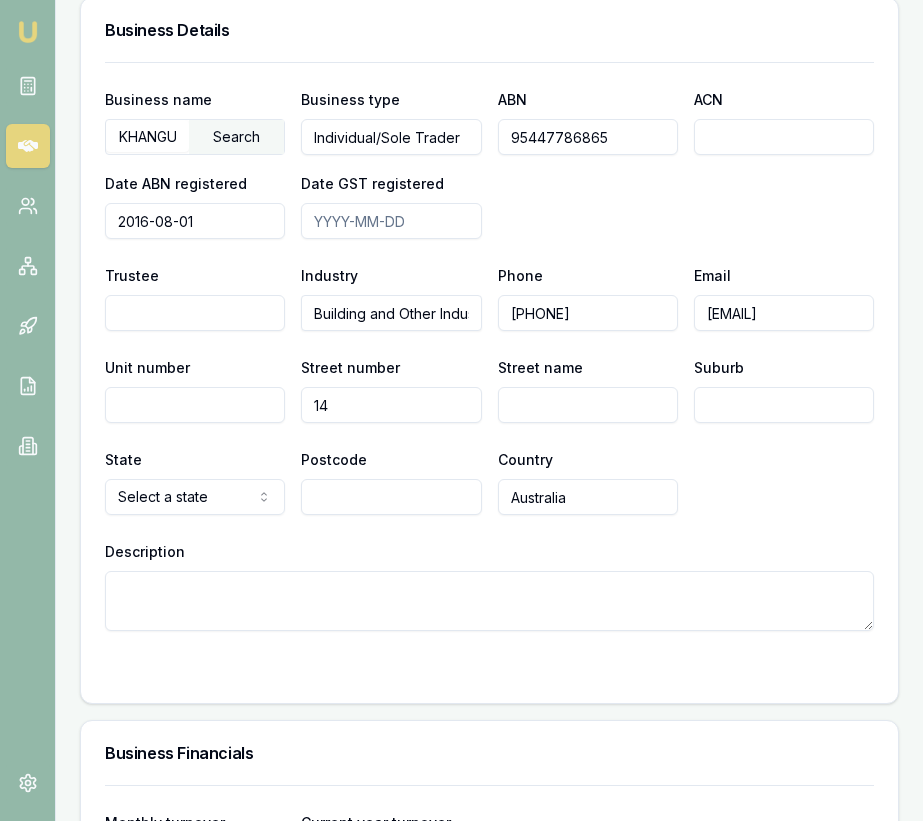 type on "14" 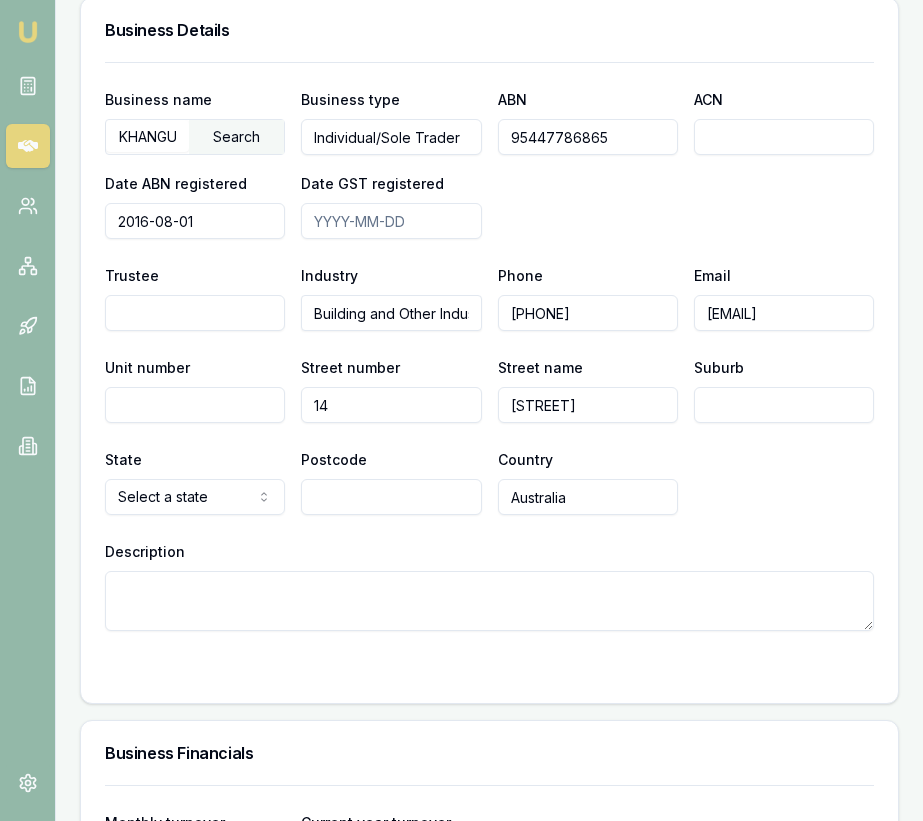 type on "Byron Street" 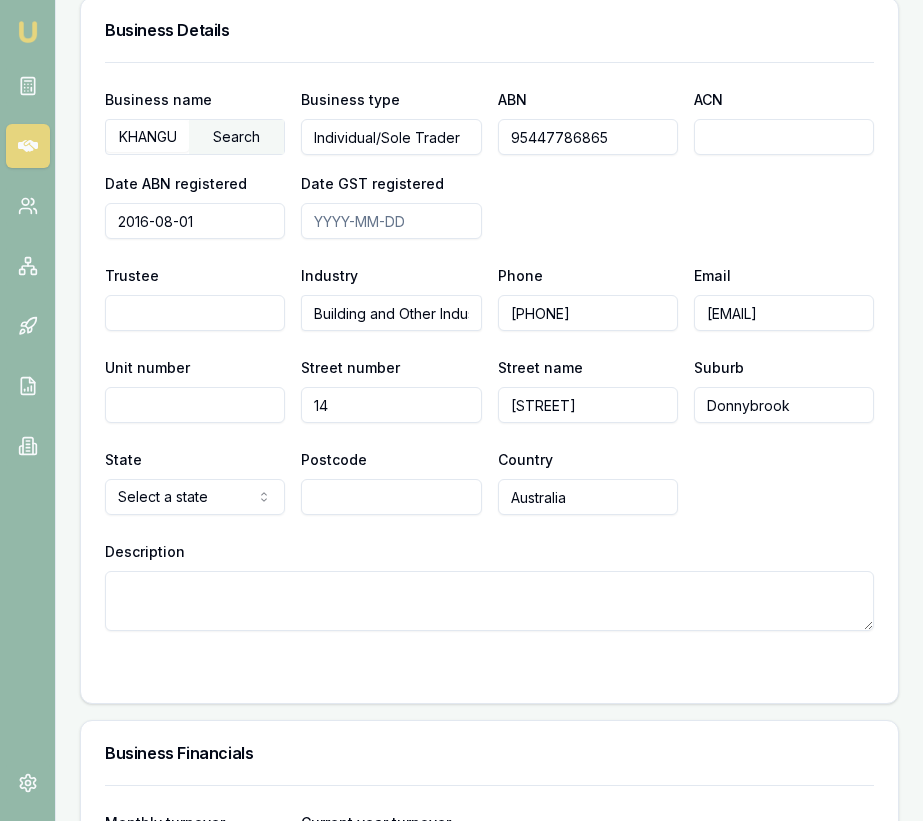 type on "Donnybrook" 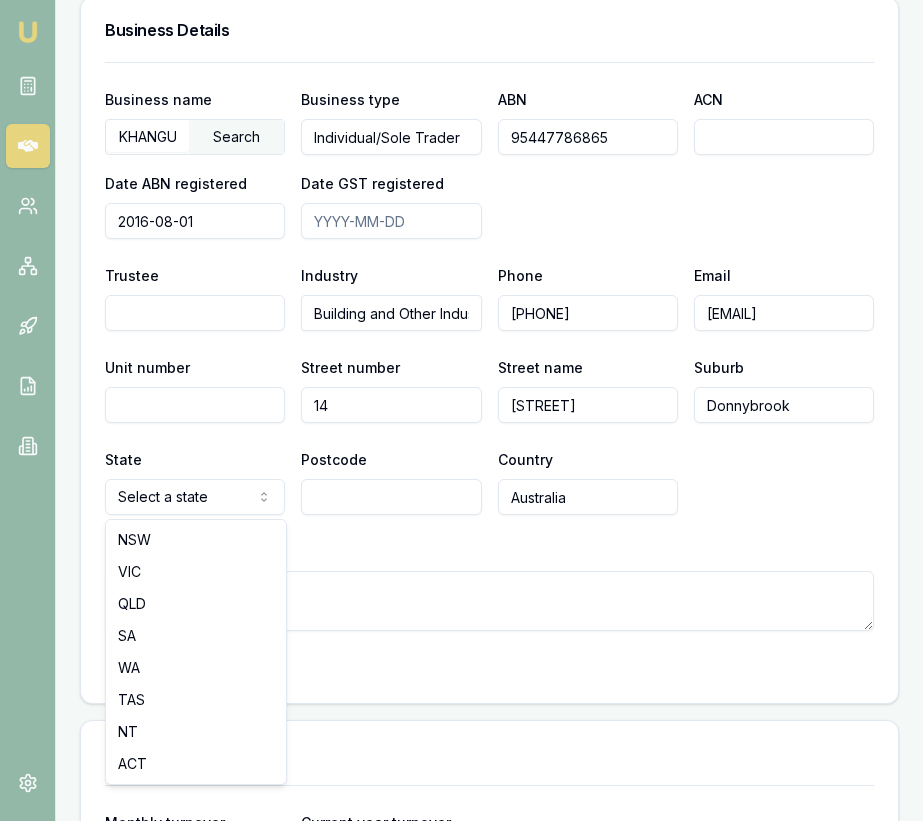 click on "Emu Broker Deals View D-QL2MMBM8Y4 Eujin Ooi Toggle Menu Customer Arvinder Singh Khangura 0420455040 mani.khangura0849@gmail.com Finance Summary $25,064 Loan Type: Commercial Asset Asset Type : Passenger Car Deal Dynamics Stage: Documents Requested From Client Age: 1 day ago Finance Details Applicants Loan Options Lender Submission Applicant Information Arvinder Singh Khangura switch Personal Personal Details Credit Score Identification Bank Details Residential Assets & Liabilities Business Business Details Business Financials Ownership Structure Assets & Liabilities Summary Income & Expenses Summary Assets & Liabilities Summary Personal Title * Mr Mr Mrs Miss Ms Dr Prof First name * Arvinder Singh Middle name  Last name * Khangura Date of birth 20/12/1988 Gender  Male Male Female Other Not disclosed Marital status  Married Single Married De facto Separated Divorced Widowed Residency status  Australian citizen Australian citizen Permanent resident Temporary resident Visa holder Email Phone 0420455040 (" at bounding box center [461, -3033] 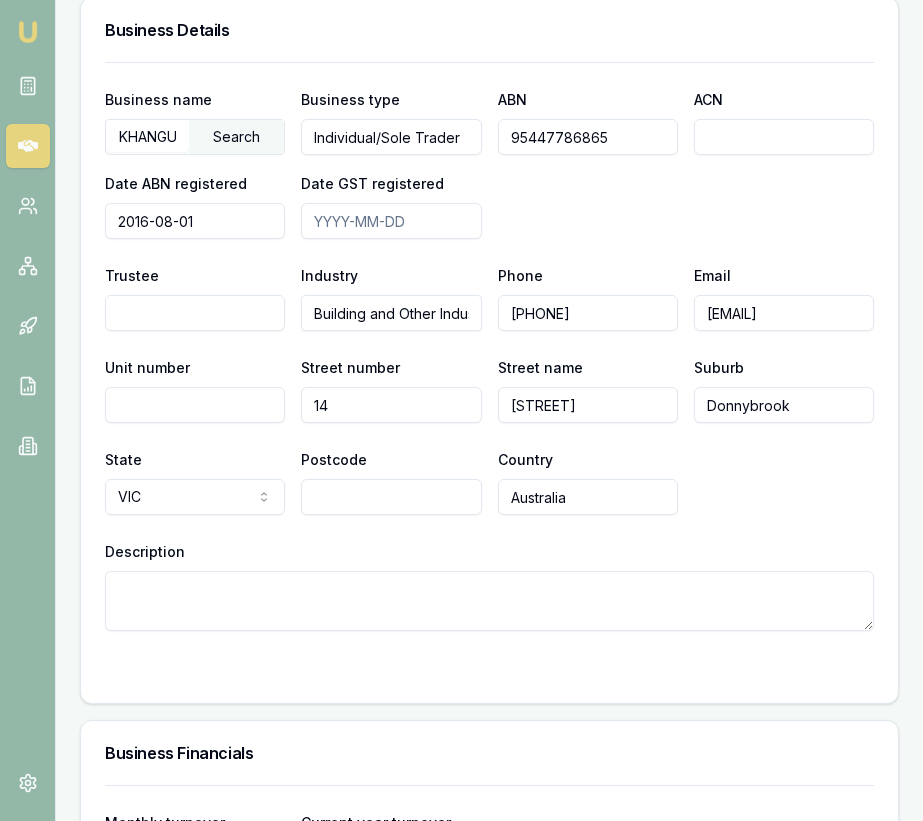 drag, startPoint x: 373, startPoint y: 506, endPoint x: 400, endPoint y: 489, distance: 31.906113 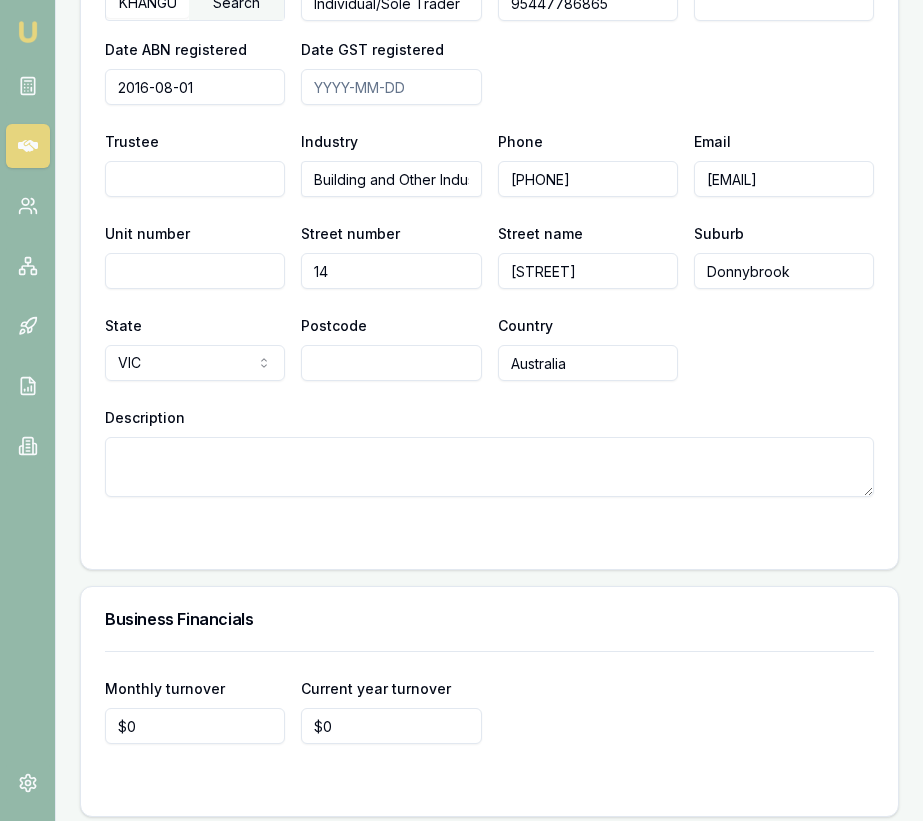 scroll, scrollTop: 3571, scrollLeft: 0, axis: vertical 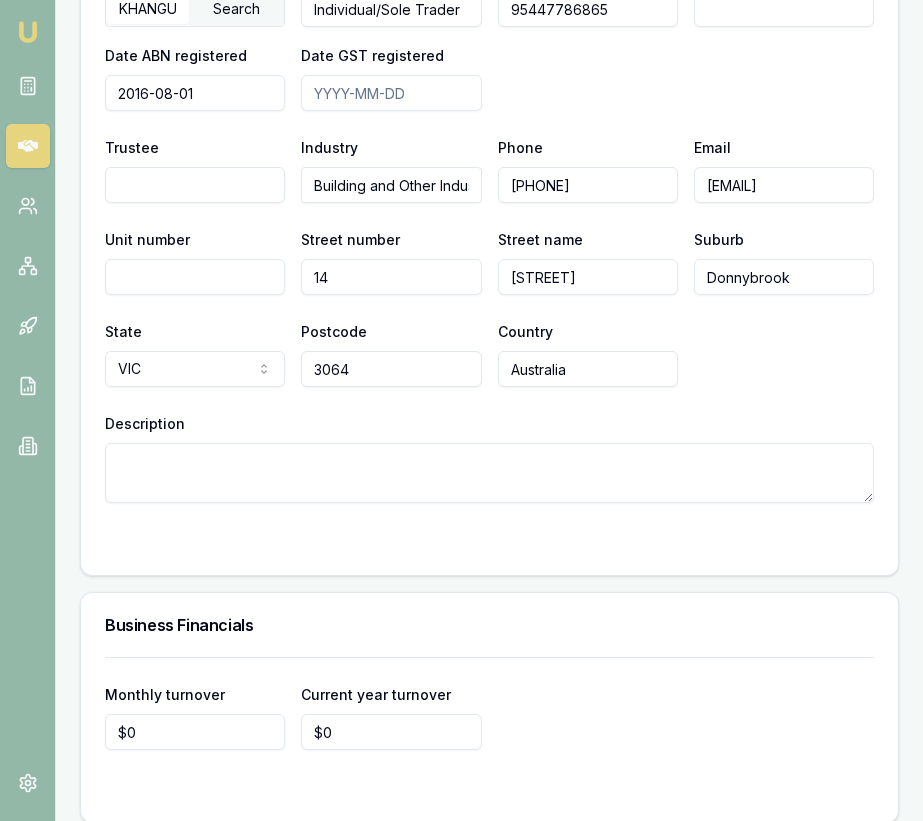 type on "3064" 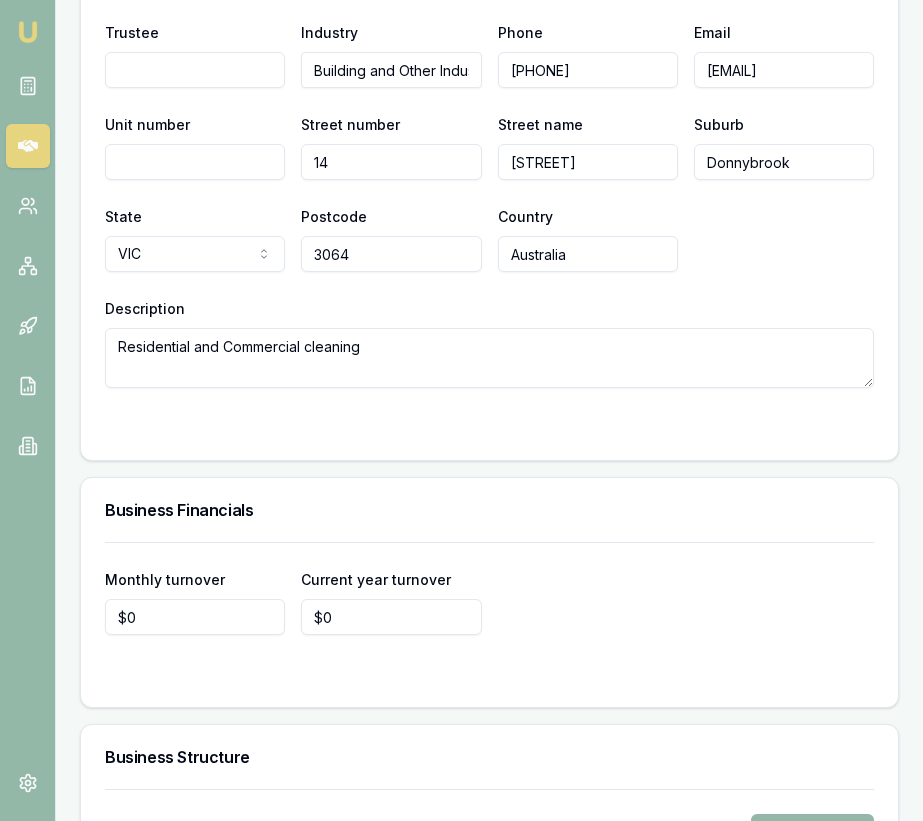 scroll, scrollTop: 3726, scrollLeft: 0, axis: vertical 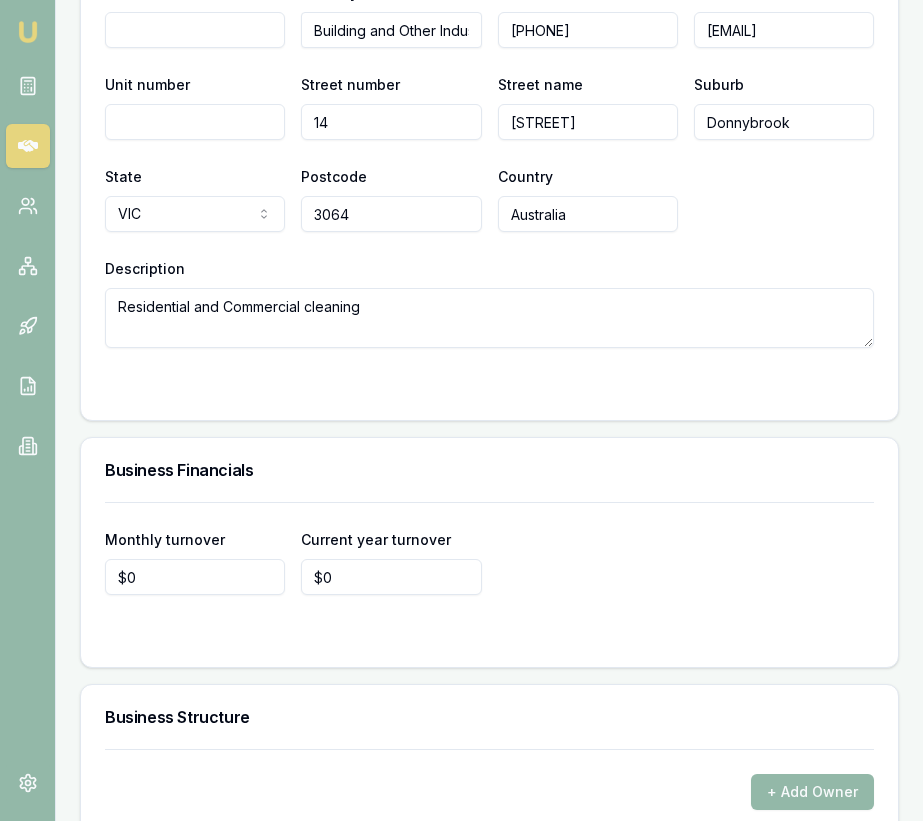 type on "Residential and Commercial cleaning" 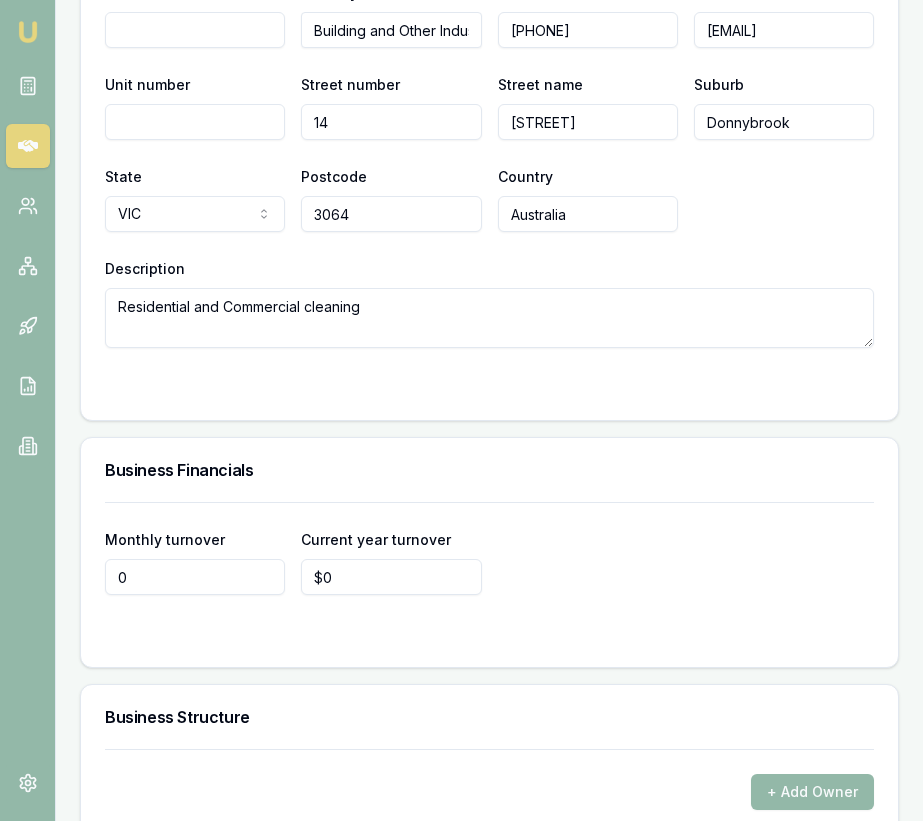 click on "0" at bounding box center (195, 577) 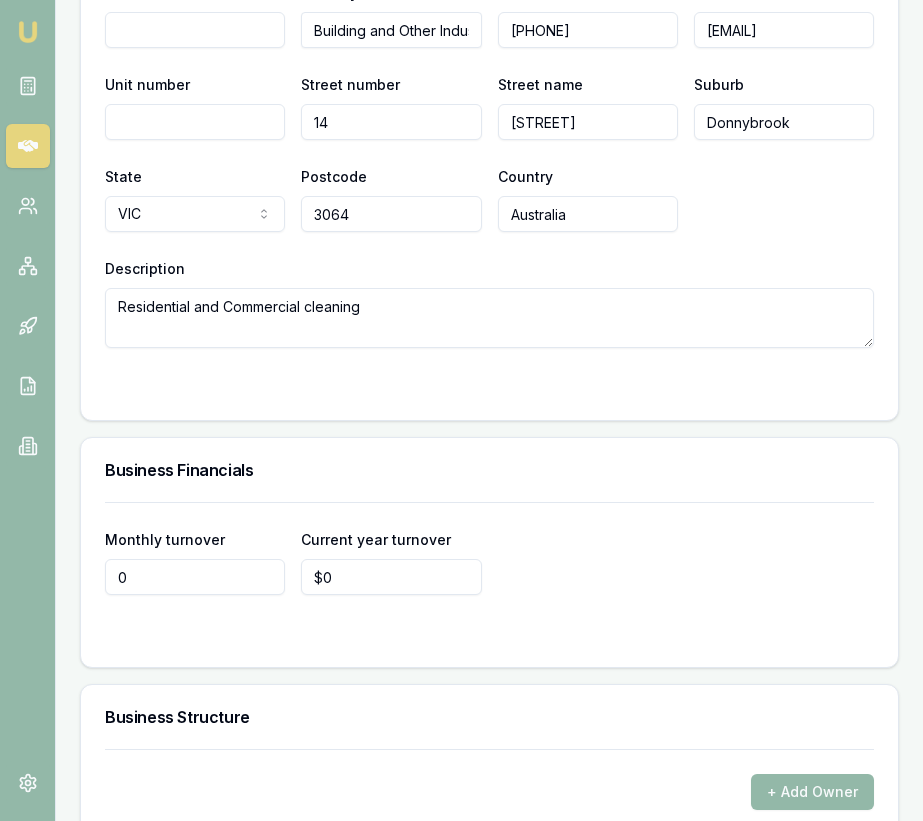 type on "7" 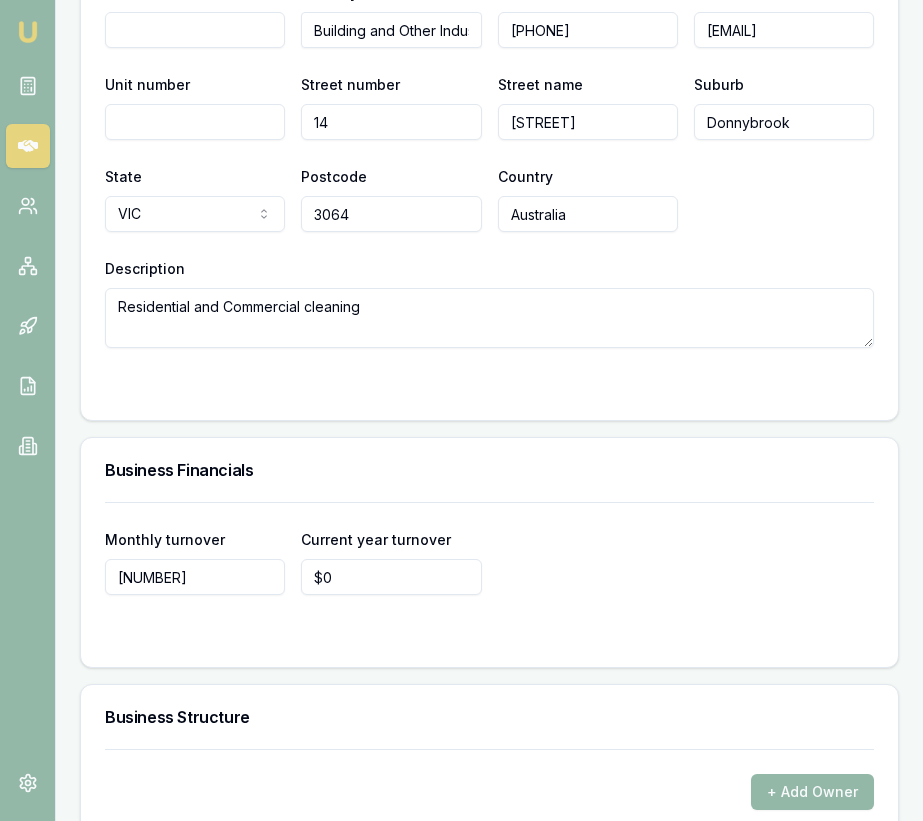 type on "$5,015" 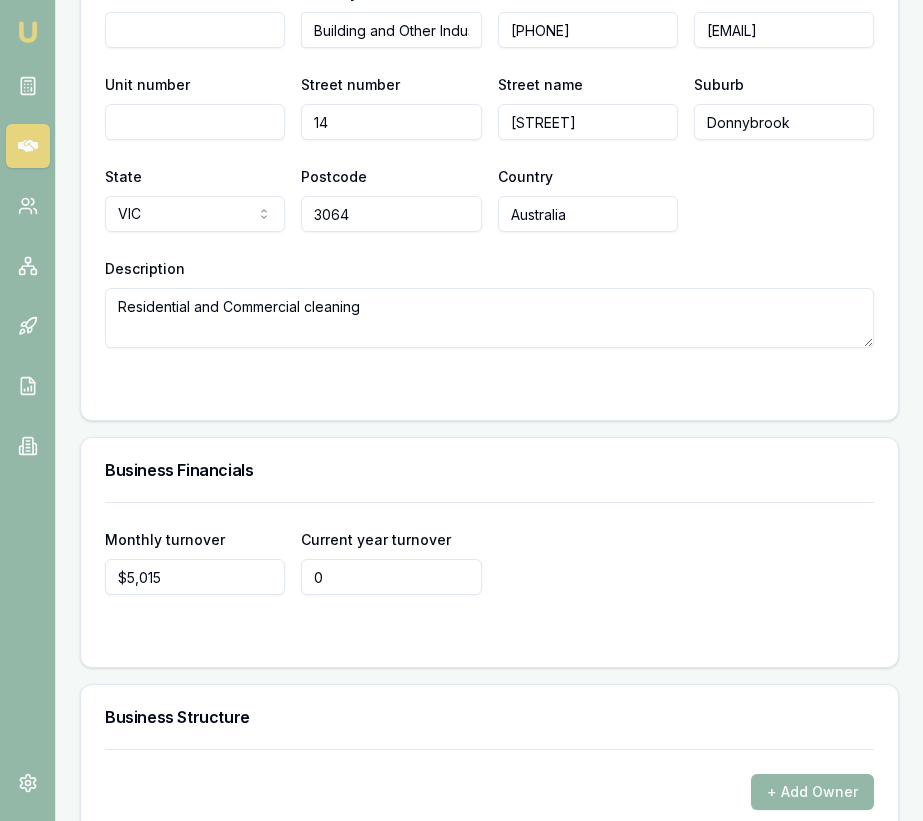 click on "0" at bounding box center [391, 577] 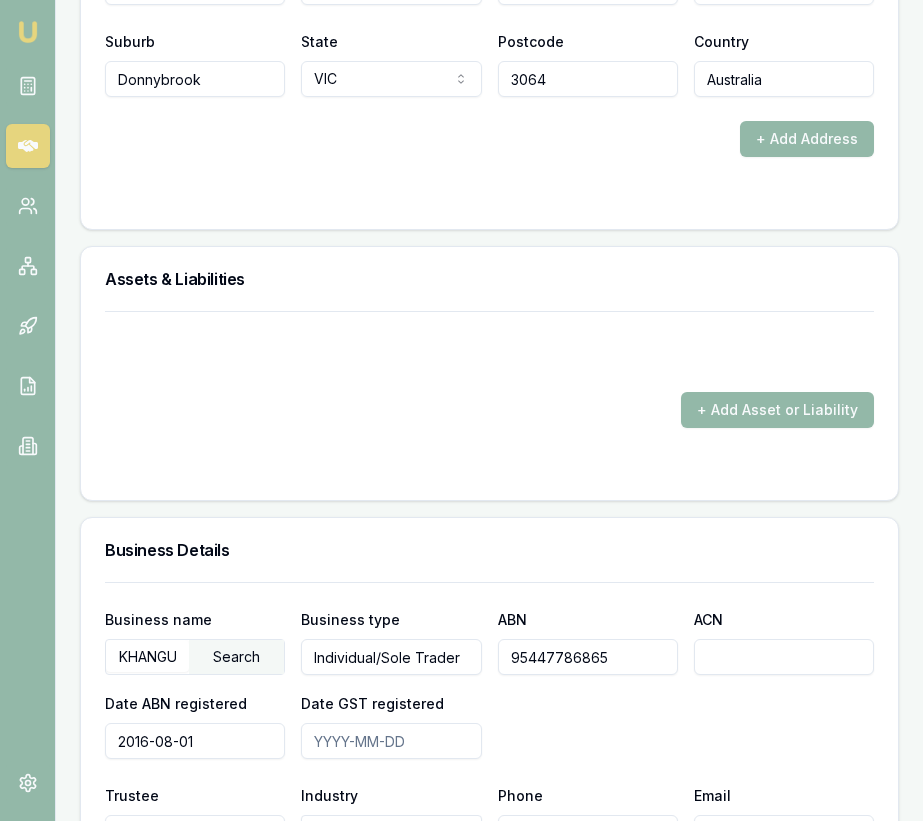 scroll, scrollTop: 2934, scrollLeft: 0, axis: vertical 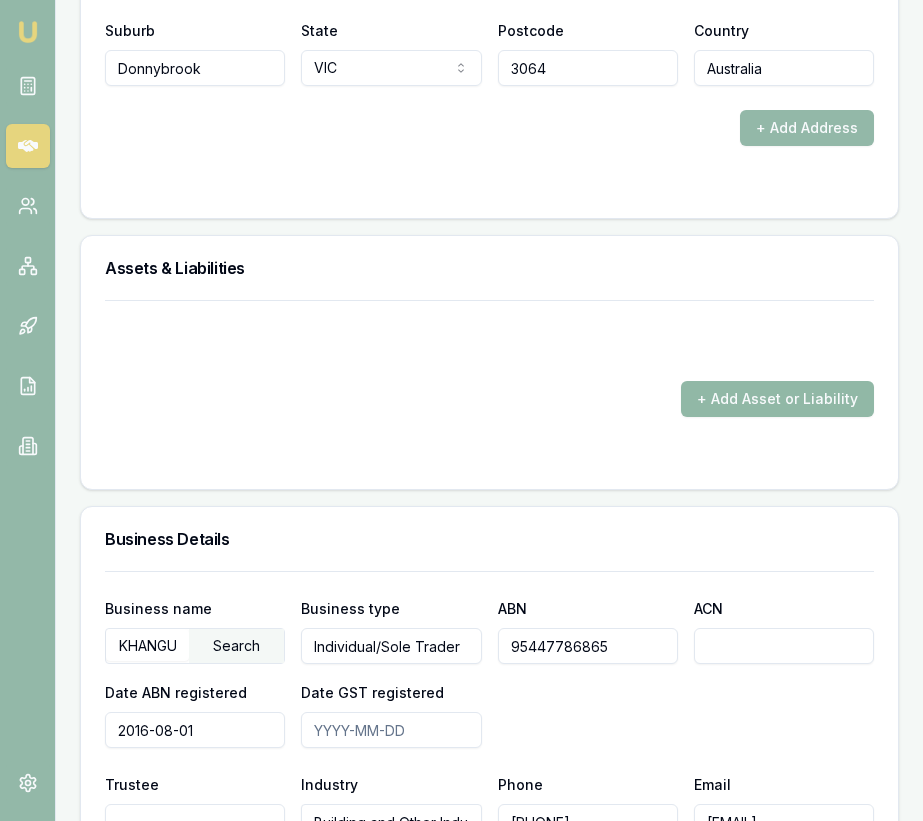 type on "$74,500" 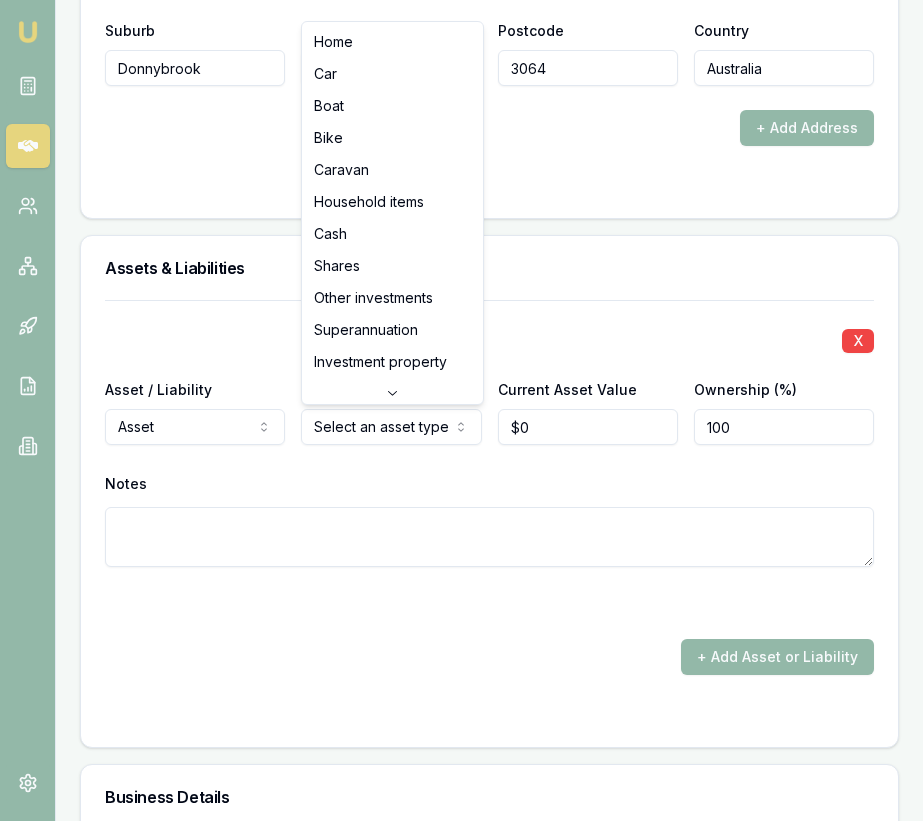 click on "Emu Broker Deals View D-QL2MMBM8Y4 Eujin Ooi Toggle Menu Customer Arvinder Singh Khangura 0420455040 mani.khangura0849@gmail.com Finance Summary $25,064 Loan Type: Commercial Asset Asset Type : Passenger Car Deal Dynamics Stage: Documents Requested From Client Age: 1 day ago Finance Details Applicants Loan Options Lender Submission Applicant Information Arvinder Singh Khangura switch Personal Personal Details Credit Score Identification Bank Details Residential Assets & Liabilities Business Business Details Business Financials Ownership Structure Assets & Liabilities Summary Income & Expenses Summary Assets & Liabilities Summary Personal Title * Mr Mr Mrs Miss Ms Dr Prof First name * Arvinder Singh Middle name  Last name * Khangura Date of birth 20/12/1988 Gender  Male Male Female Other Not disclosed Marital status  Married Single Married De facto Separated Divorced Widowed Residency status  Australian citizen Australian citizen Permanent resident Temporary resident Visa holder Email Phone 0420455040 (" at bounding box center [461, -2524] 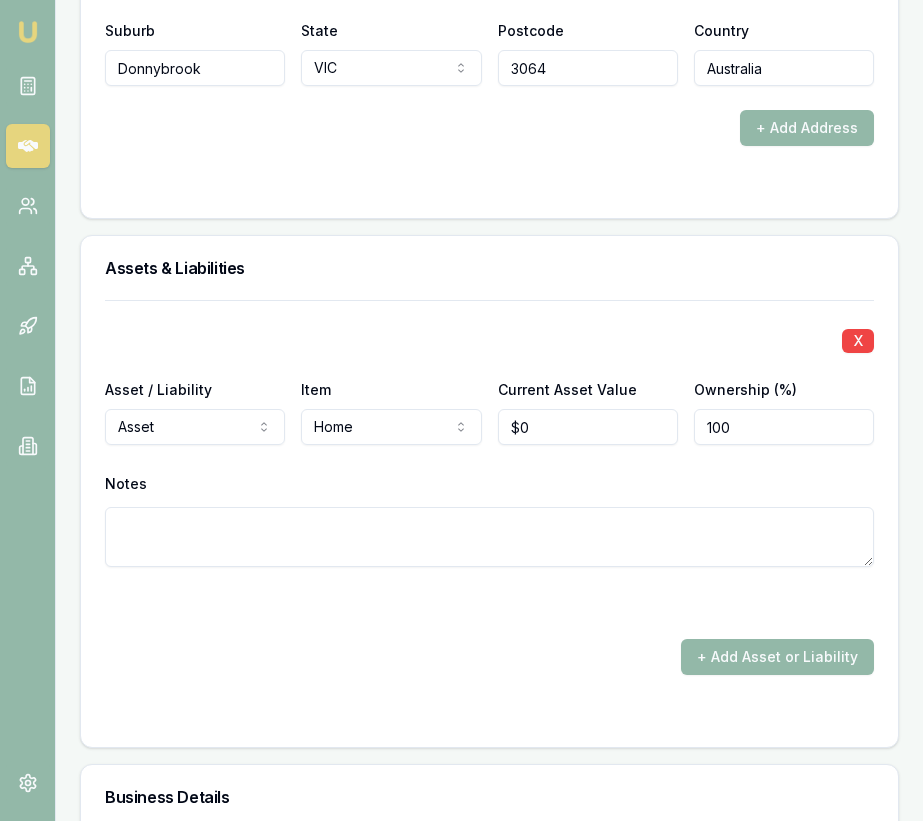 type on "0" 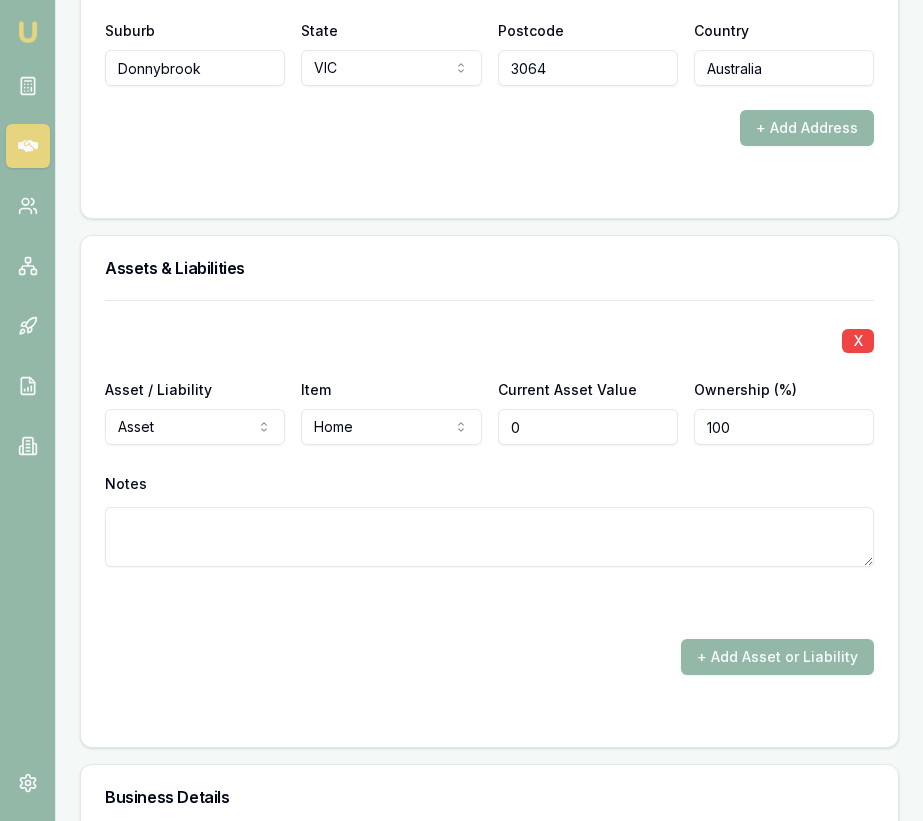 click on "0" at bounding box center [588, 427] 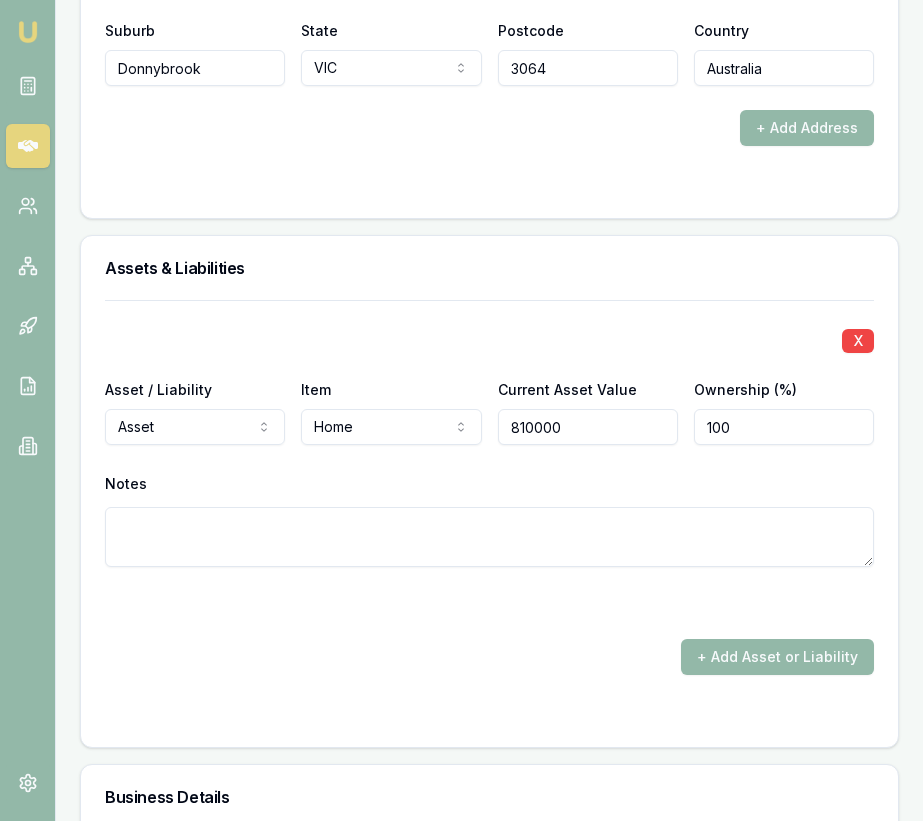 type on "$810,000" 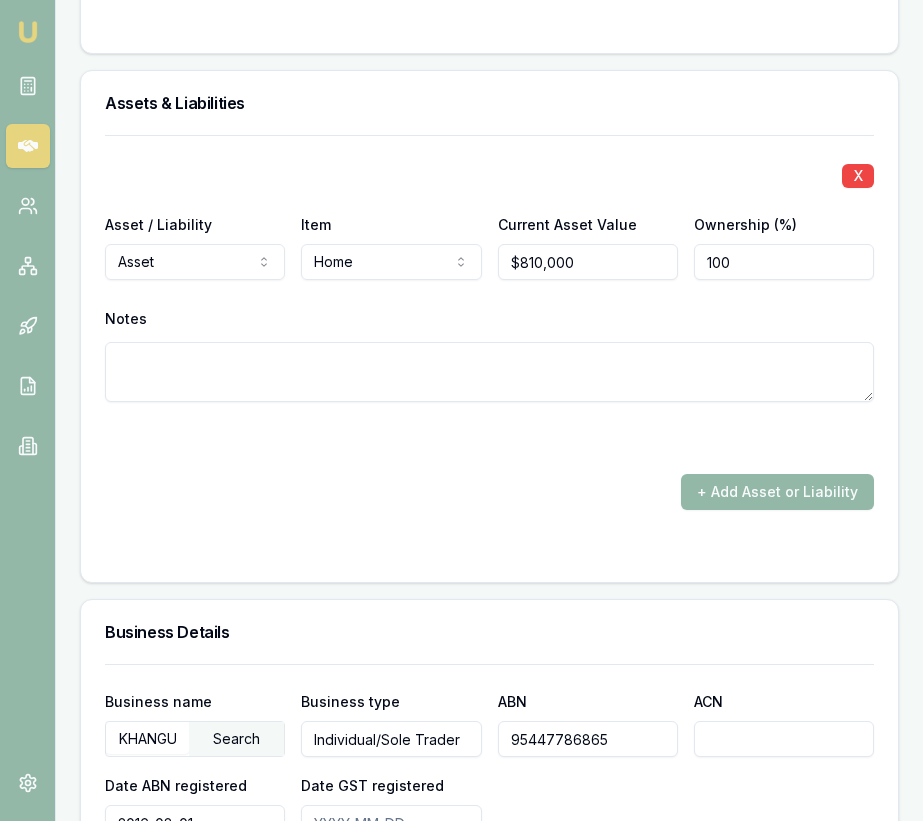 scroll, scrollTop: 3102, scrollLeft: 0, axis: vertical 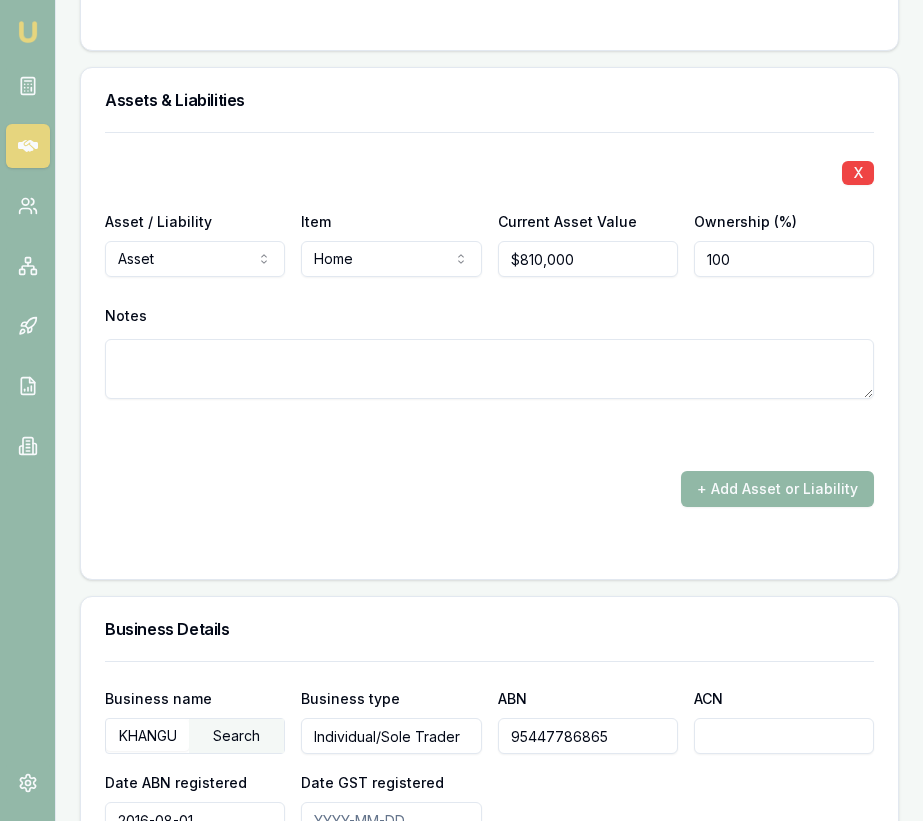 click on "+ Add Asset or Liability" at bounding box center (777, 489) 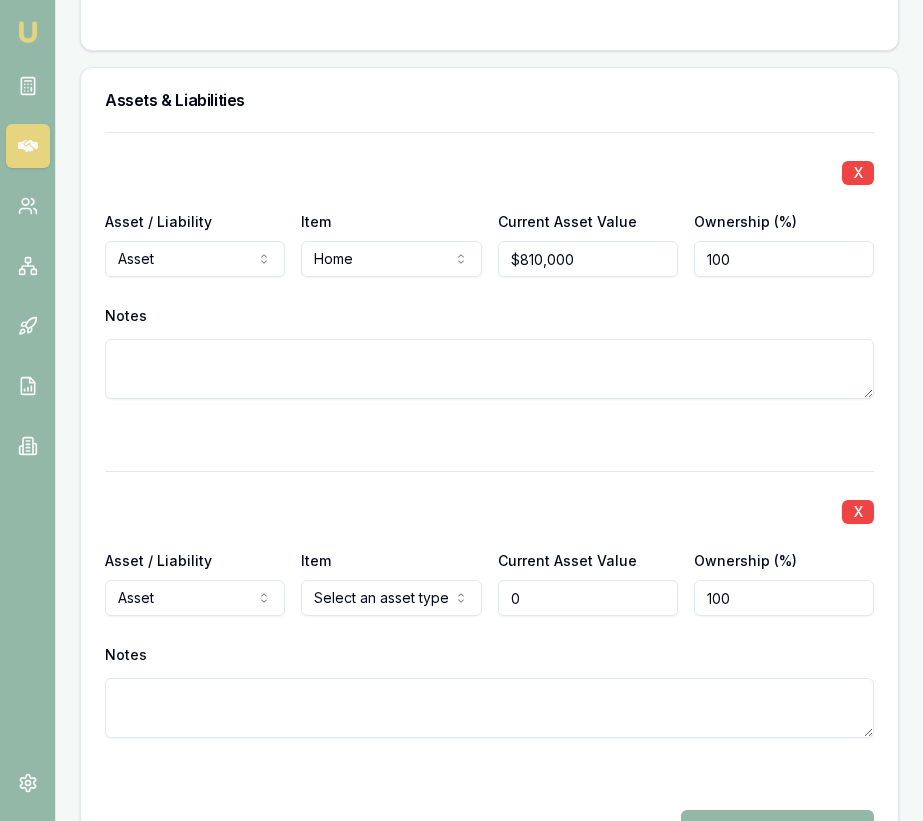 type on "$0" 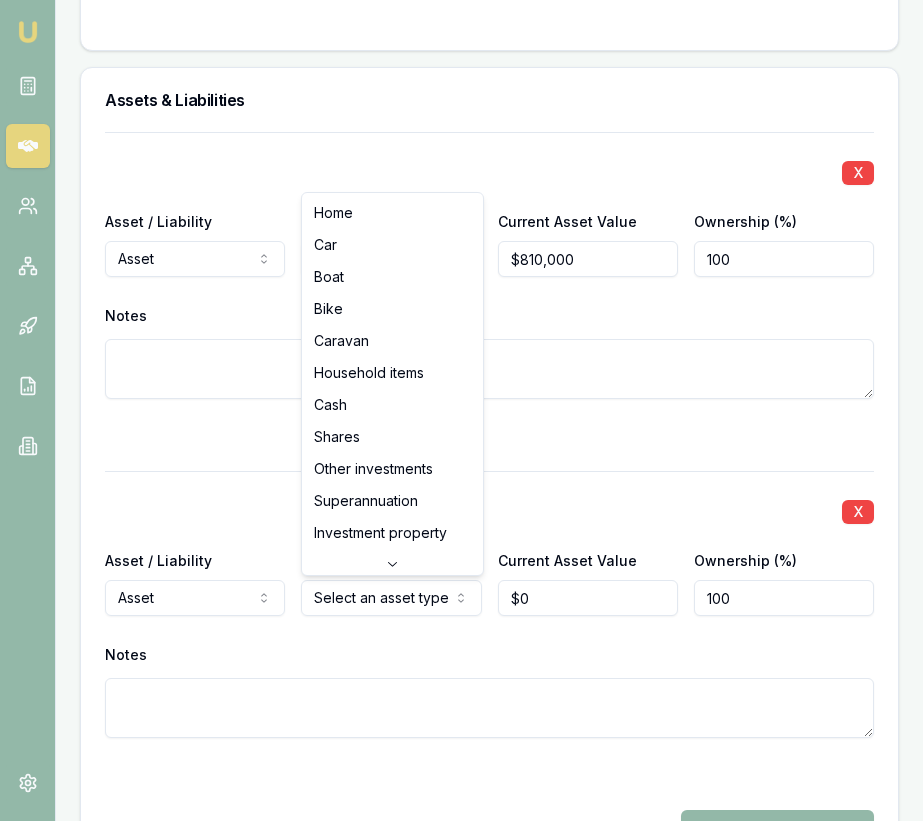 click on "Emu Broker Deals View D-QL2MMBM8Y4 Eujin Ooi Toggle Menu Customer Arvinder Singh Khangura 0420455040 mani.khangura0849@gmail.com Finance Summary $25,064 Loan Type: Commercial Asset Asset Type : Passenger Car Deal Dynamics Stage: Documents Requested From Client Age: 1 day ago Finance Details Applicants Loan Options Lender Submission Applicant Information Arvinder Singh Khangura switch Personal Personal Details Credit Score Identification Bank Details Residential Assets & Liabilities Business Business Details Business Financials Ownership Structure Assets & Liabilities Summary Income & Expenses Summary Assets & Liabilities Summary Personal Title * Mr Mr Mrs Miss Ms Dr Prof First name * Arvinder Singh Middle name  Last name * Khangura Date of birth 20/12/1988 Gender  Male Male Female Other Not disclosed Marital status  Married Single Married De facto Separated Divorced Widowed Residency status  Australian citizen Australian citizen Permanent resident Temporary resident Visa holder Email Phone 0420455040 (" at bounding box center [461, -2692] 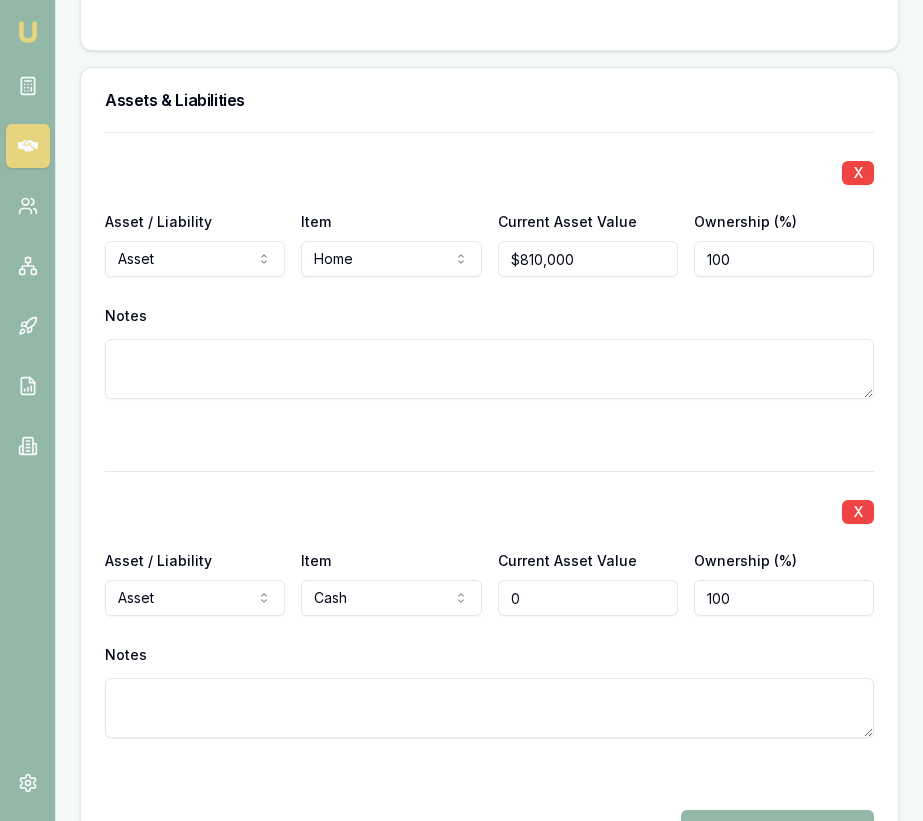 click on "0" at bounding box center (588, 598) 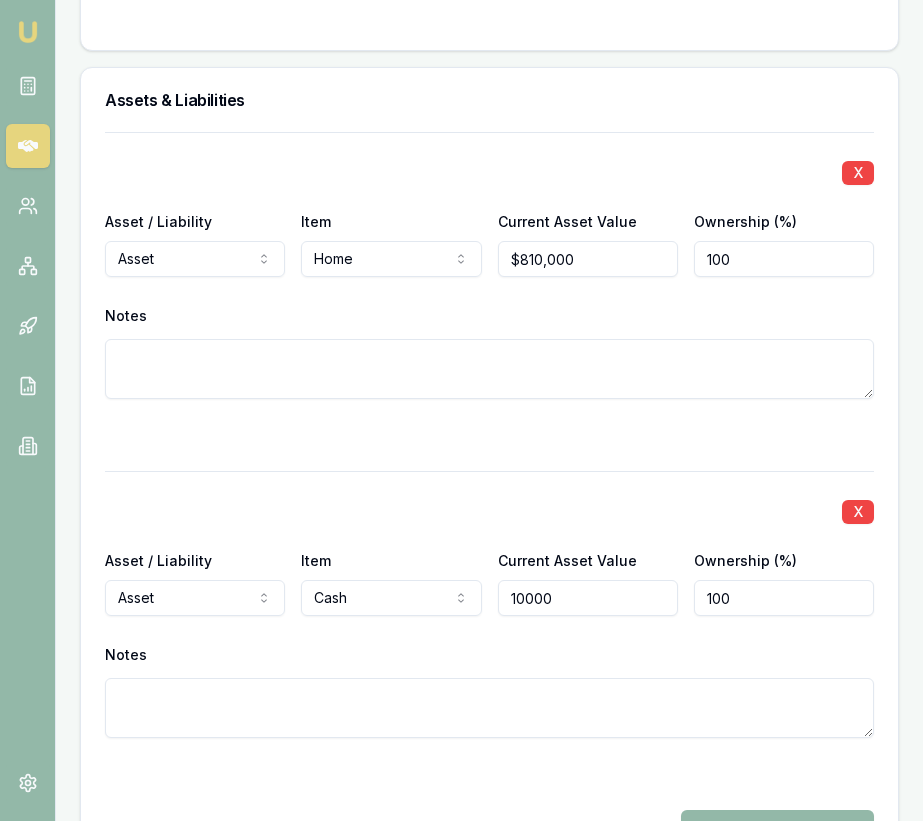 type on "$10,000" 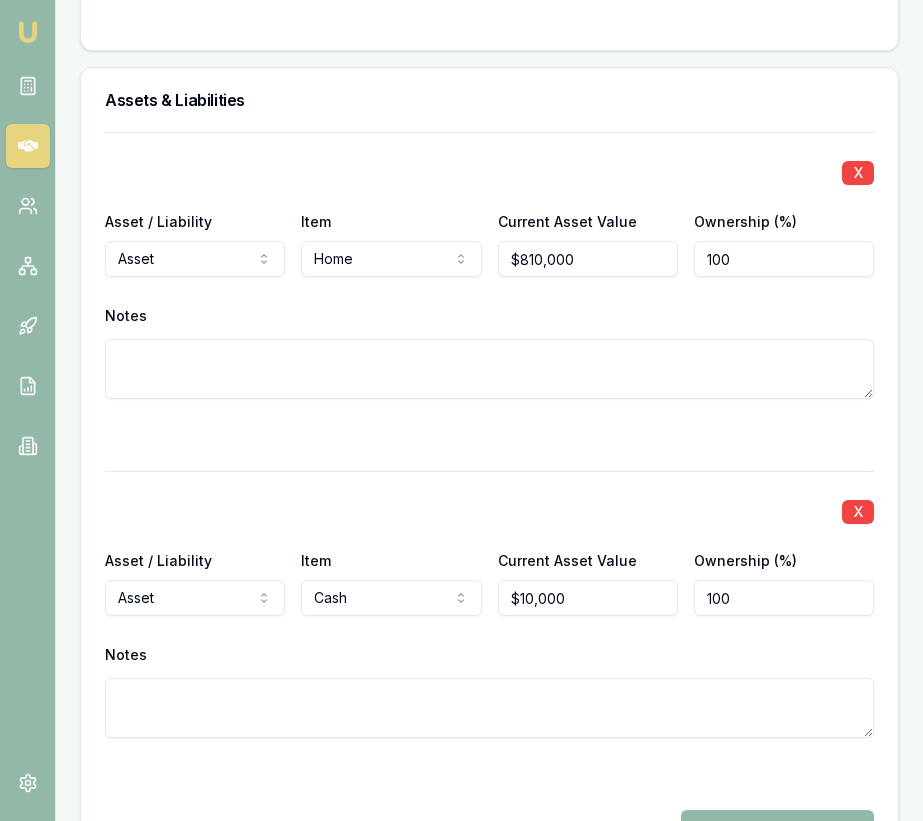 click on "X Asset / Liability  Asset Asset Liability Item  Cash Home Car Boat Bike Caravan Household items Cash Shares Other investments Superannuation Investment property Credit card Personal loan Payday loan Other Current Asset Value  $10,000 Ownership (%)  100 Notes" at bounding box center [489, 628] 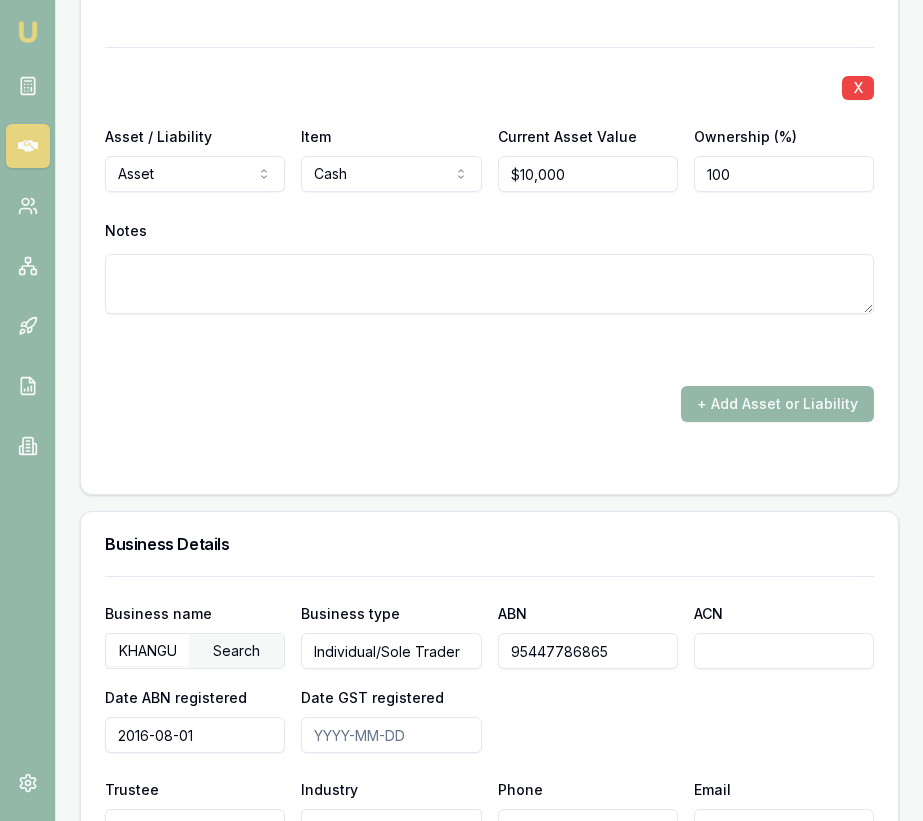 scroll, scrollTop: 3551, scrollLeft: 0, axis: vertical 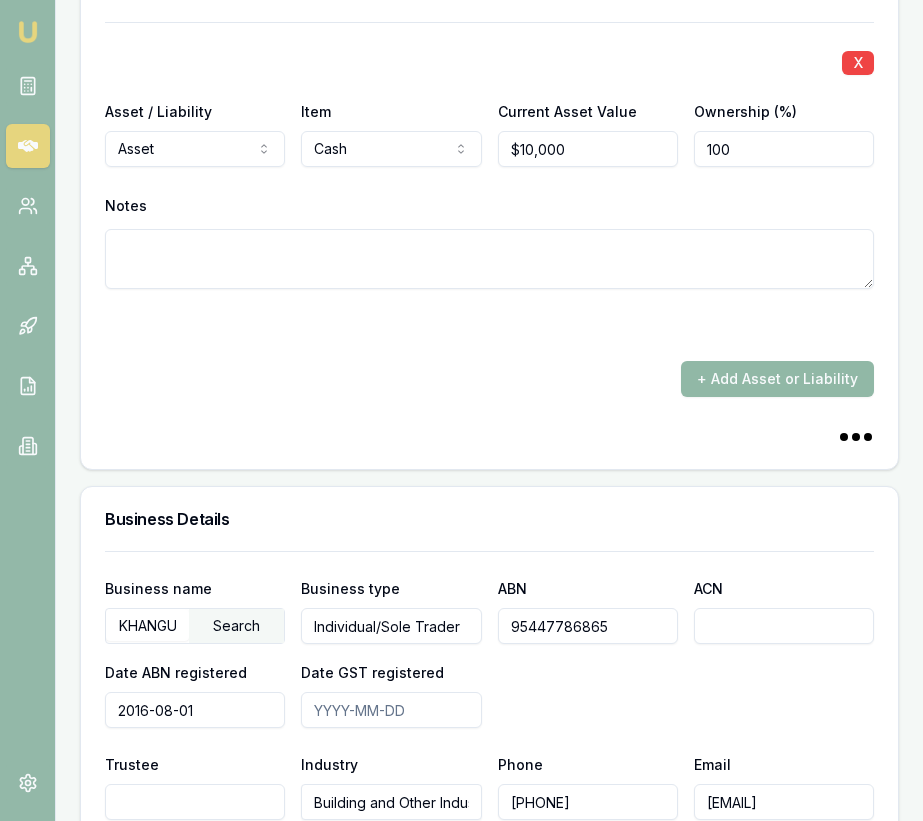 click on "+ Add Asset or Liability" at bounding box center (777, 379) 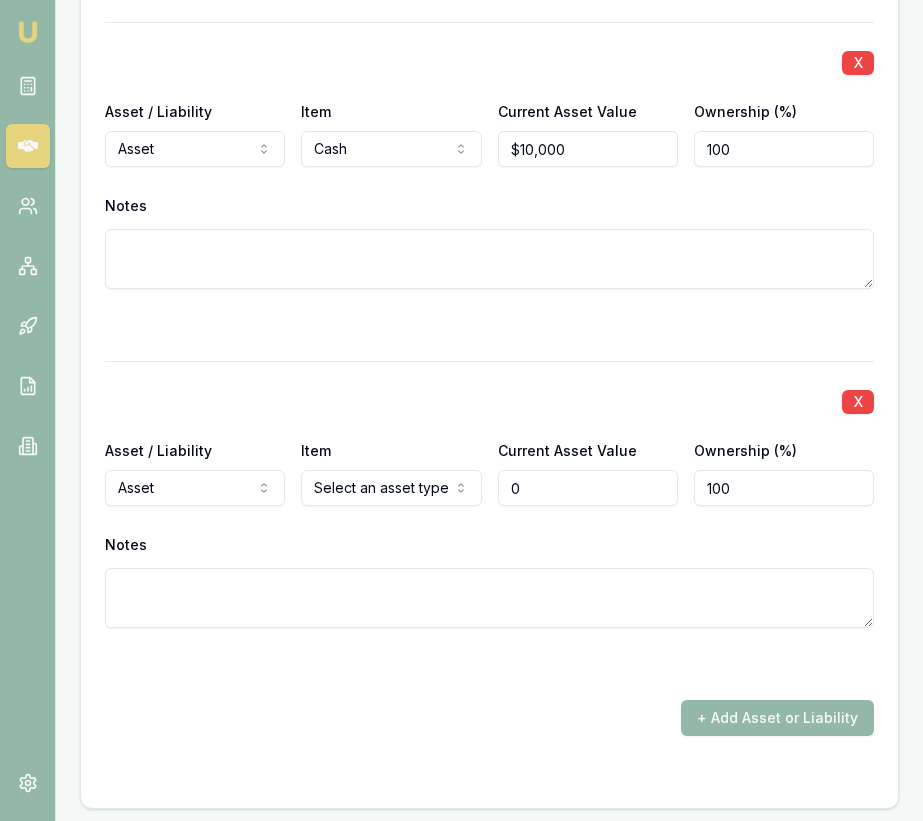 type on "$0" 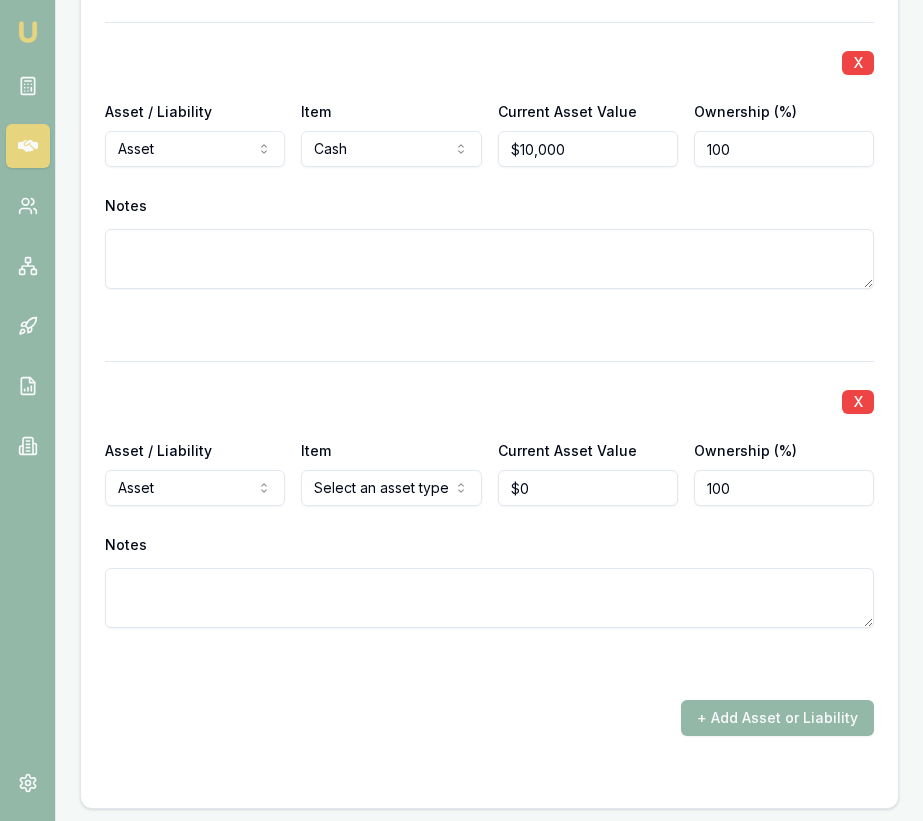 click on "Emu Broker Deals View D-QL2MMBM8Y4 Eujin Ooi Toggle Menu Customer Arvinder Singh Khangura 0420455040 mani.khangura0849@gmail.com Finance Summary $25,064 Loan Type: Commercial Asset Asset Type : Passenger Car Deal Dynamics Stage: Documents Requested From Client Age: 1 day ago Finance Details Applicants Loan Options Lender Submission Applicant Information Arvinder Singh Khangura switch Personal Personal Details Credit Score Identification Bank Details Residential Assets & Liabilities Business Business Details Business Financials Ownership Structure Assets & Liabilities Summary Income & Expenses Summary Assets & Liabilities Summary Personal Title * Mr Mr Mrs Miss Ms Dr Prof First name * Arvinder Singh Middle name  Last name * Khangura Date of birth 20/12/1988 Gender  Male Male Female Other Not disclosed Marital status  Married Single Married De facto Separated Divorced Widowed Residency status  Australian citizen Australian citizen Permanent resident Temporary resident Visa holder Email Phone 0420455040 (" at bounding box center [461, -3141] 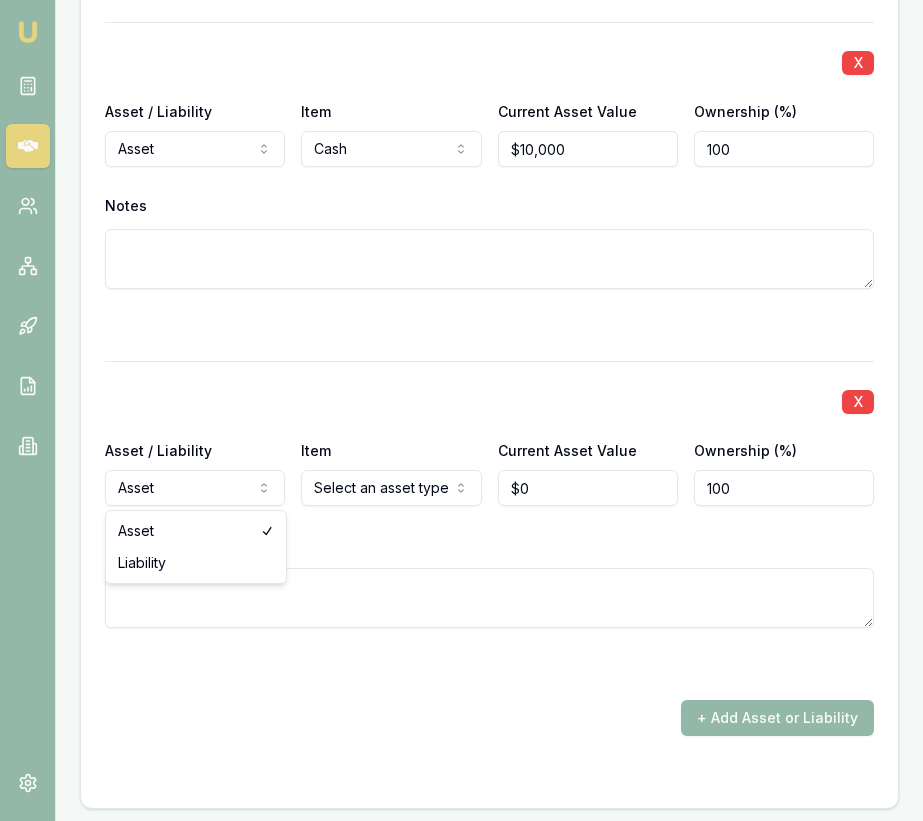 select on "LIABILITY" 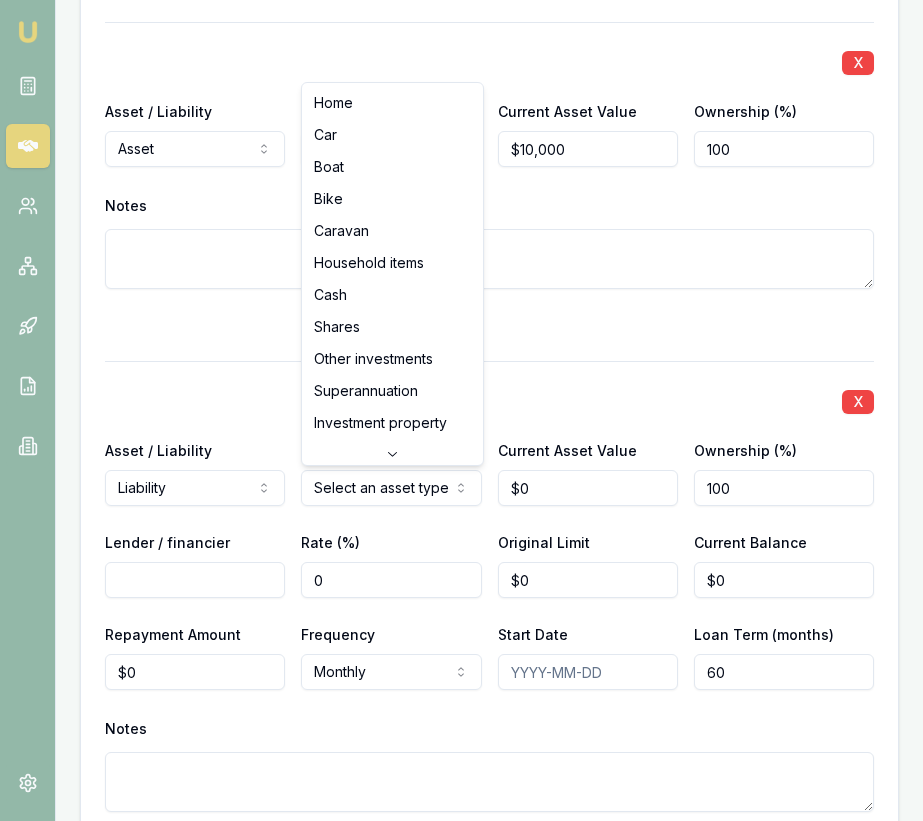 click on "Emu Broker Deals View D-QL2MMBM8Y4 Eujin Ooi Toggle Menu Customer Arvinder Singh Khangura 0420455040 mani.khangura0849@gmail.com Finance Summary $25,064 Loan Type: Commercial Asset Asset Type : Passenger Car Deal Dynamics Stage: Documents Requested From Client Age: 1 day ago Finance Details Applicants Loan Options Lender Submission Applicant Information Arvinder Singh Khangura switch Personal Personal Details Credit Score Identification Bank Details Residential Assets & Liabilities Business Business Details Business Financials Ownership Structure Assets & Liabilities Summary Income & Expenses Summary Assets & Liabilities Summary Personal Title * Mr Mr Mrs Miss Ms Dr Prof First name * Arvinder Singh Middle name  Last name * Khangura Date of birth 20/12/1988 Gender  Male Male Female Other Not disclosed Marital status  Married Single Married De facto Separated Divorced Widowed Residency status  Australian citizen Australian citizen Permanent resident Temporary resident Visa holder Email Phone 0420455040 (" at bounding box center [461, -3141] 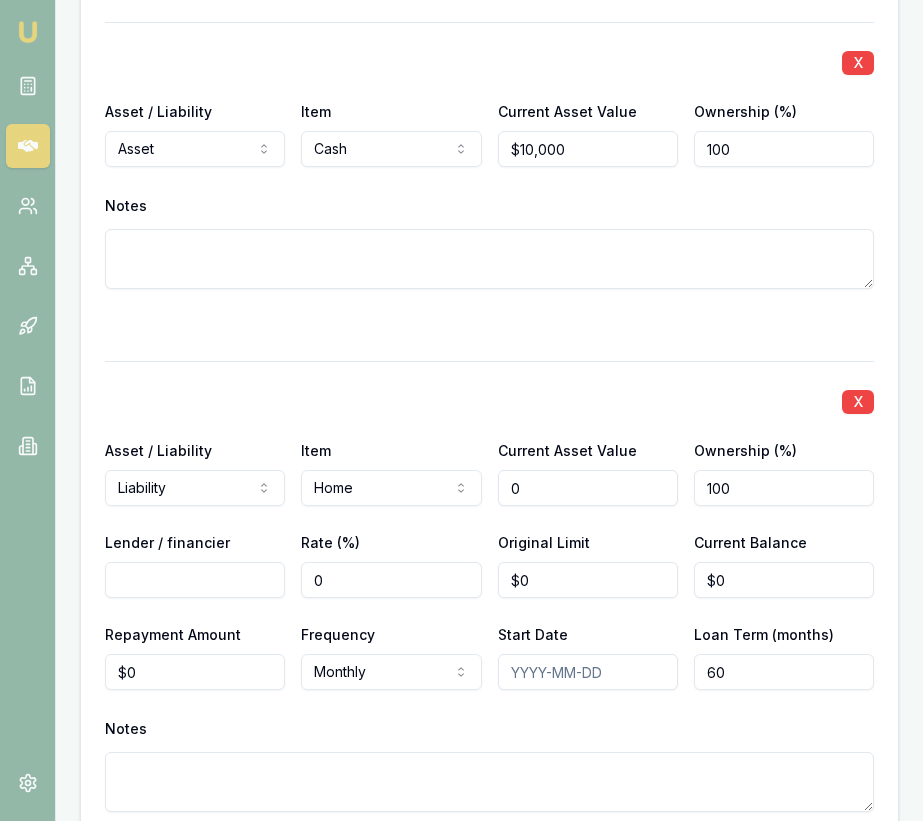 click on "0" at bounding box center (588, 488) 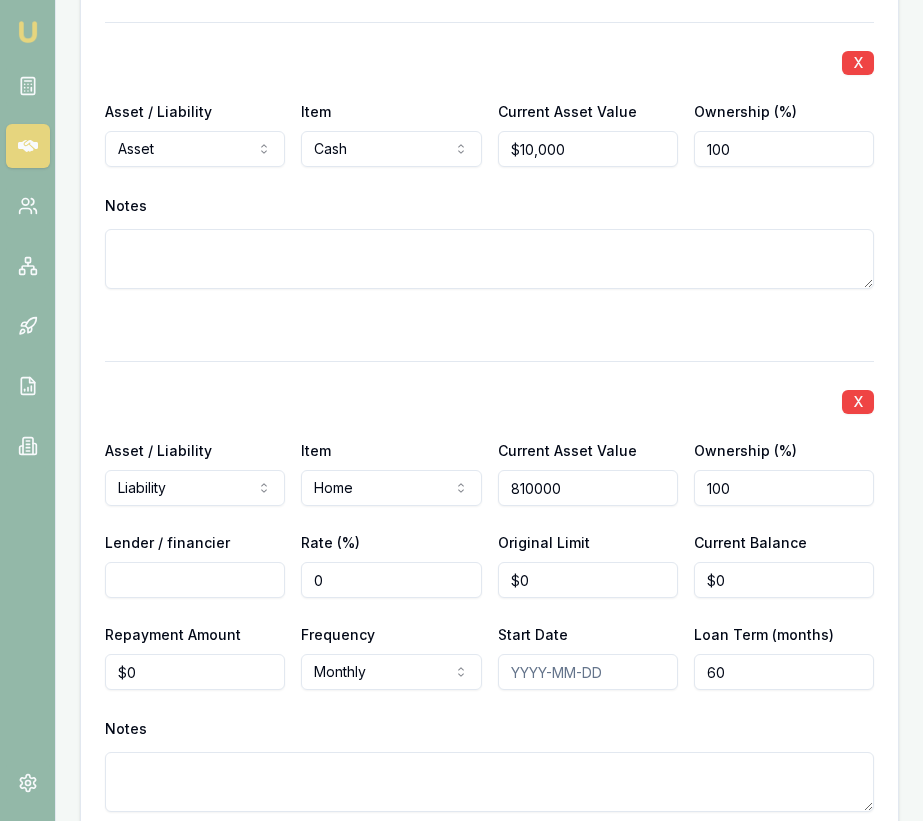 type on "$810,000" 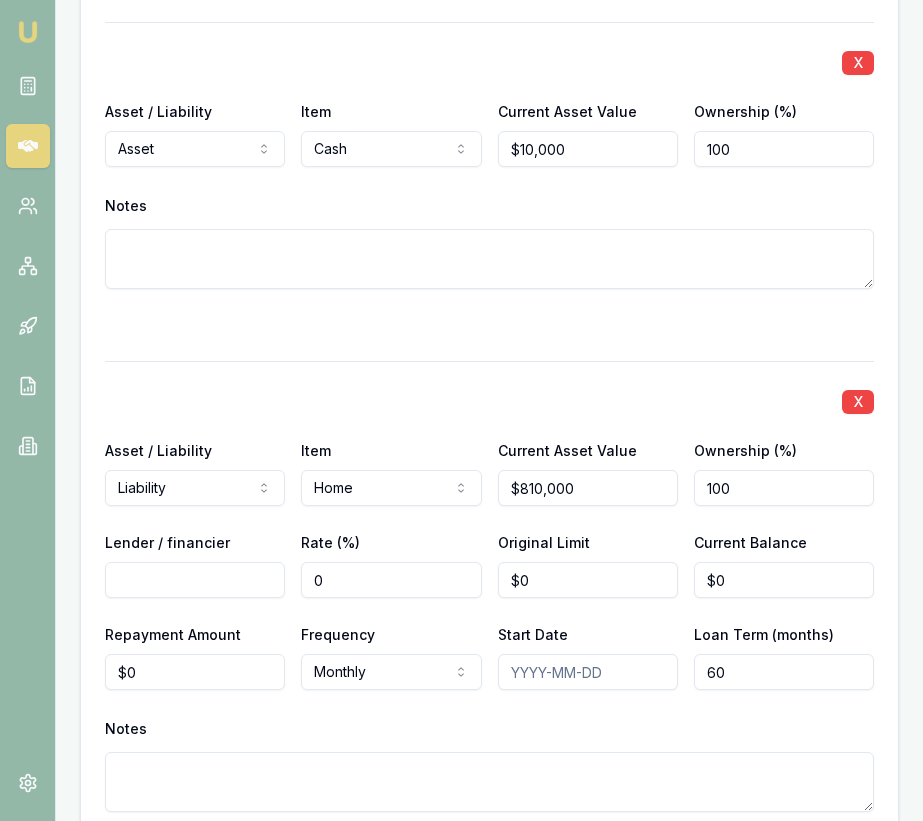 click on "Lender / financier" at bounding box center [195, 580] 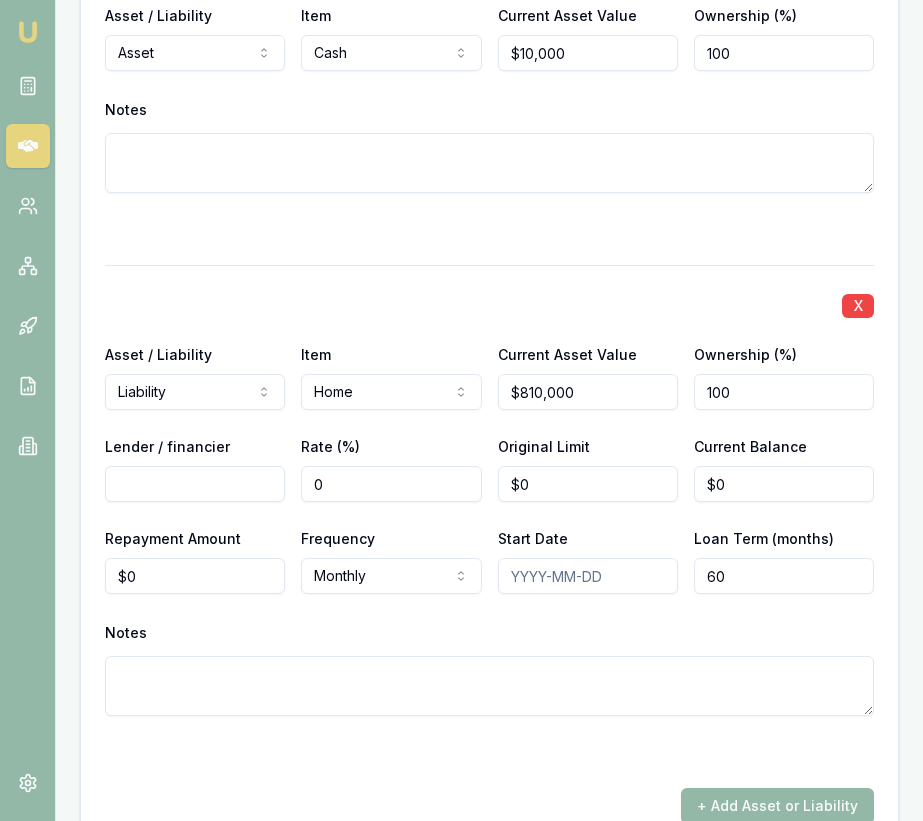 scroll, scrollTop: 3649, scrollLeft: 0, axis: vertical 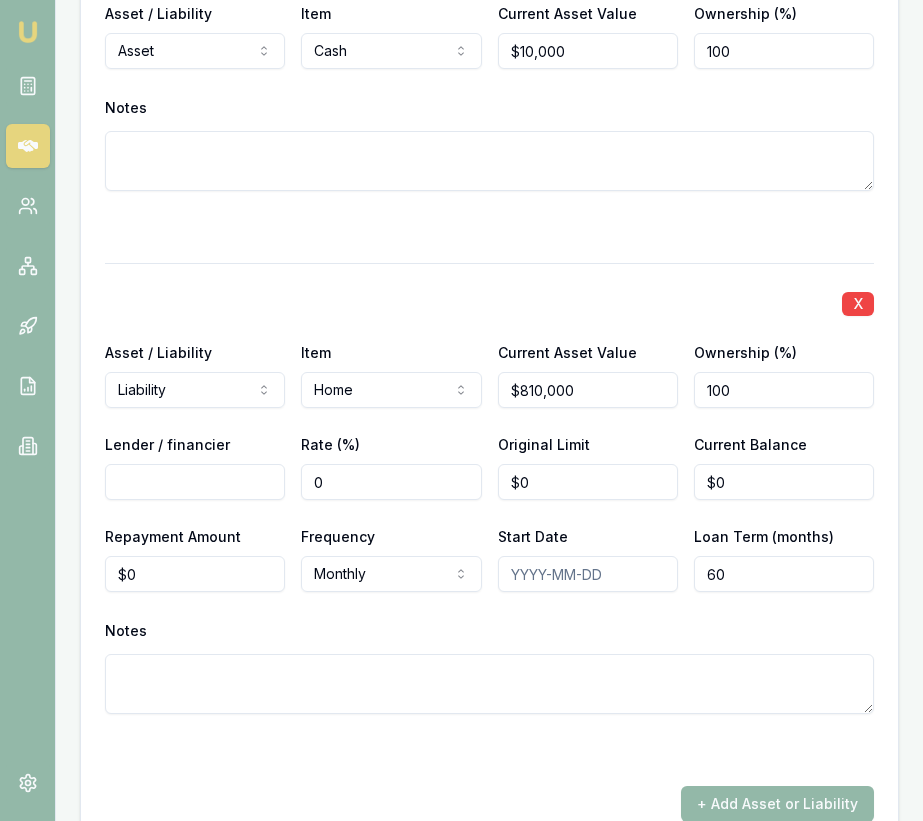 click on "Lender / financier" at bounding box center (195, 482) 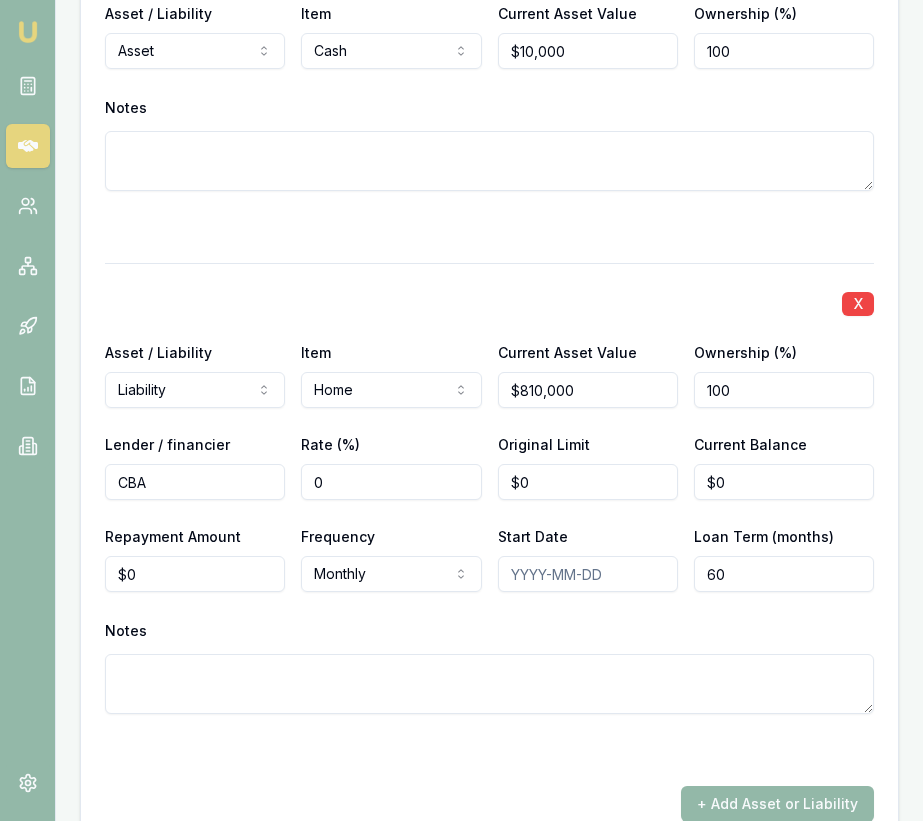 type on "CBA" 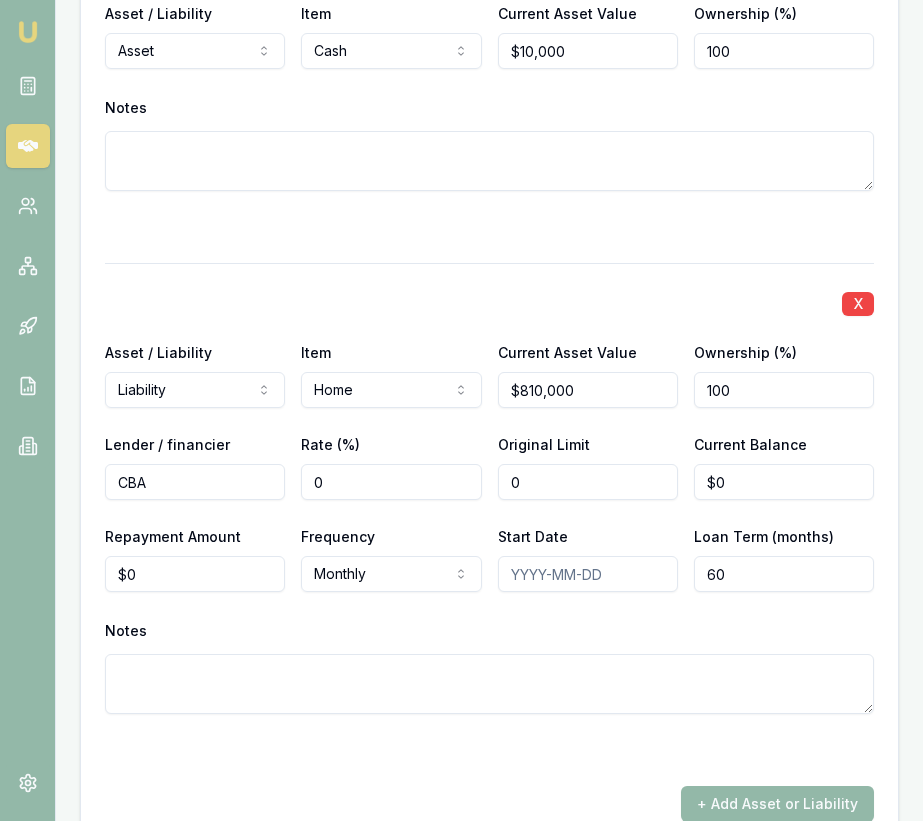 click on "0" at bounding box center [588, 482] 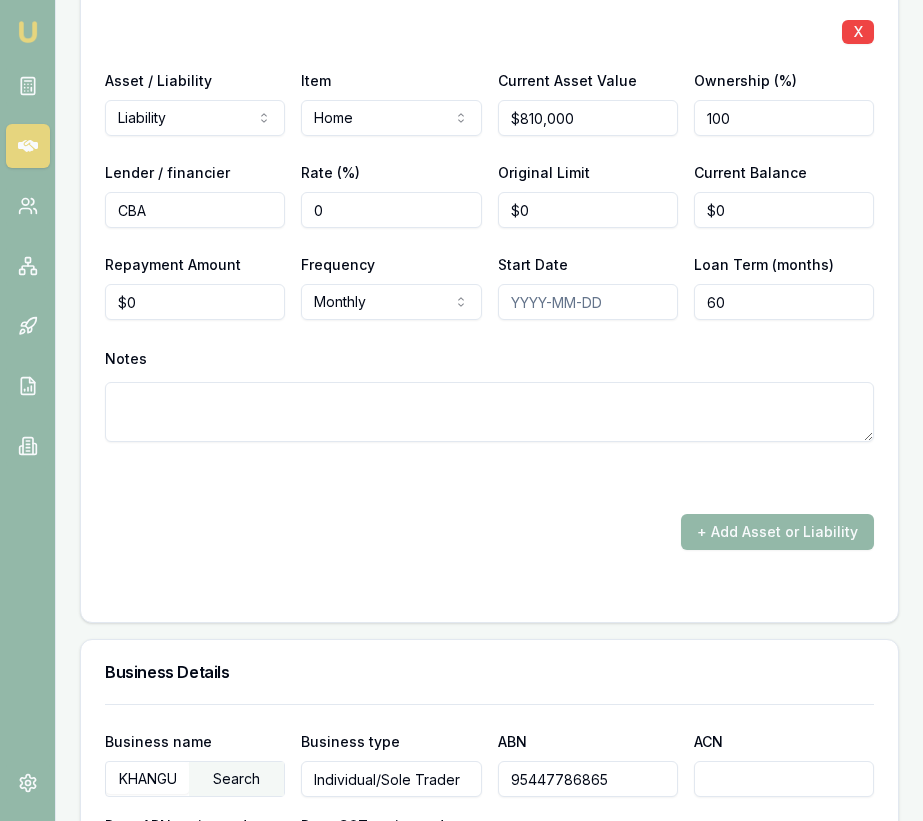scroll, scrollTop: 3767, scrollLeft: 0, axis: vertical 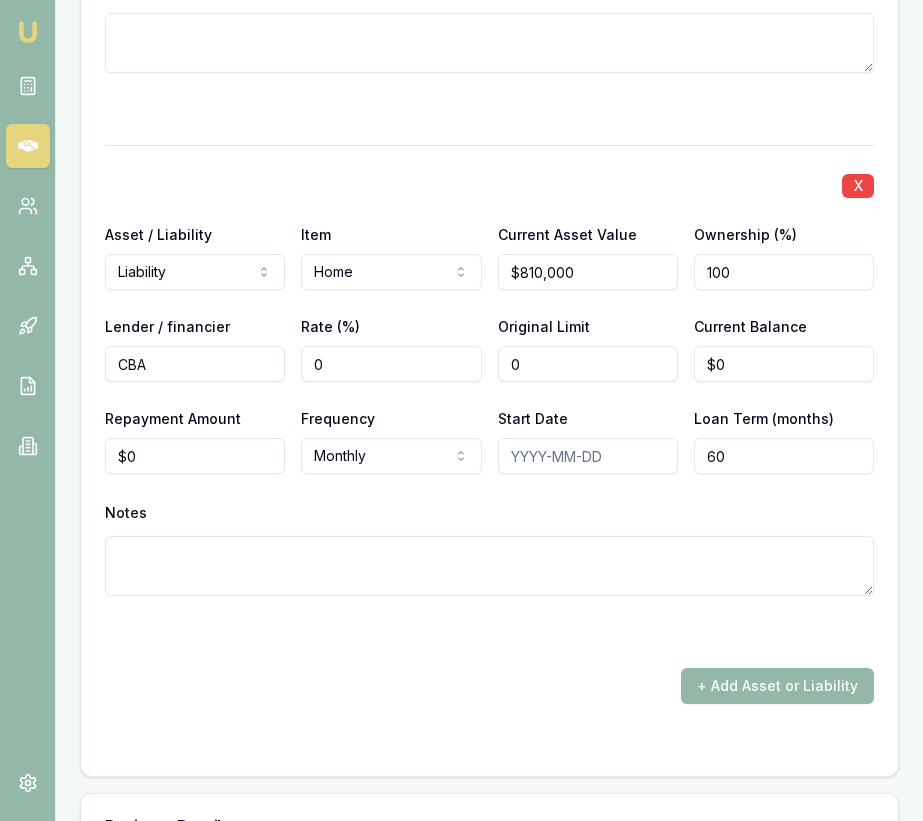 click on "0" at bounding box center (588, 364) 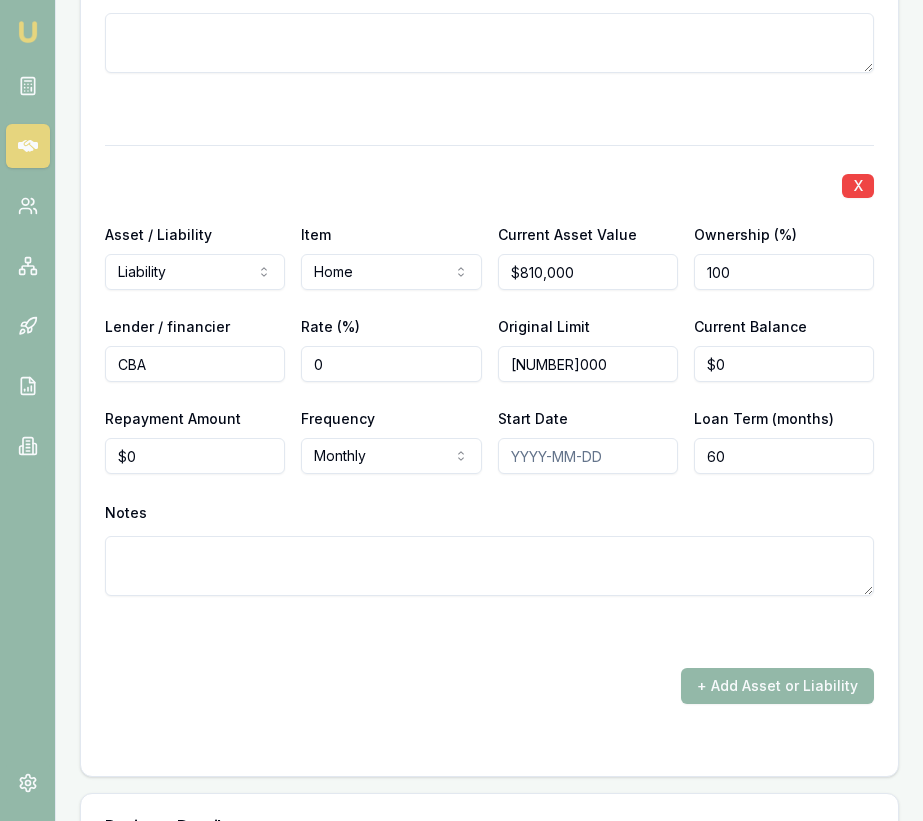 type on "$566,000" 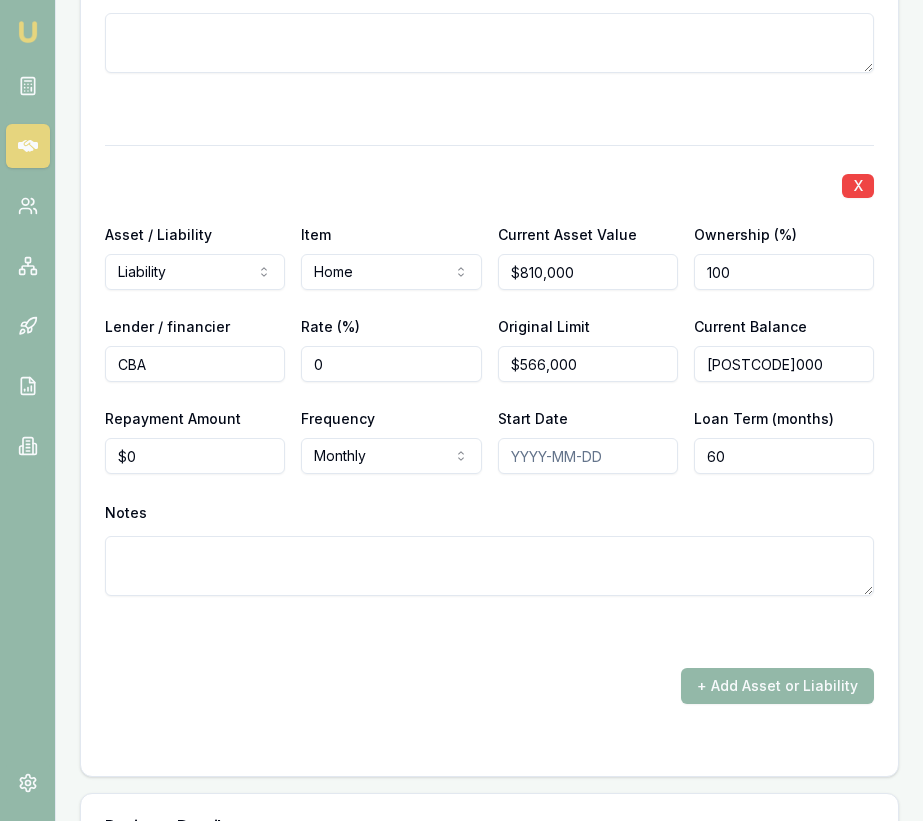 type on "$565,000" 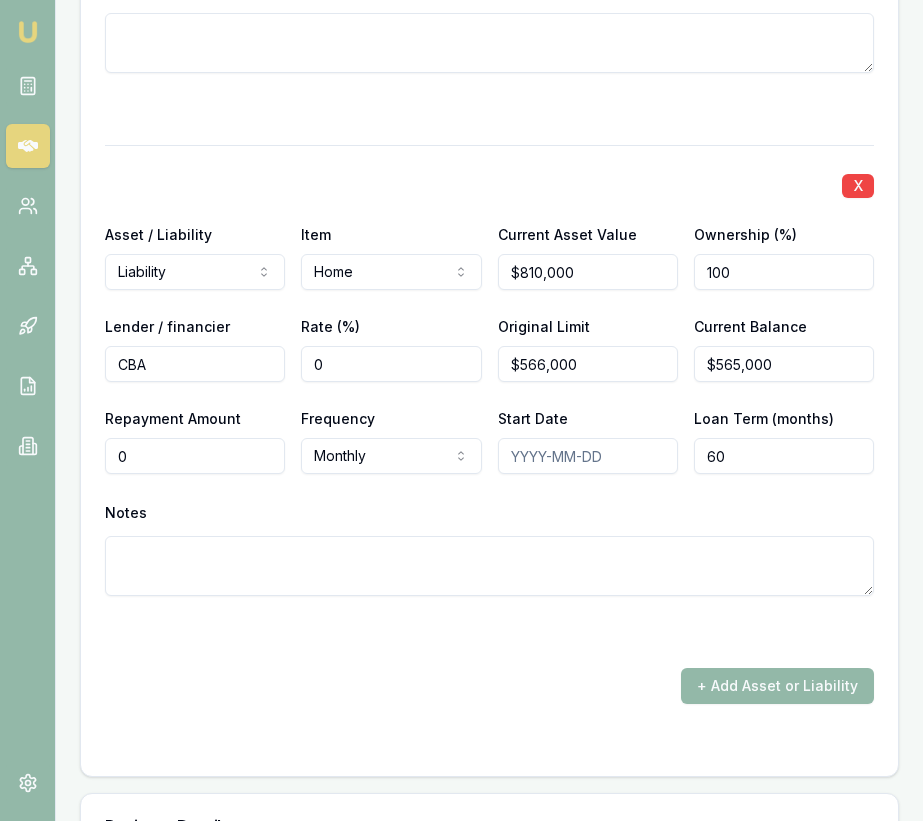 click on "0" at bounding box center (195, 456) 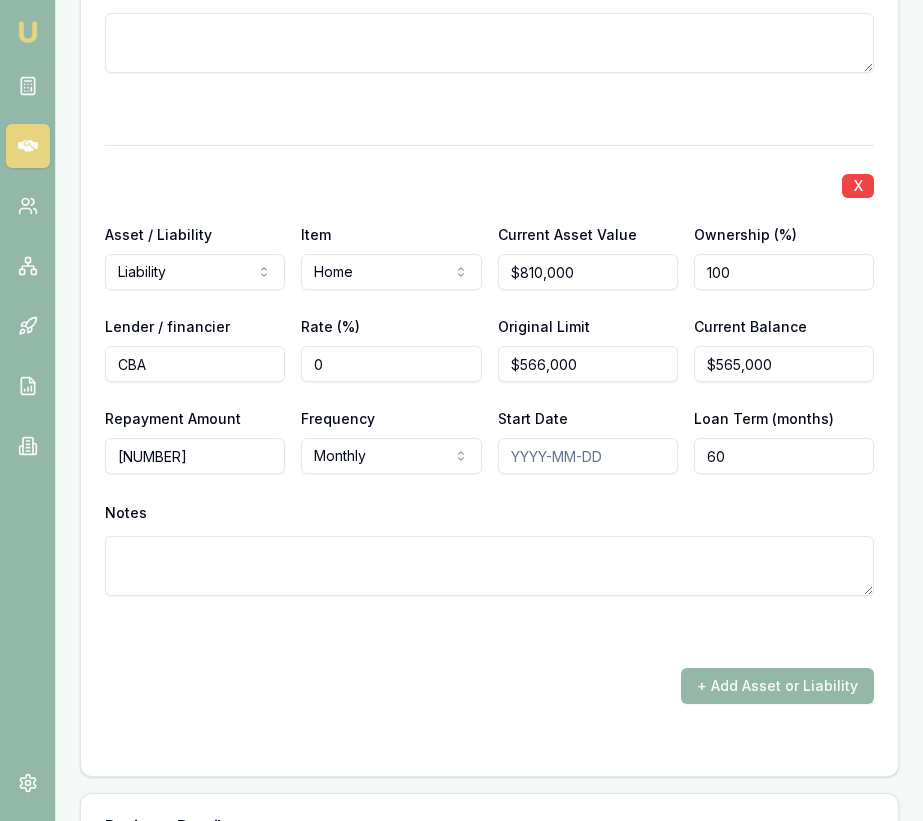 scroll, scrollTop: 3768, scrollLeft: 0, axis: vertical 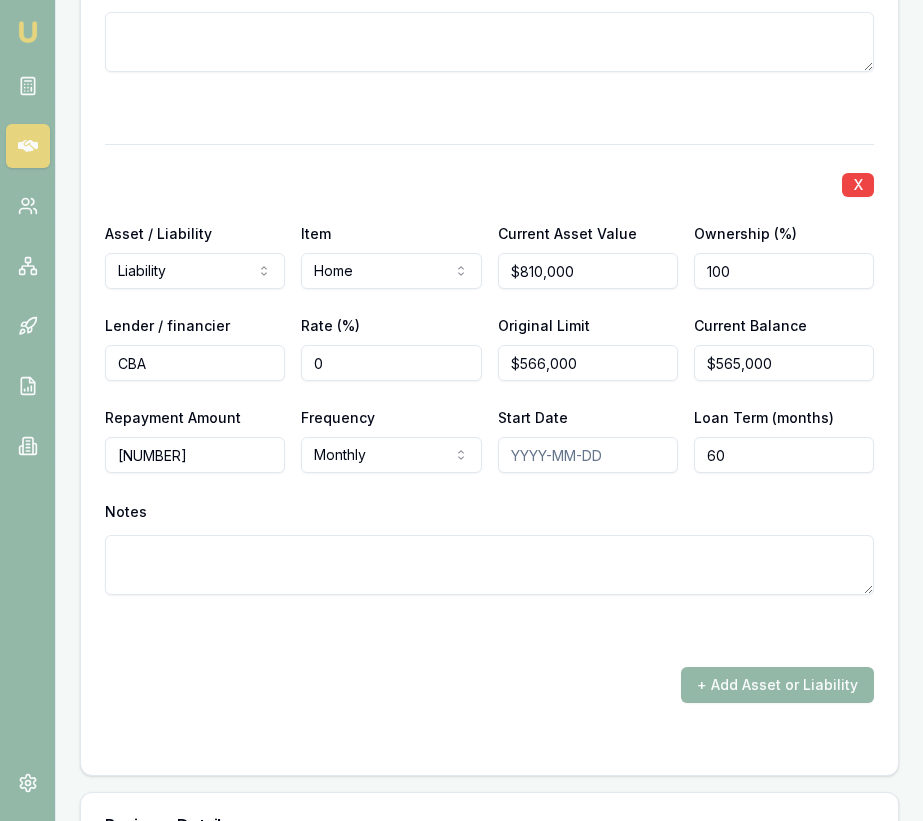 type on "$1,650" 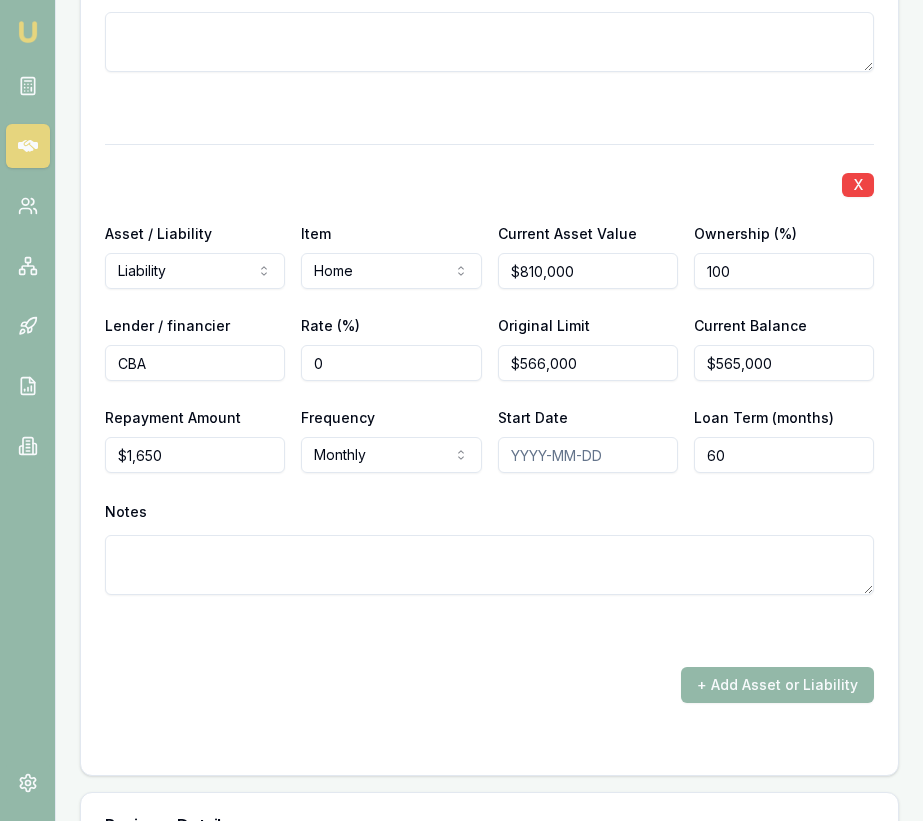 click on "Start Date" at bounding box center [588, 455] 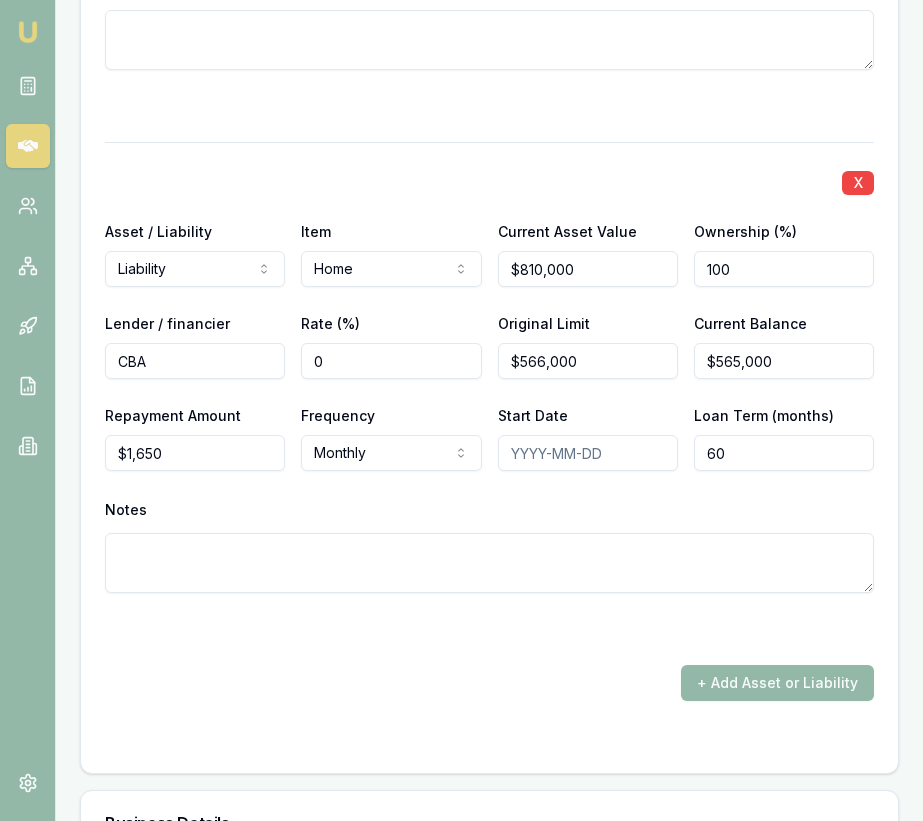 click on "60" at bounding box center [784, 453] 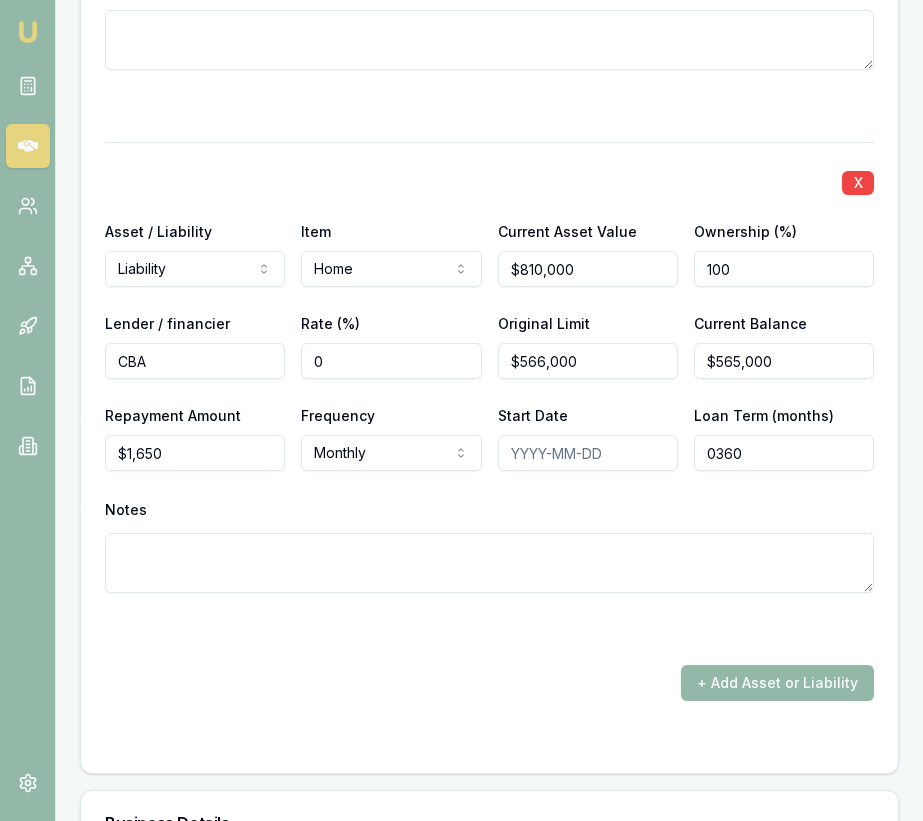 type on "0360" 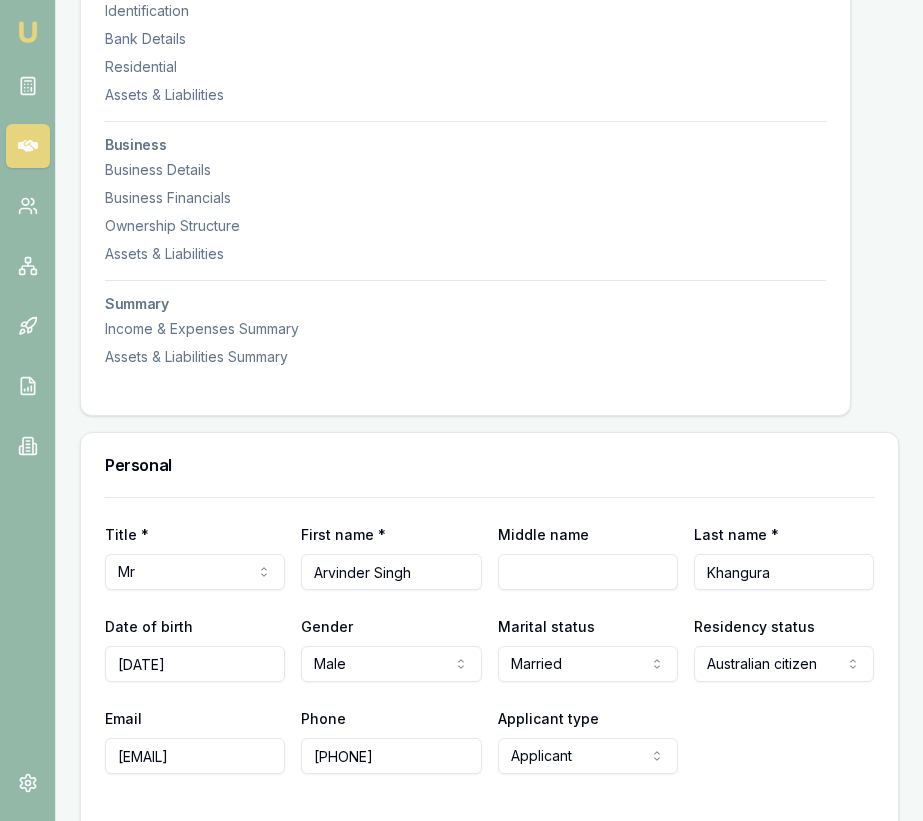 scroll, scrollTop: 0, scrollLeft: 0, axis: both 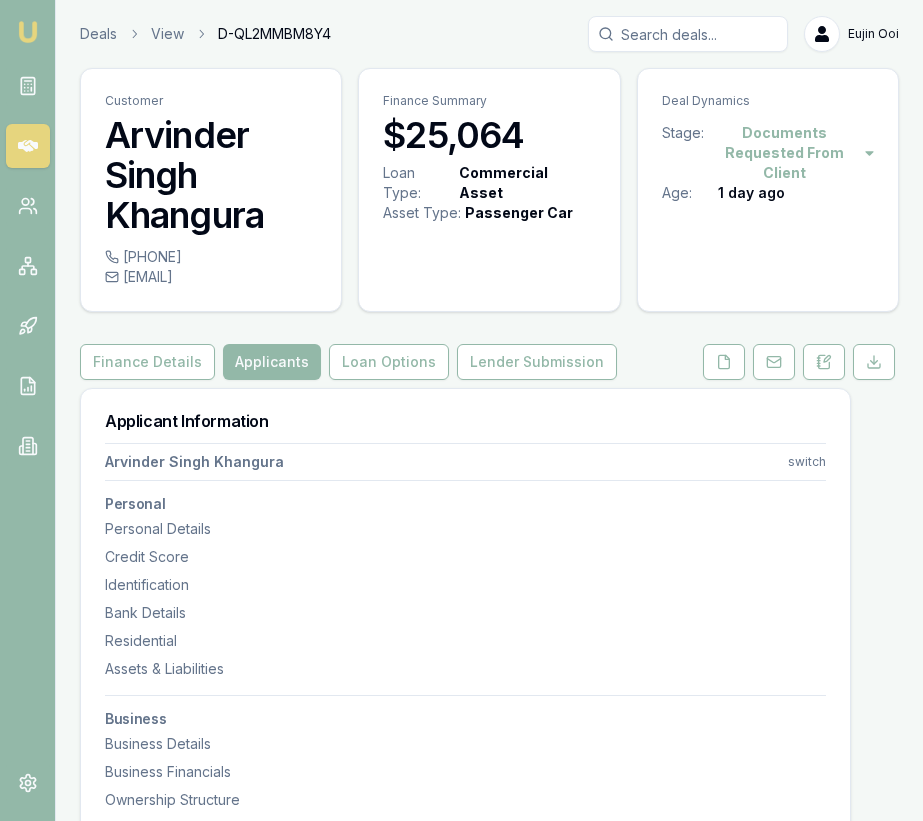 click on "Customer Arvinder Singh Khangura 0420455040 mani.khangura0849@gmail.com Finance Summary $25,064 Loan Type: Commercial Asset Asset Type : Passenger Car Deal Dynamics Stage: Documents Requested From Client Age: 1 day ago Finance Details Applicants Loan Options Lender Submission Applicant Information Arvinder Singh Khangura switch Personal Personal Details Credit Score Identification Bank Details Residential Assets & Liabilities Business Business Details Business Financials Ownership Structure Assets & Liabilities Summary Income & Expenses Summary Assets & Liabilities Summary Personal Title * Mr Mr Mrs Miss Ms Dr Prof First name * Arvinder Singh Middle name  Last name * Khangura Date of birth 20/12/1988 Gender  Male Male Female Other Not disclosed Marital status  Married Single Married De facto Separated Divorced Widowed Residency status  Australian citizen Australian citizen Permanent resident Temporary resident Visa holder Email mani.khangura0849@gmail.com Phone 0420455040 Applicant type  Applicant Applicant (" at bounding box center (489, 3417) 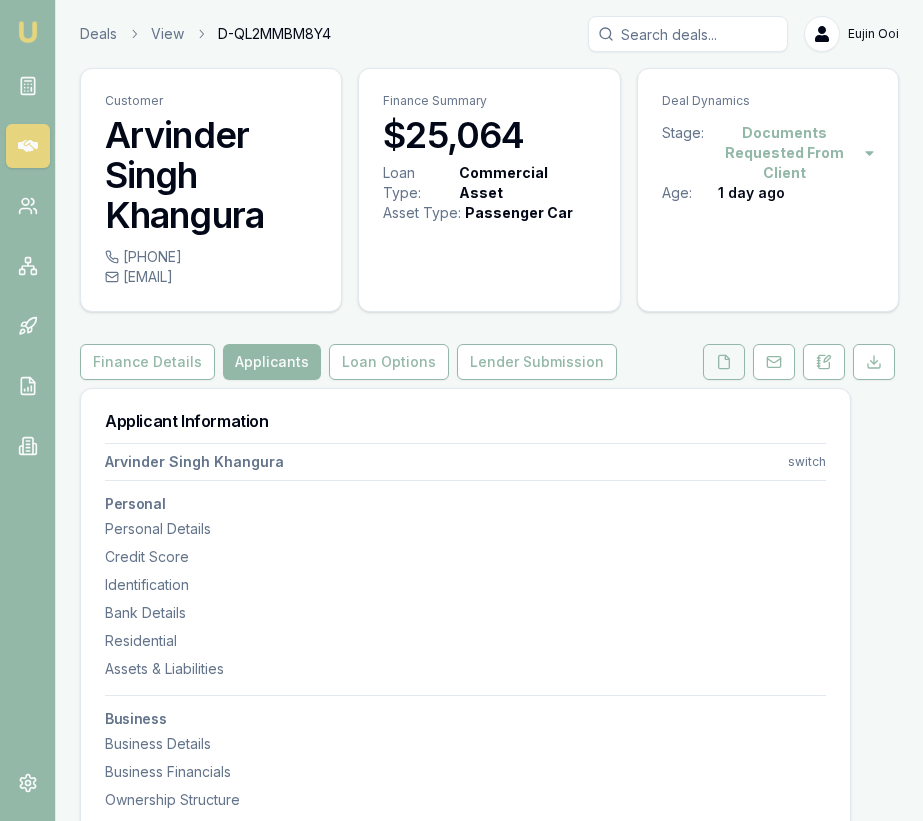 click at bounding box center [724, 362] 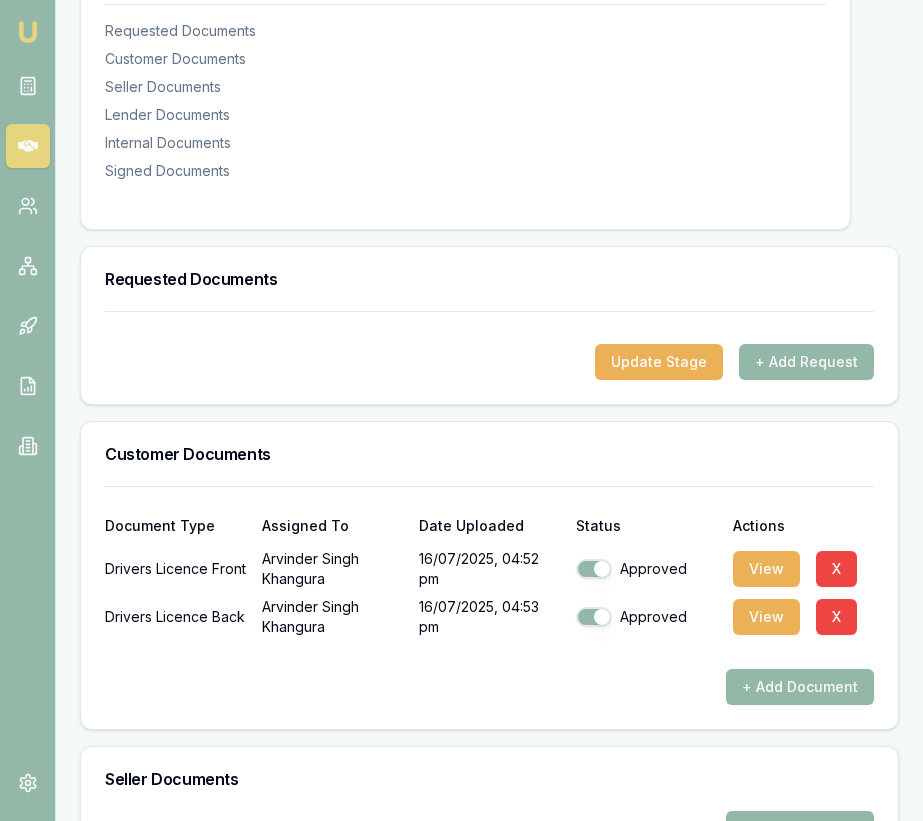 scroll, scrollTop: 0, scrollLeft: 0, axis: both 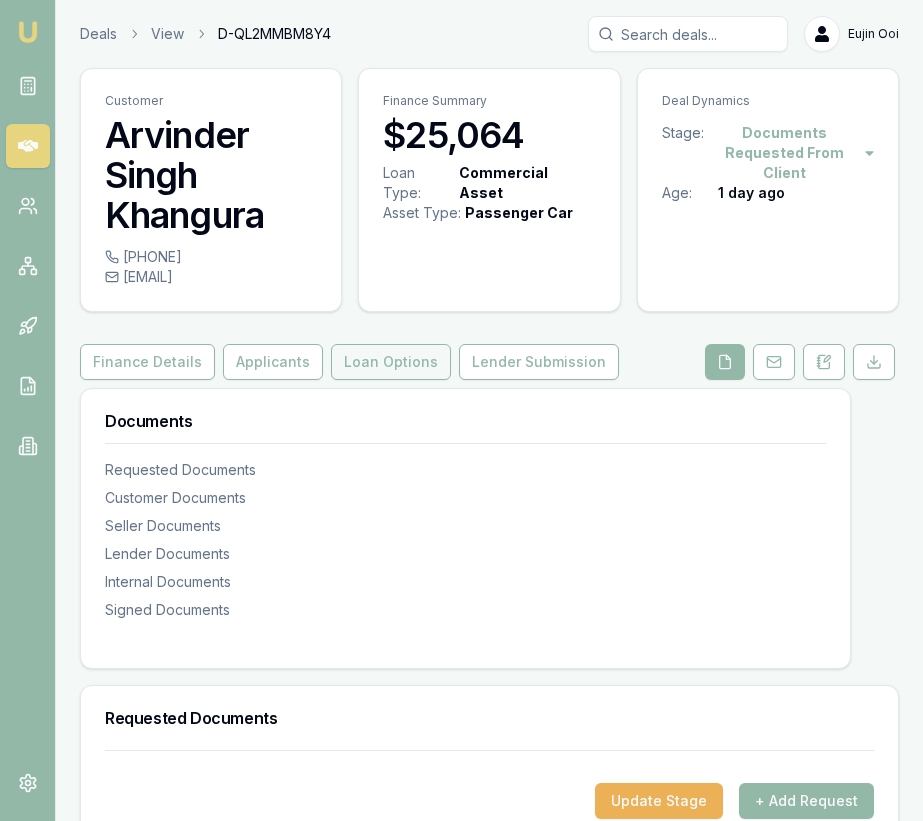click on "Loan Options" at bounding box center [391, 362] 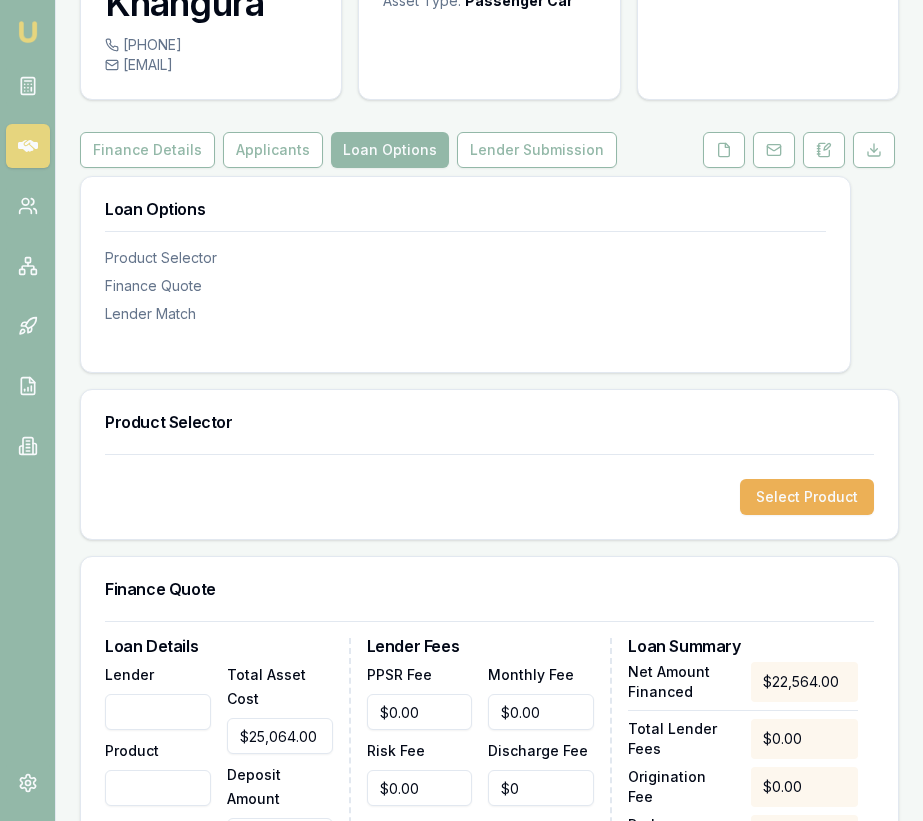 scroll, scrollTop: 257, scrollLeft: 0, axis: vertical 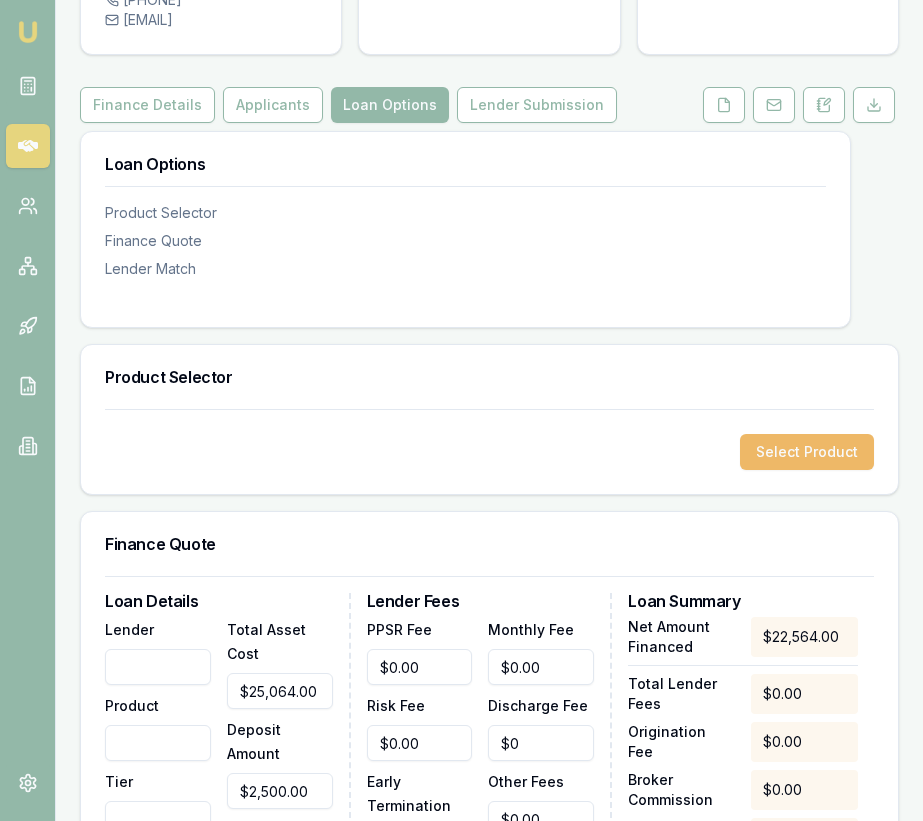click on "Select Product" at bounding box center (807, 452) 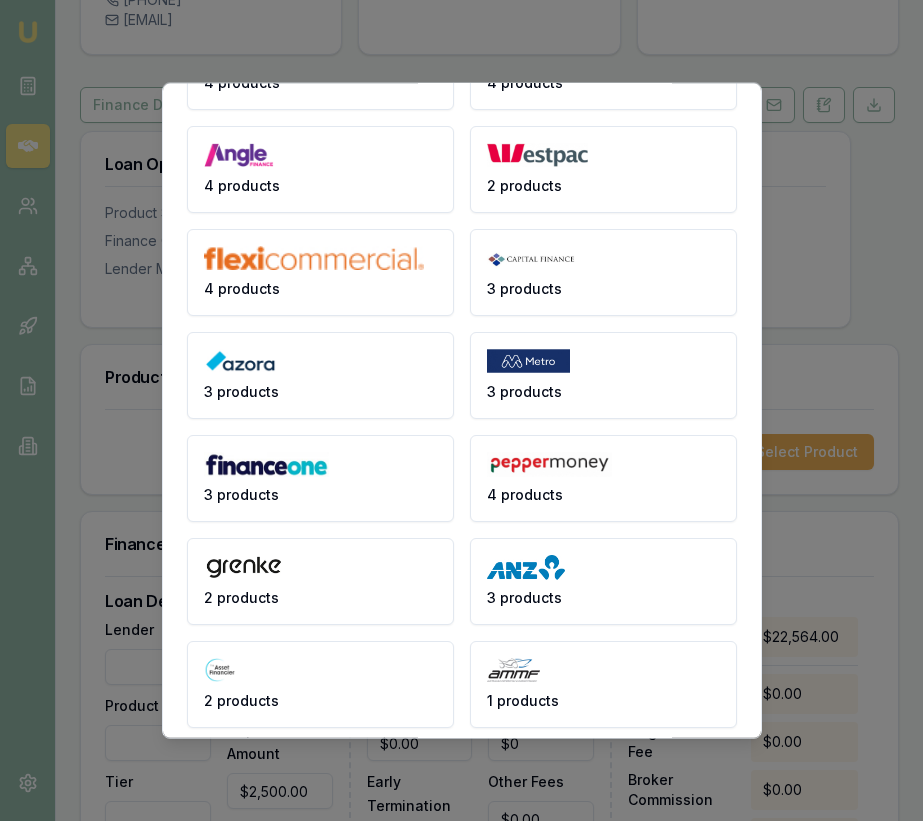 scroll, scrollTop: 338, scrollLeft: 0, axis: vertical 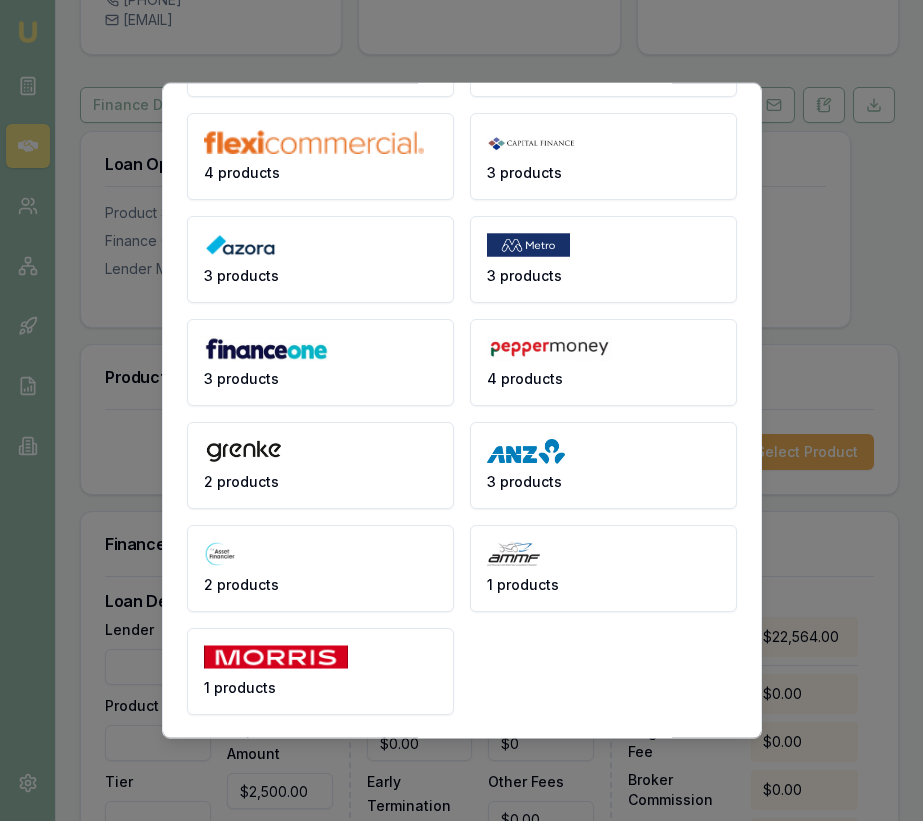 click on "2   products" at bounding box center (320, 567) 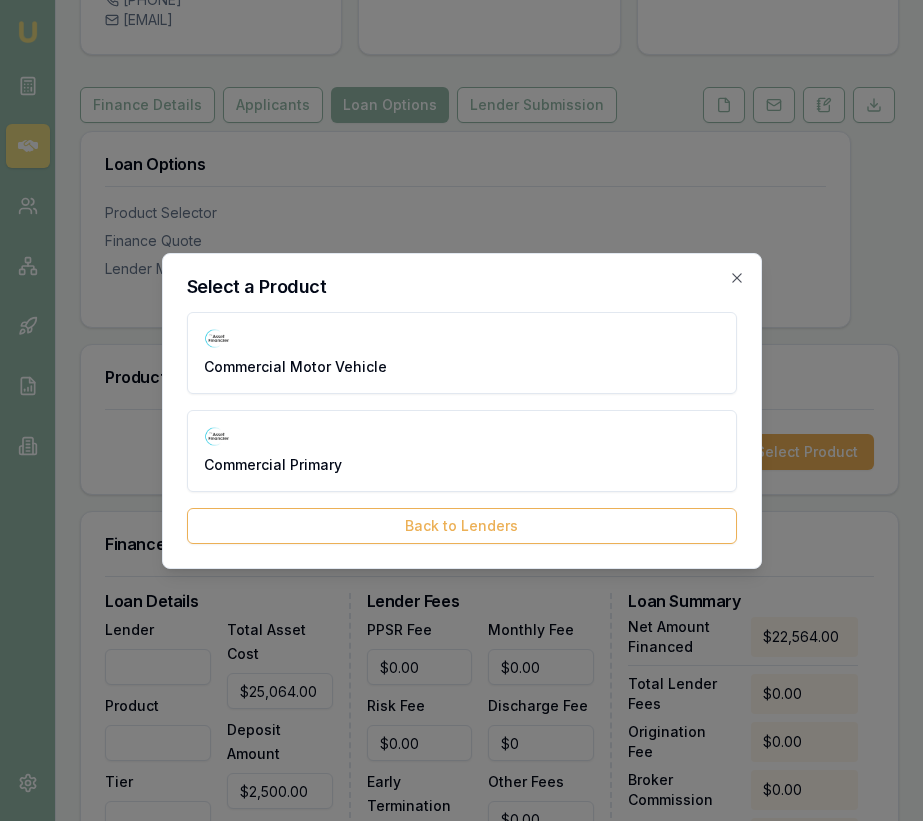 scroll, scrollTop: 0, scrollLeft: 0, axis: both 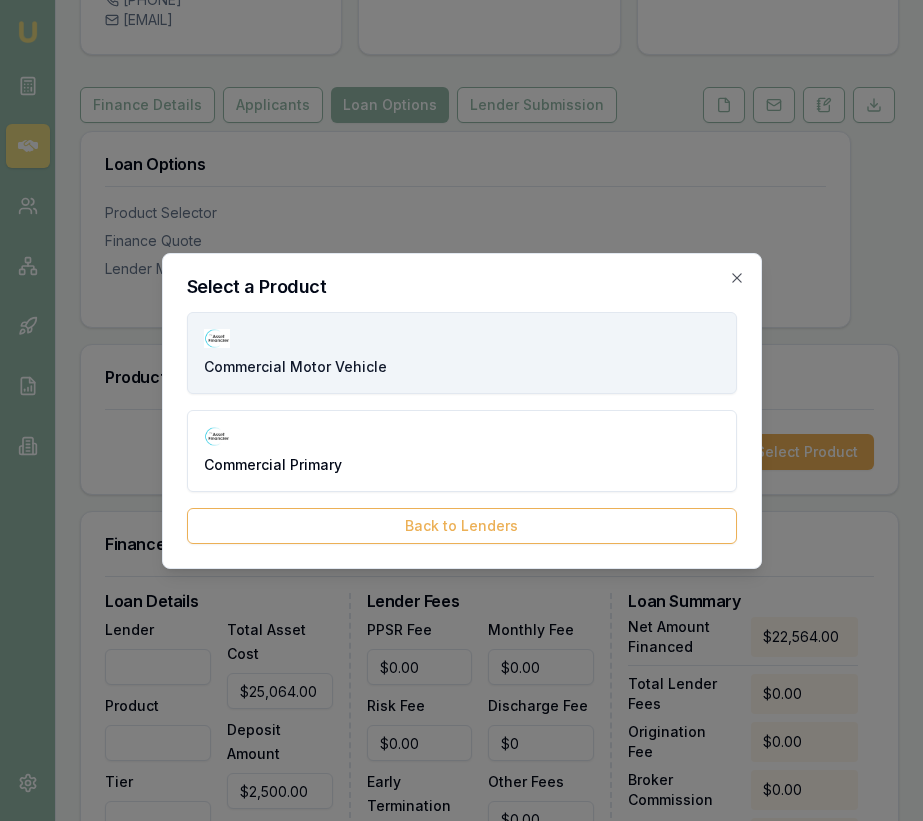 click on "Commercial Motor Vehicle" at bounding box center (462, 353) 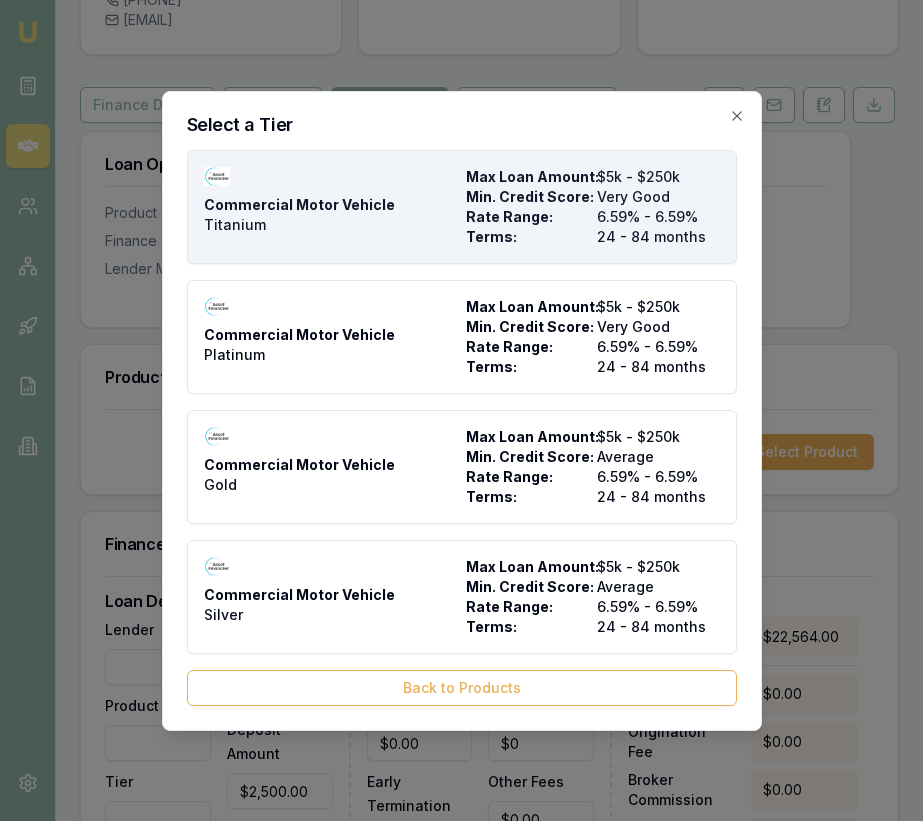 click on "Terms:" at bounding box center [527, 237] 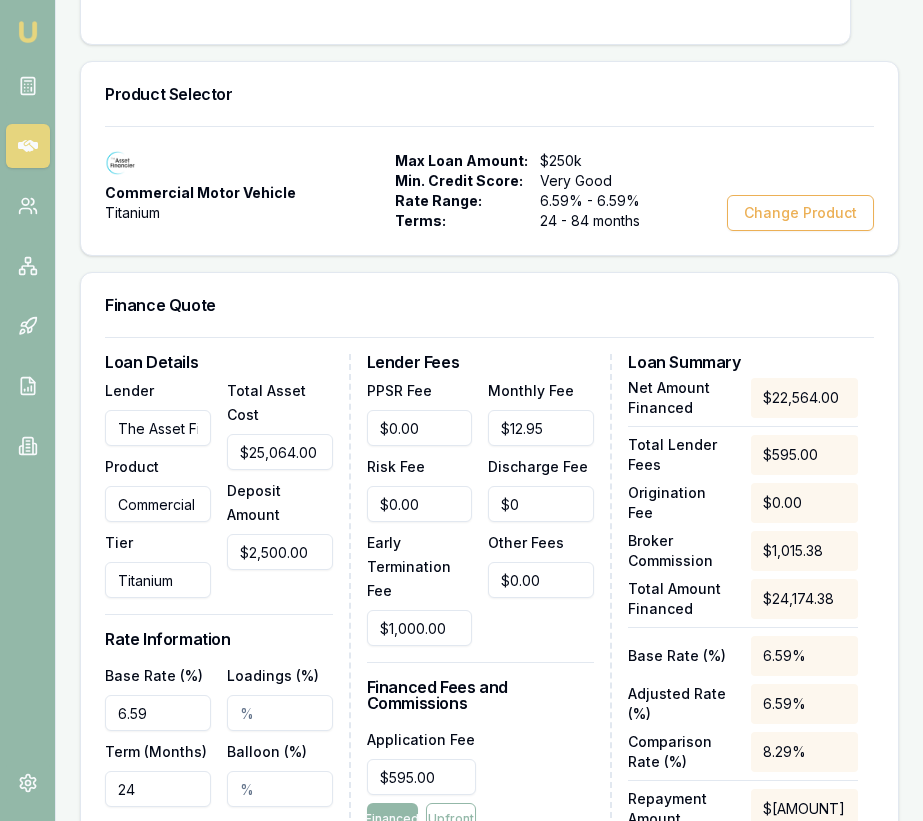 scroll, scrollTop: 572, scrollLeft: 0, axis: vertical 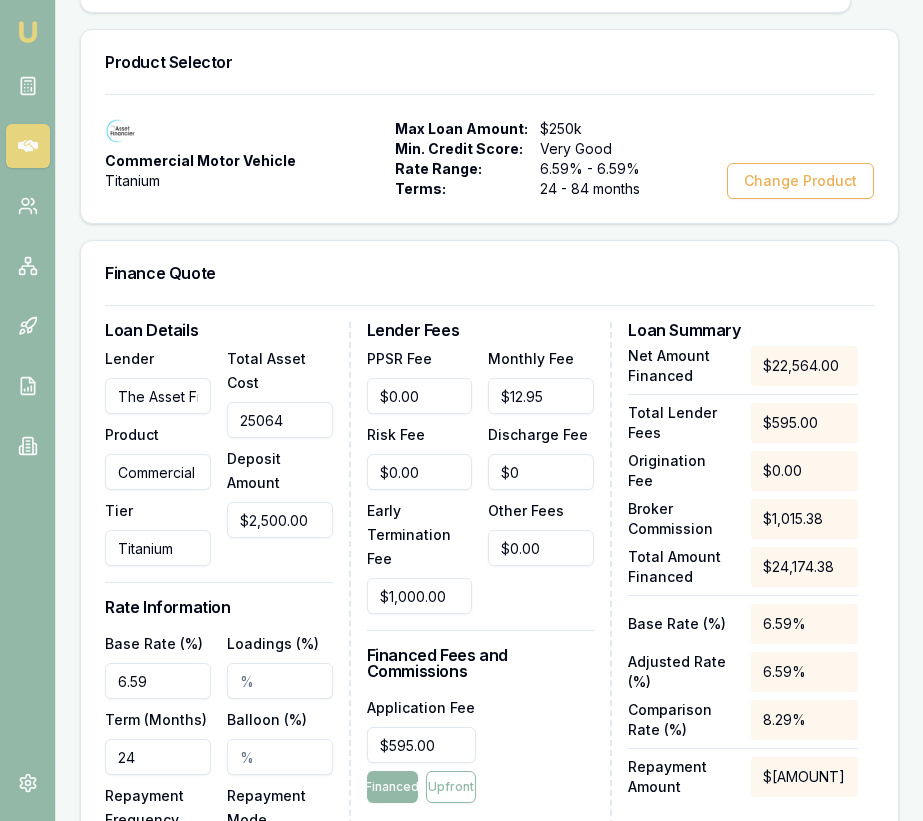 click on "25064" at bounding box center (280, 420) 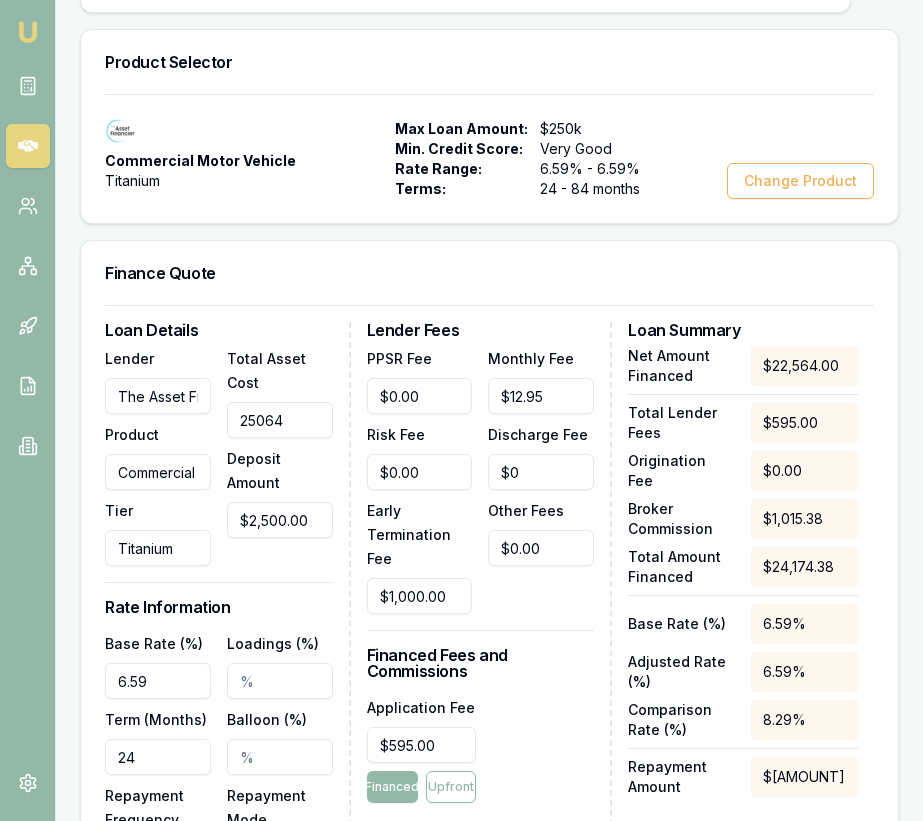type on "2" 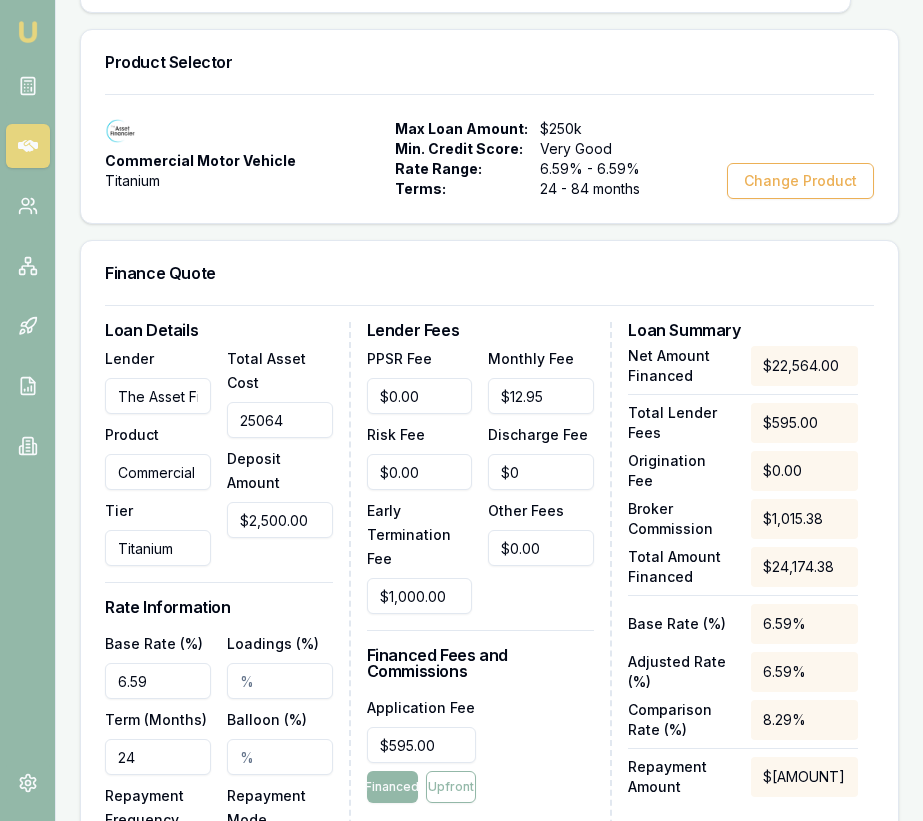type on "-$112.41" 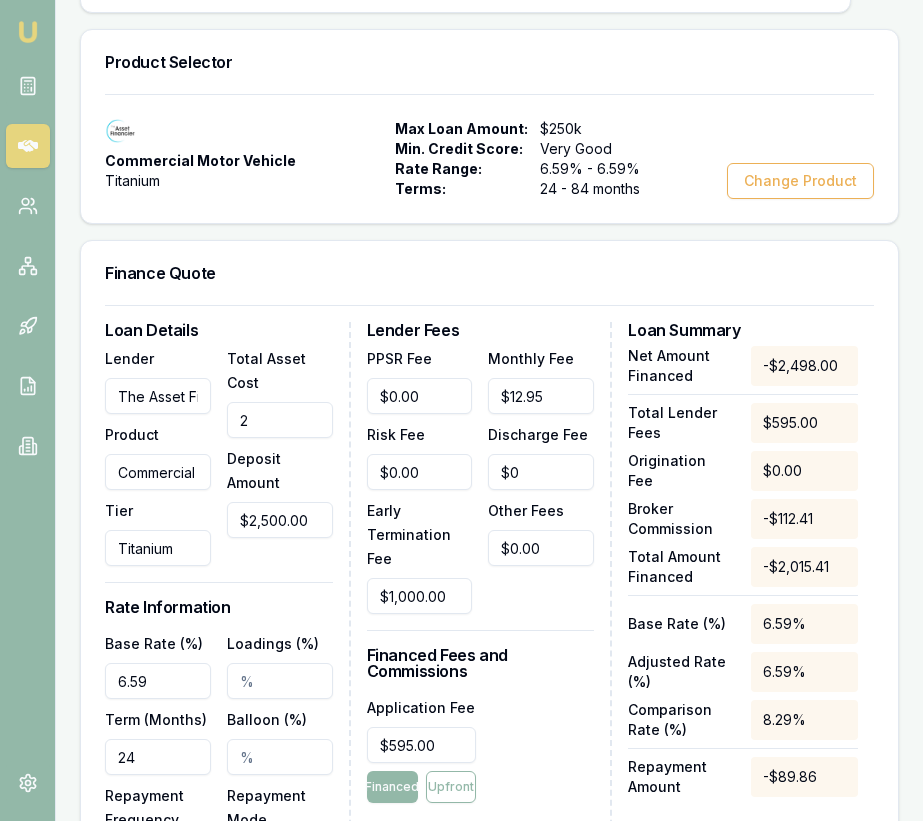 type on "27" 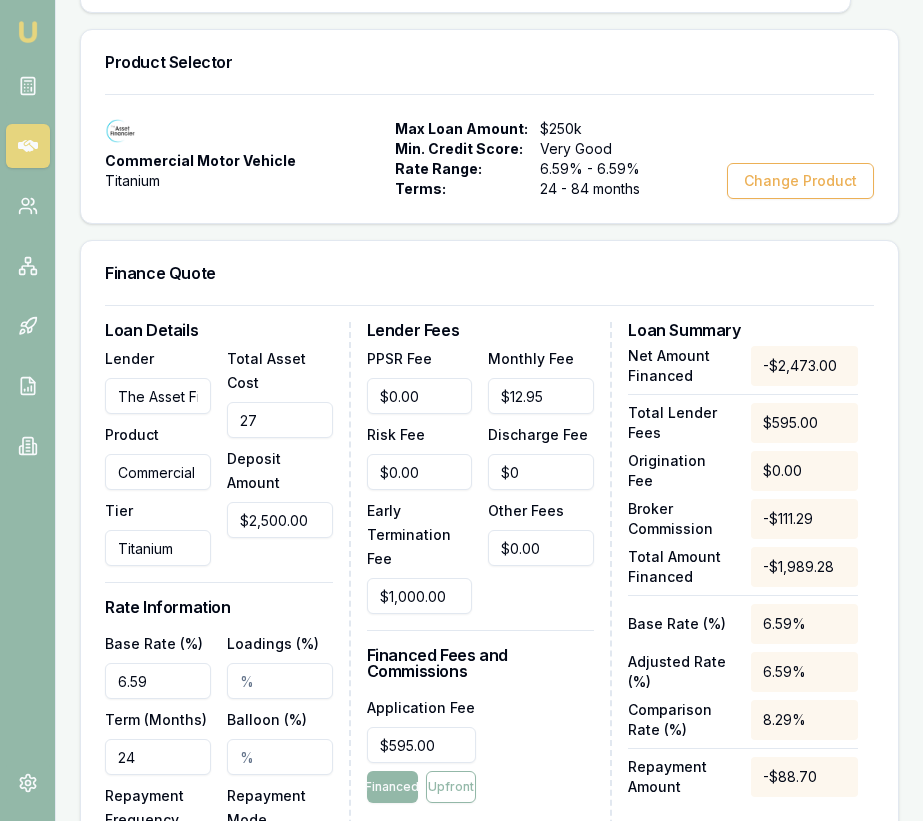 type on "275" 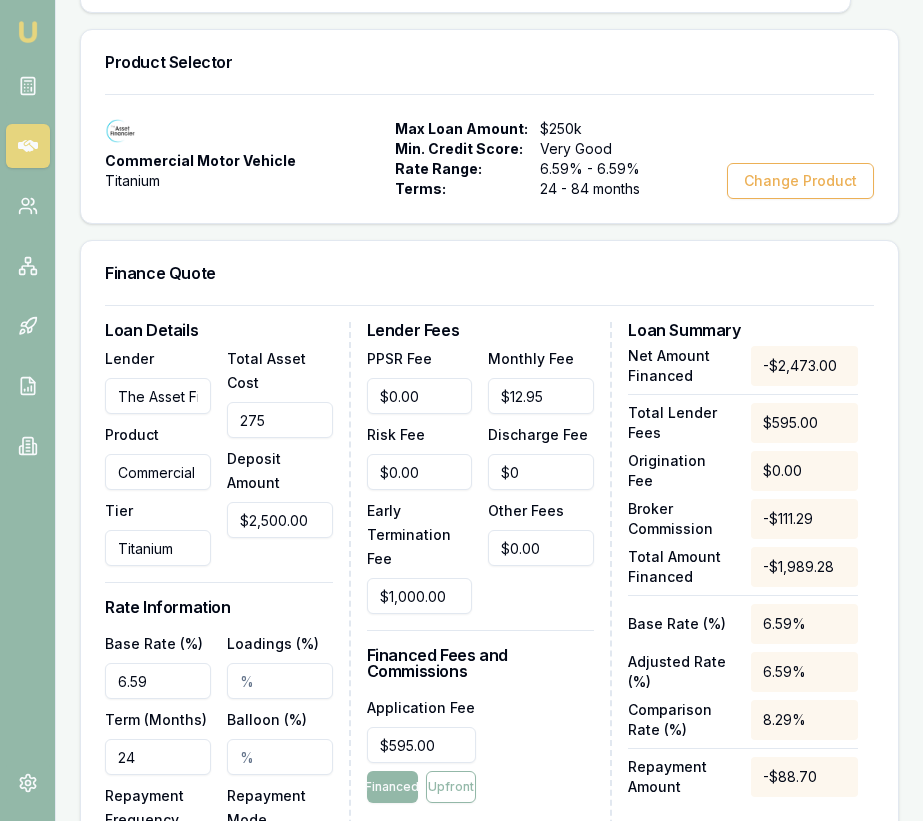 type on "2756" 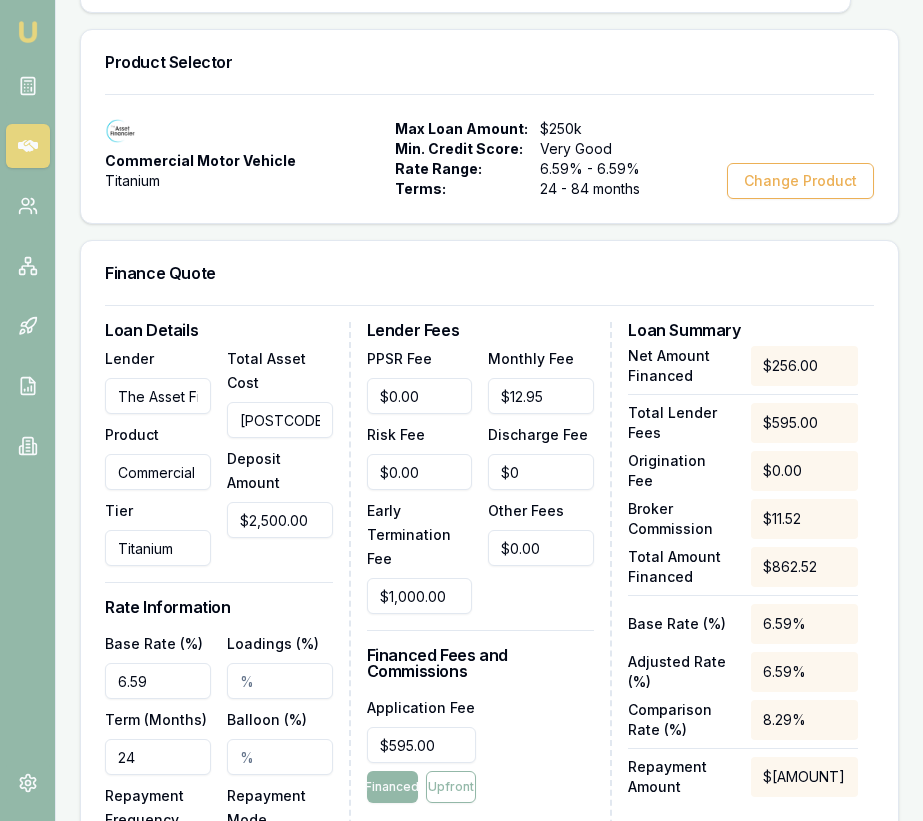 type on "27564" 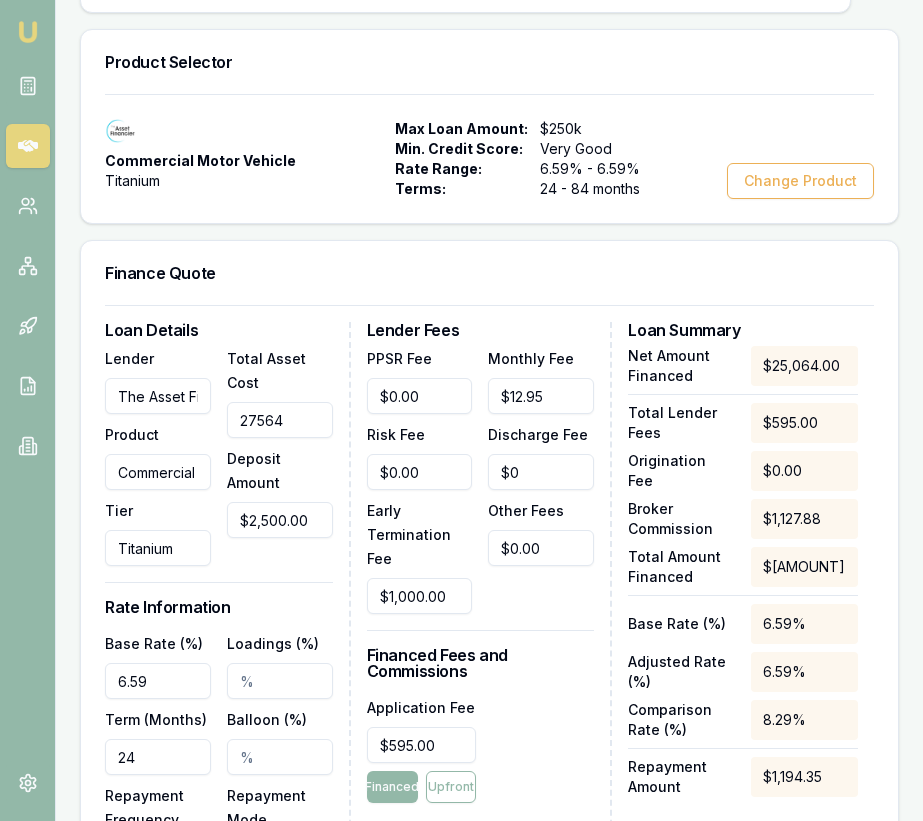 type on "$27,564.00" 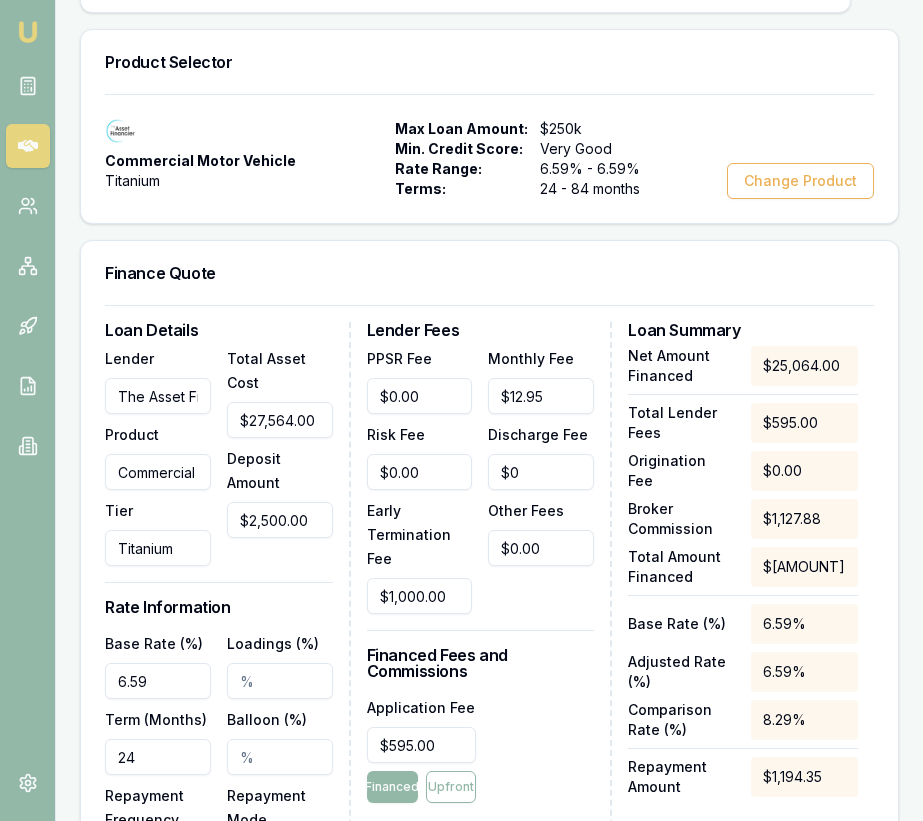 click on "Loan Details Lender  The Asset Financier Product  Commercial Motor Vehicle Tier  Titanium Total Asset Cost  $27,564.00 Deposit Amount  $2,500.00 Rate Information Base Rate (%)  6.59 Loadings (%)  Term (Months)  24 Balloon (%)  Repayment Frequency  Monthly Weekly Fortnightly Monthly Repayment Mode  Arrears Arrears Advance" at bounding box center (228, 648) 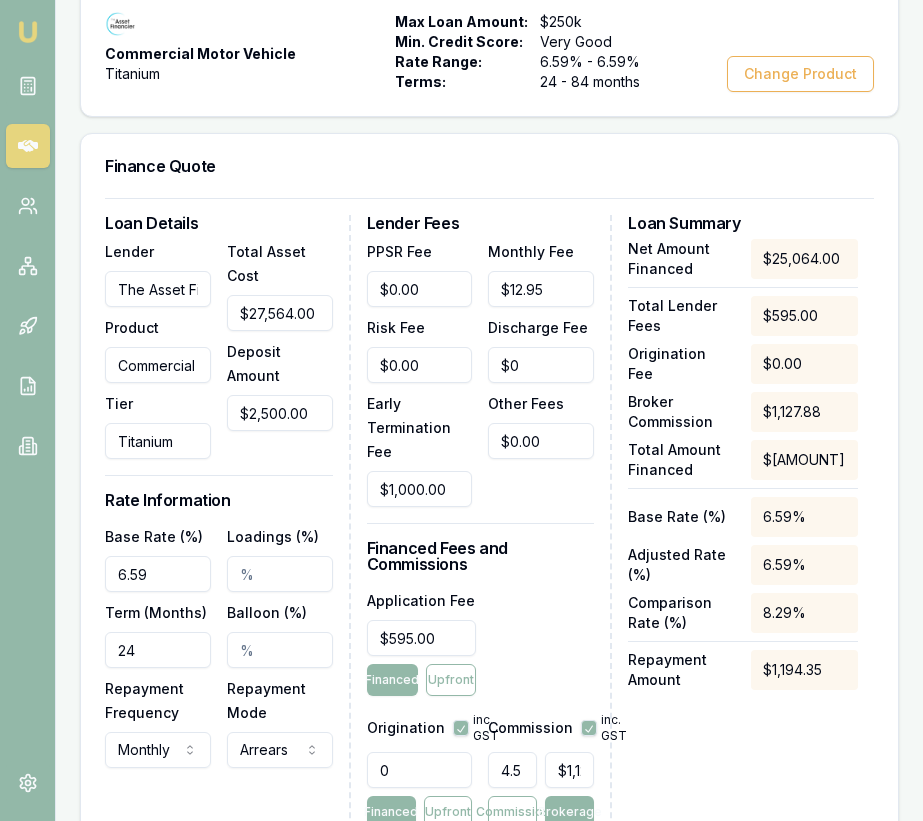 scroll, scrollTop: 693, scrollLeft: 0, axis: vertical 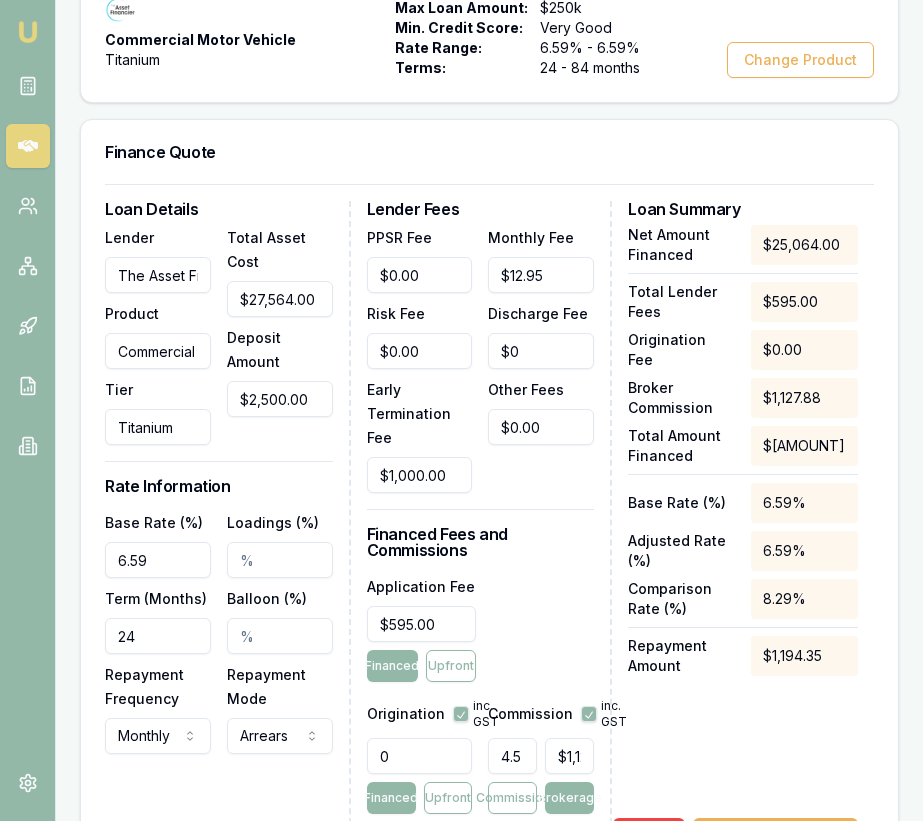 click on "6.59" at bounding box center (158, 560) 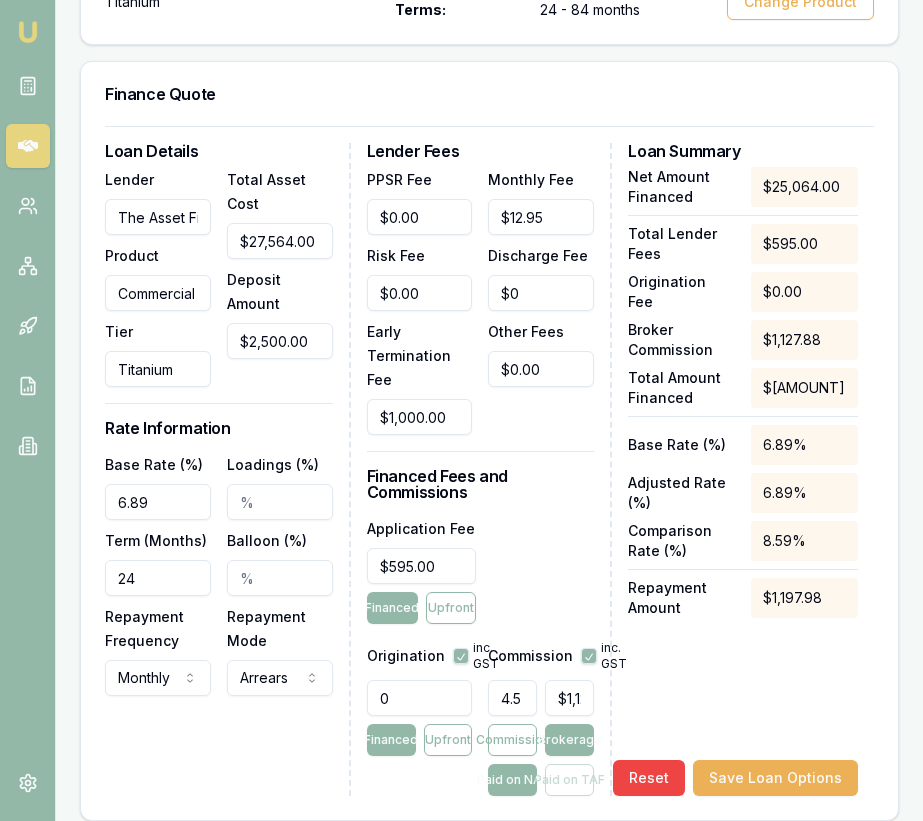 scroll, scrollTop: 764, scrollLeft: 0, axis: vertical 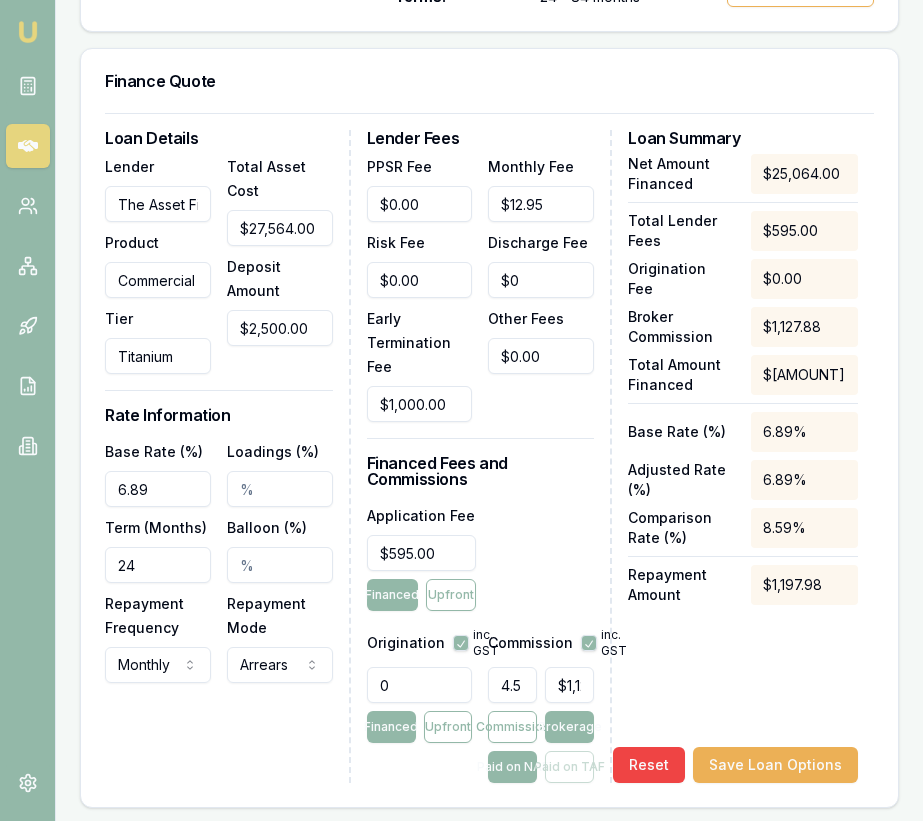 type on "6.89%" 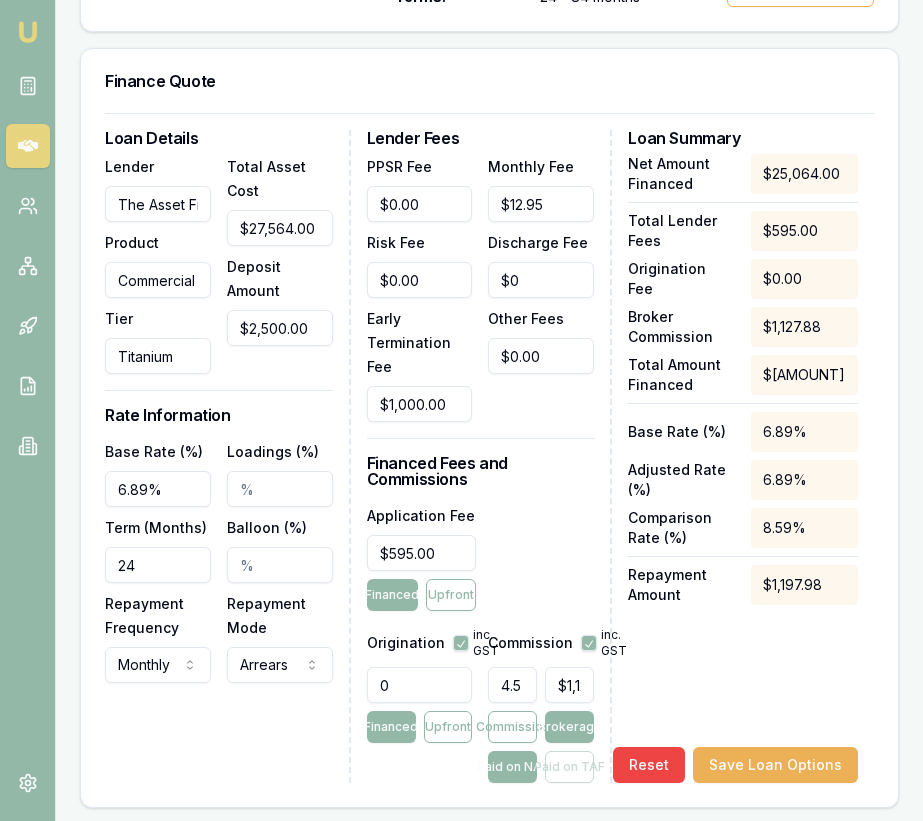 click on "24" at bounding box center [158, 565] 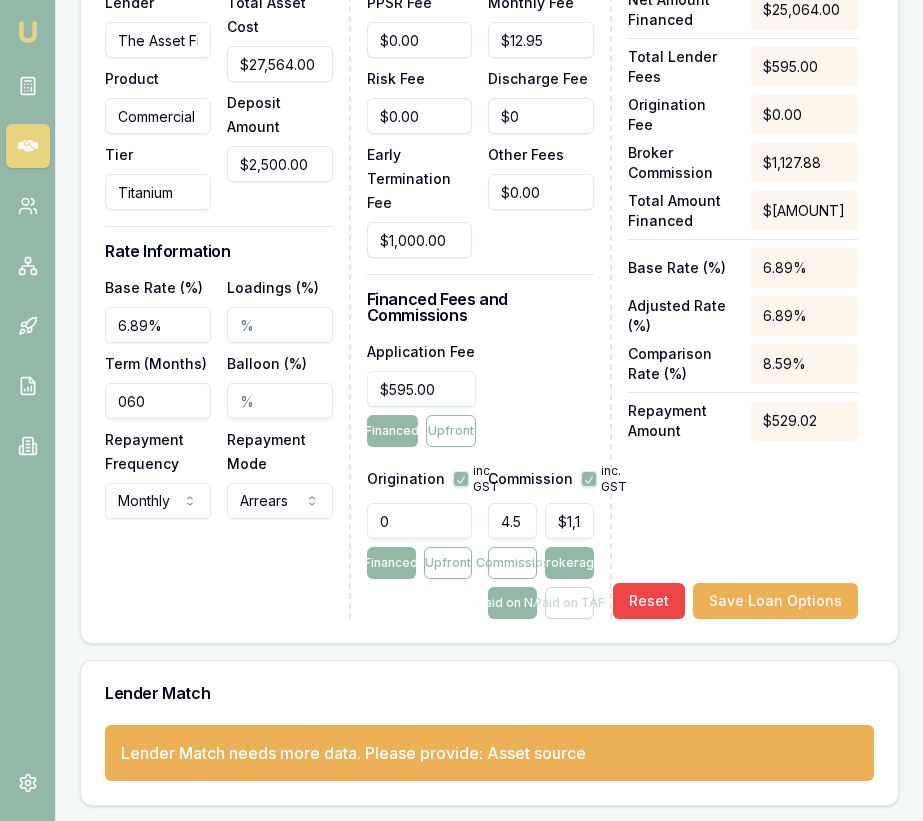scroll, scrollTop: 929, scrollLeft: 0, axis: vertical 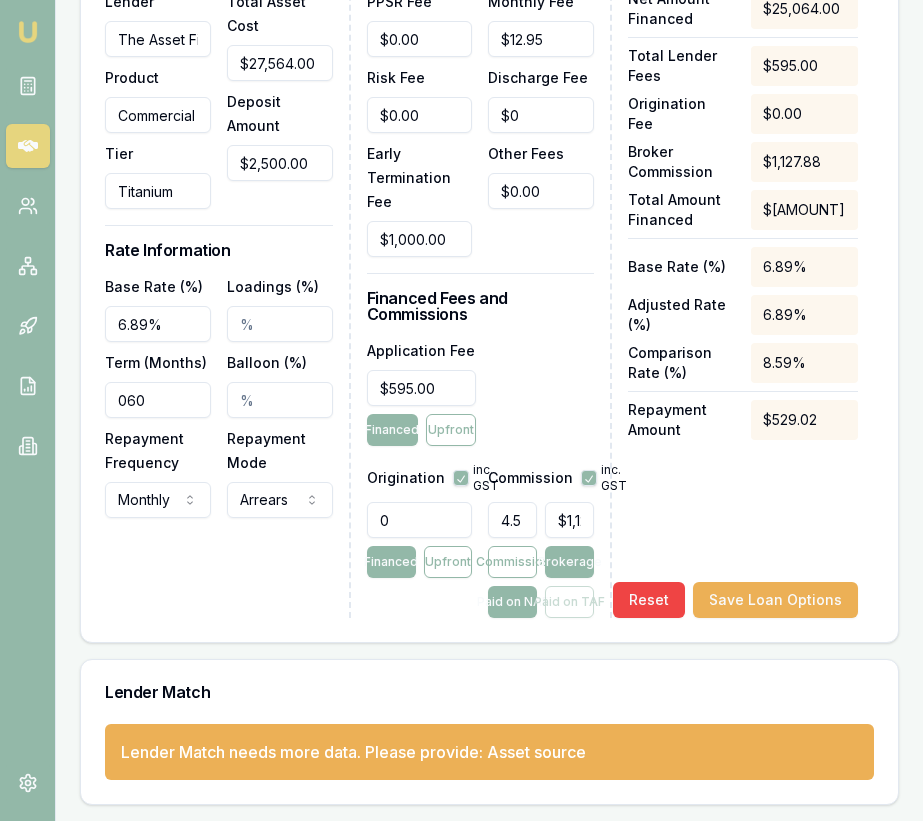 type on "060" 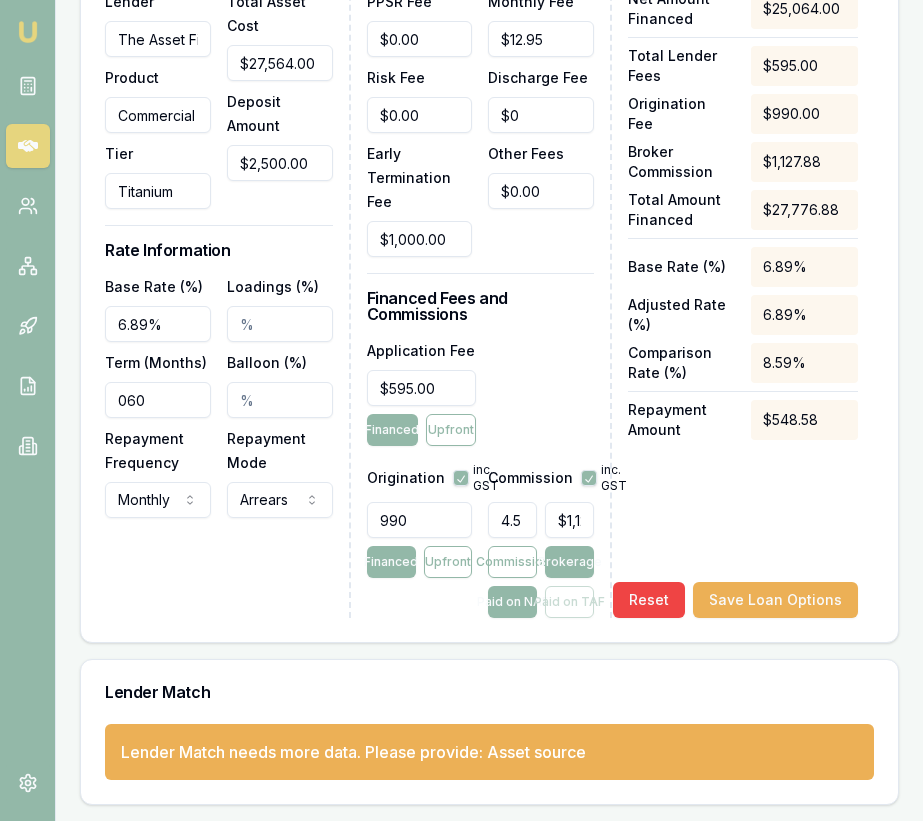 type on "990.00" 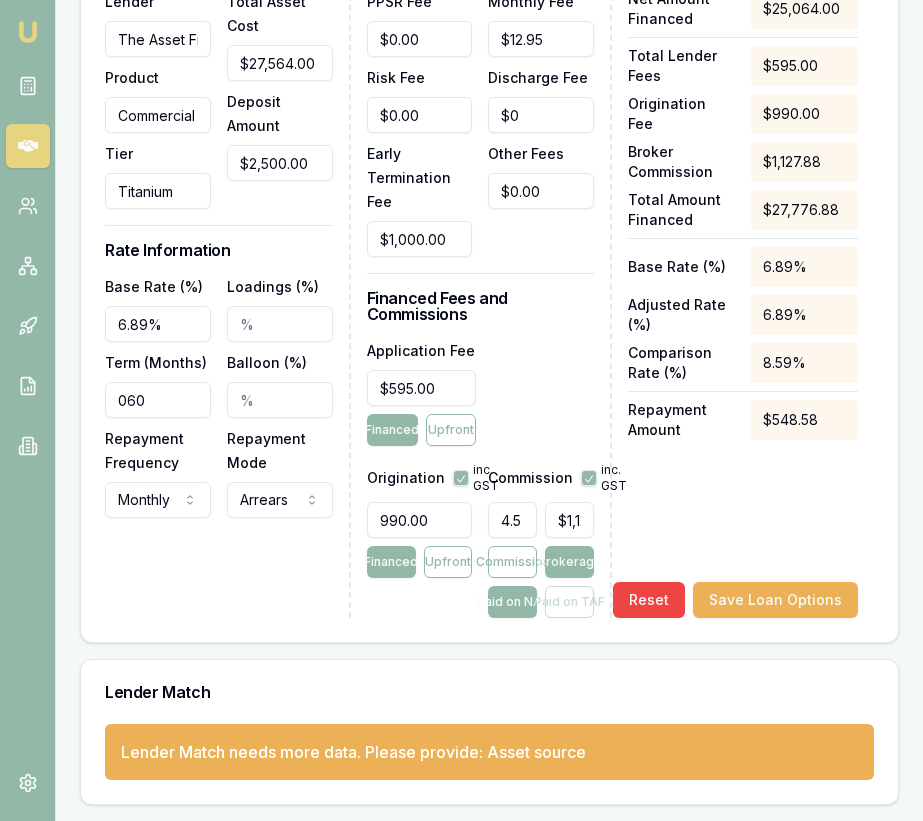 type on "1127" 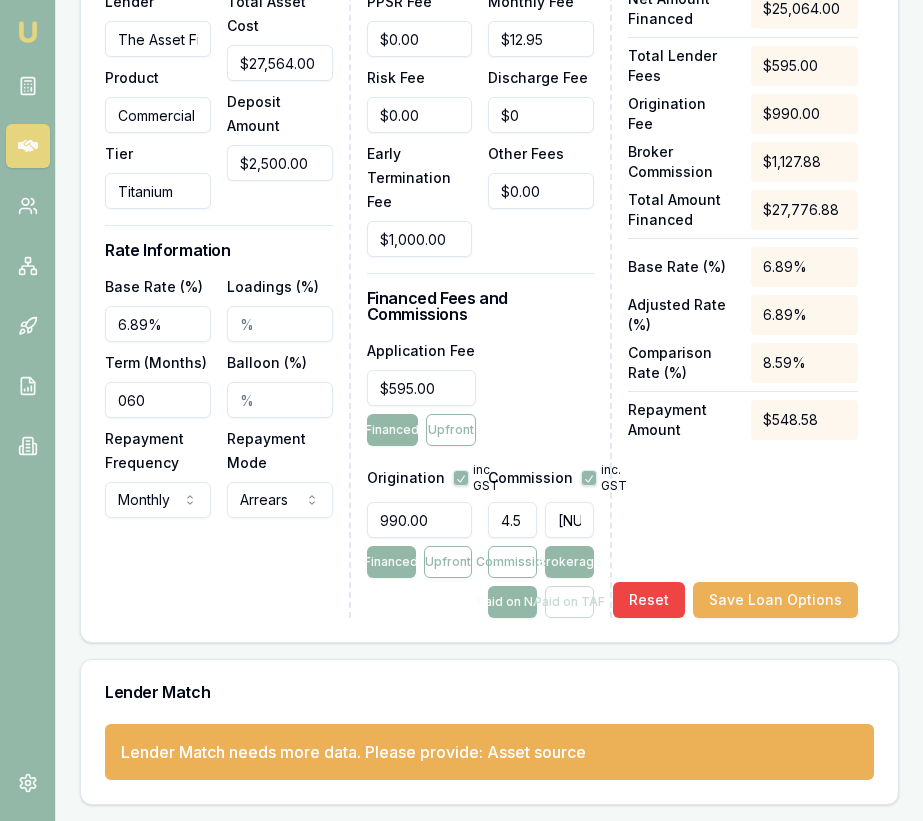 click on "1127" at bounding box center (569, 520) 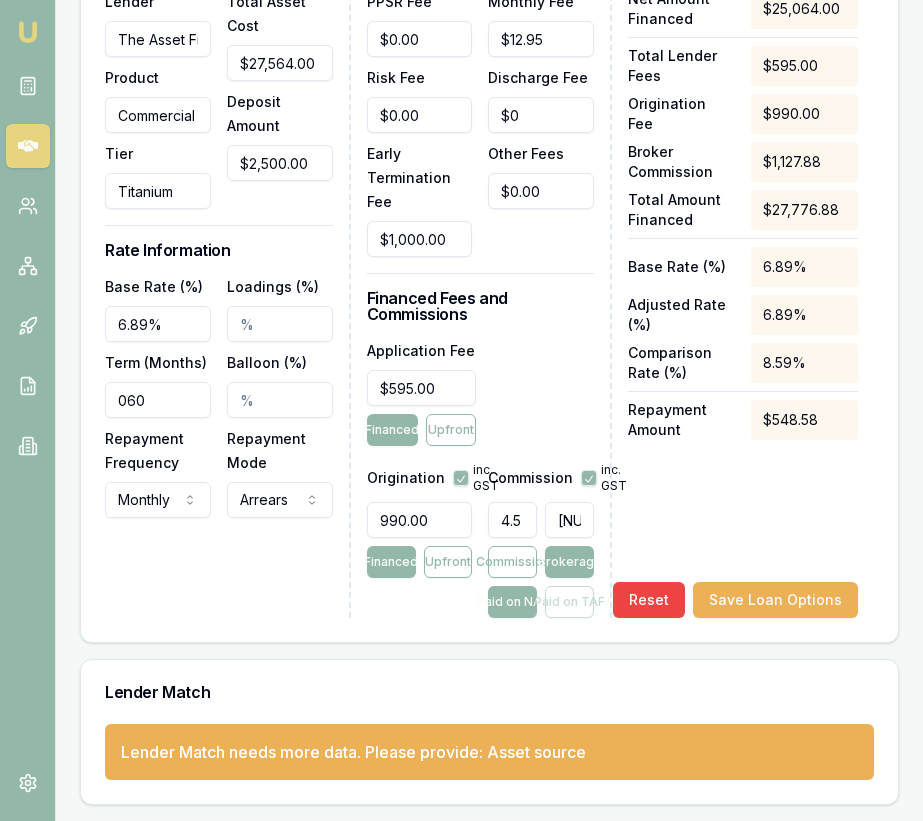 scroll, scrollTop: 0, scrollLeft: 5, axis: horizontal 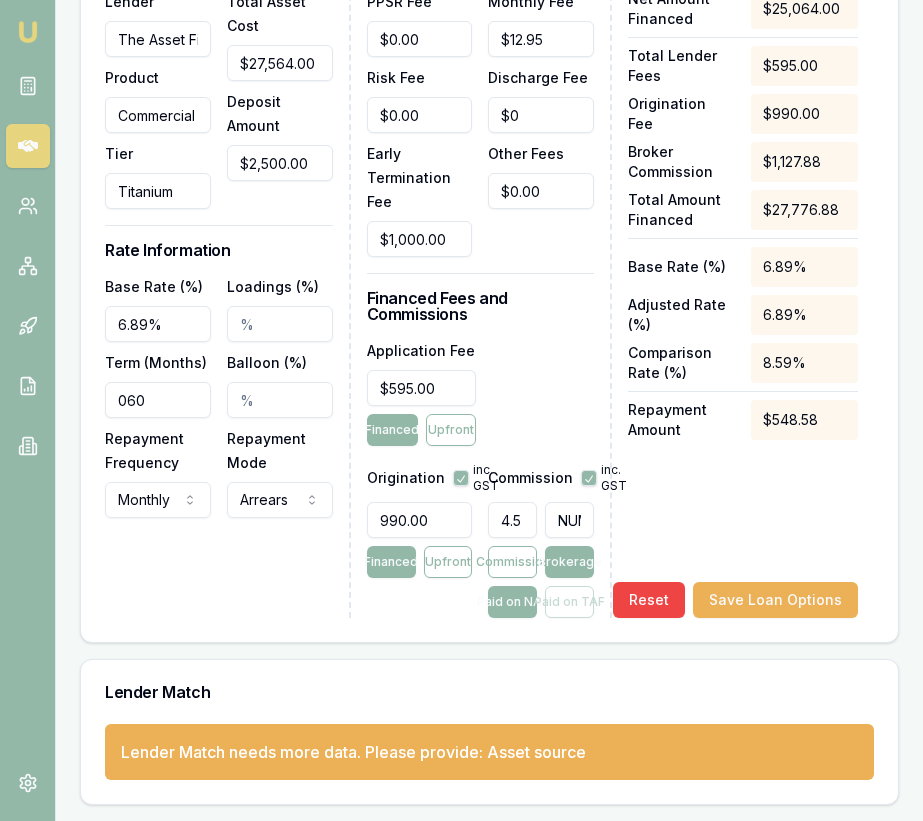type on "0.4468560485157995" 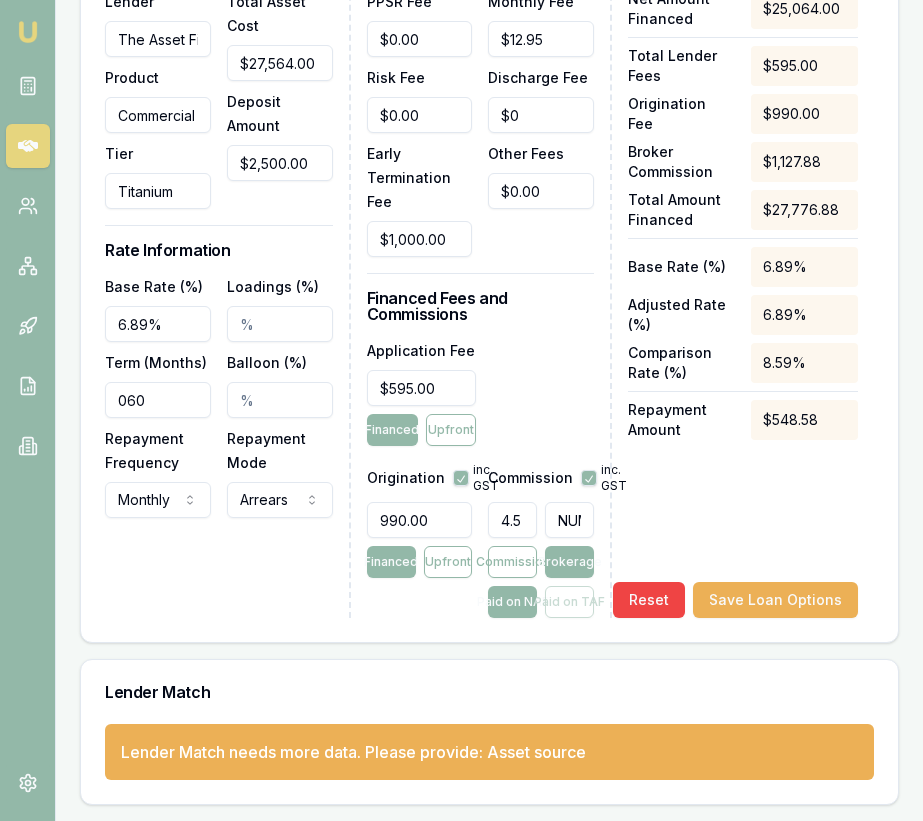 type on "112" 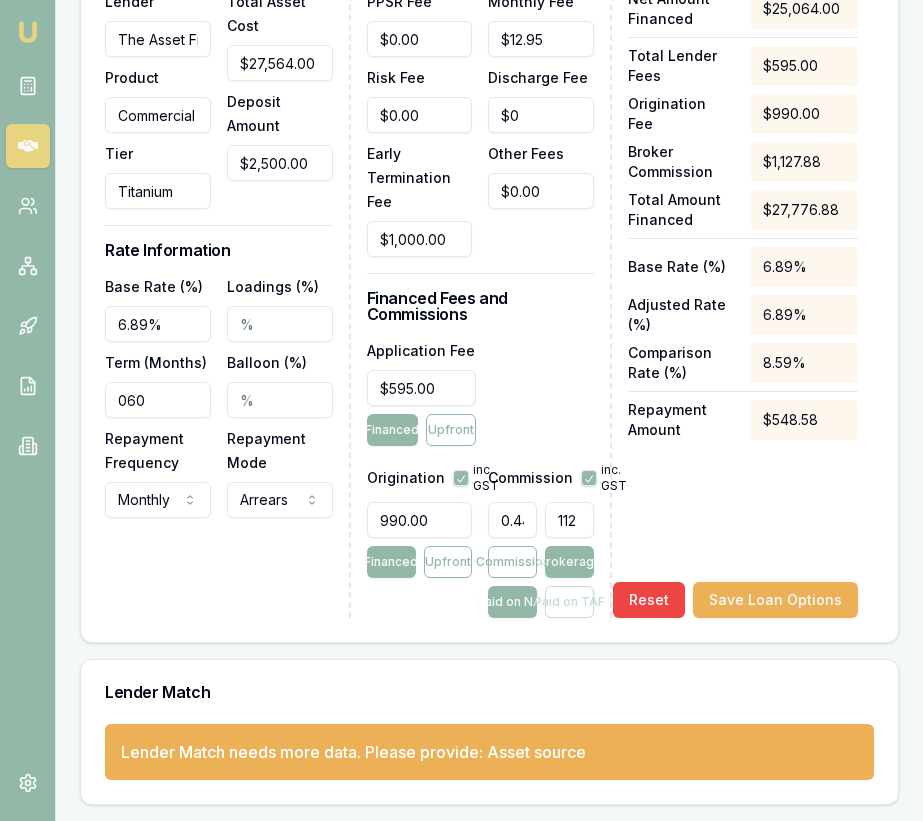 scroll, scrollTop: 0, scrollLeft: 0, axis: both 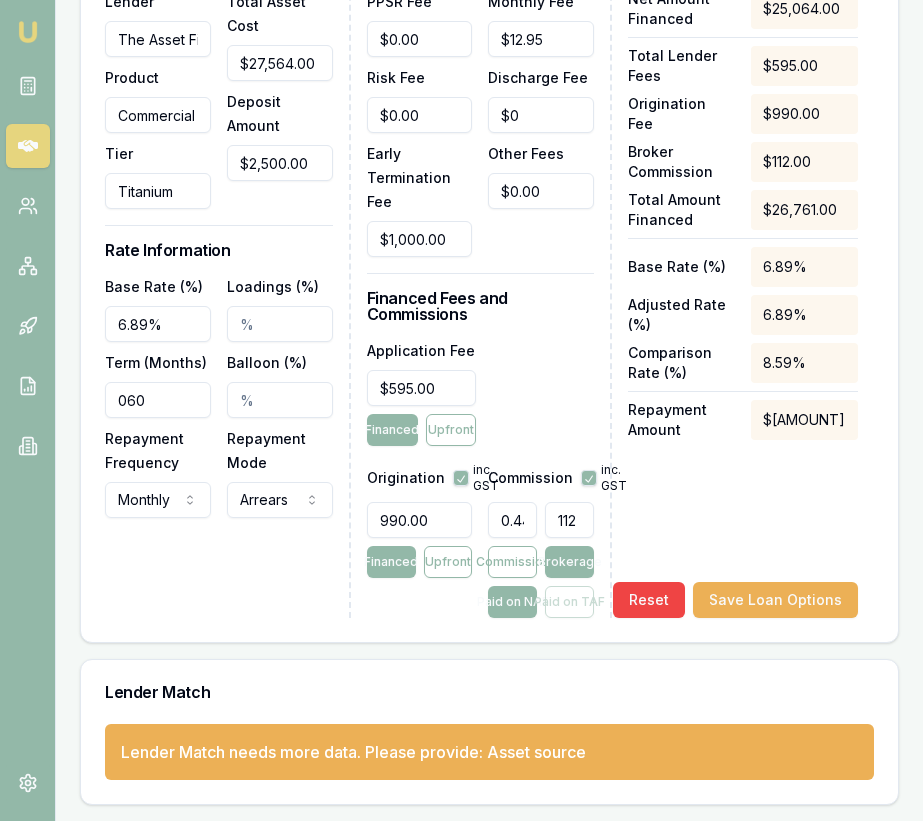 type on "0.04388764762208746" 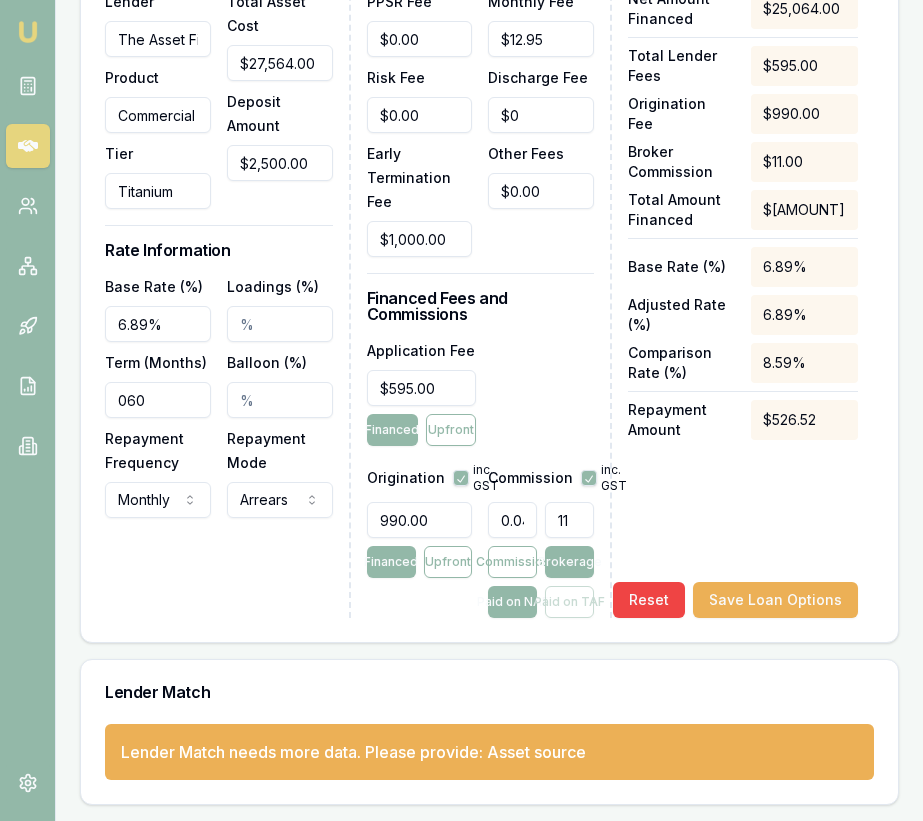 type on "0.003989786147462496" 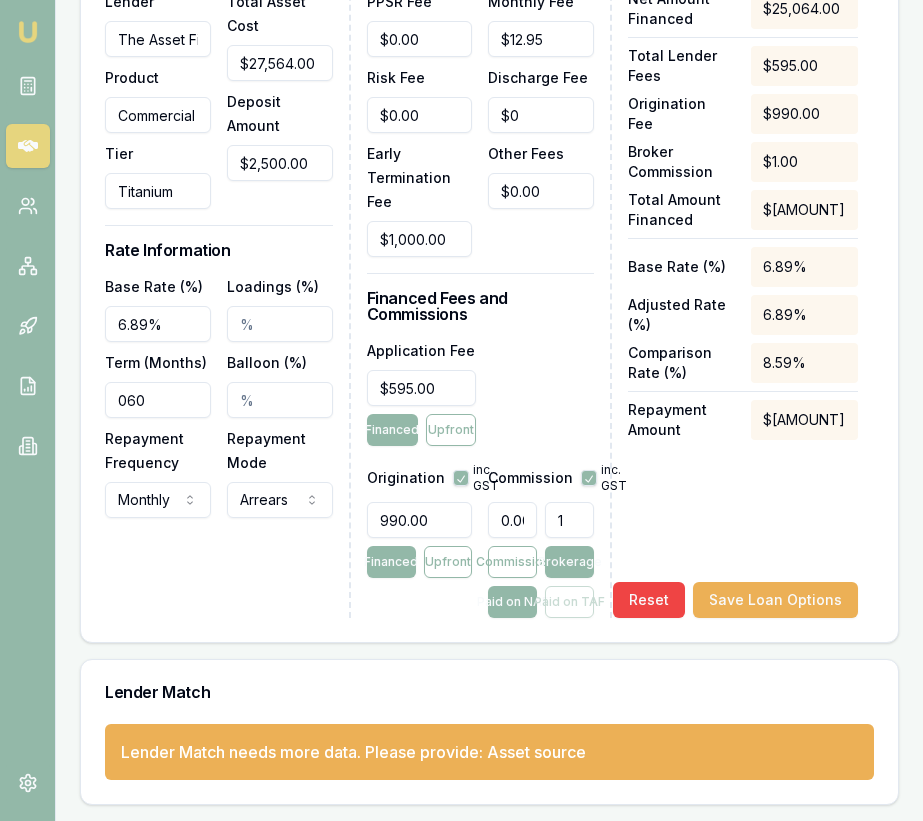 type on "0.05585700606447494" 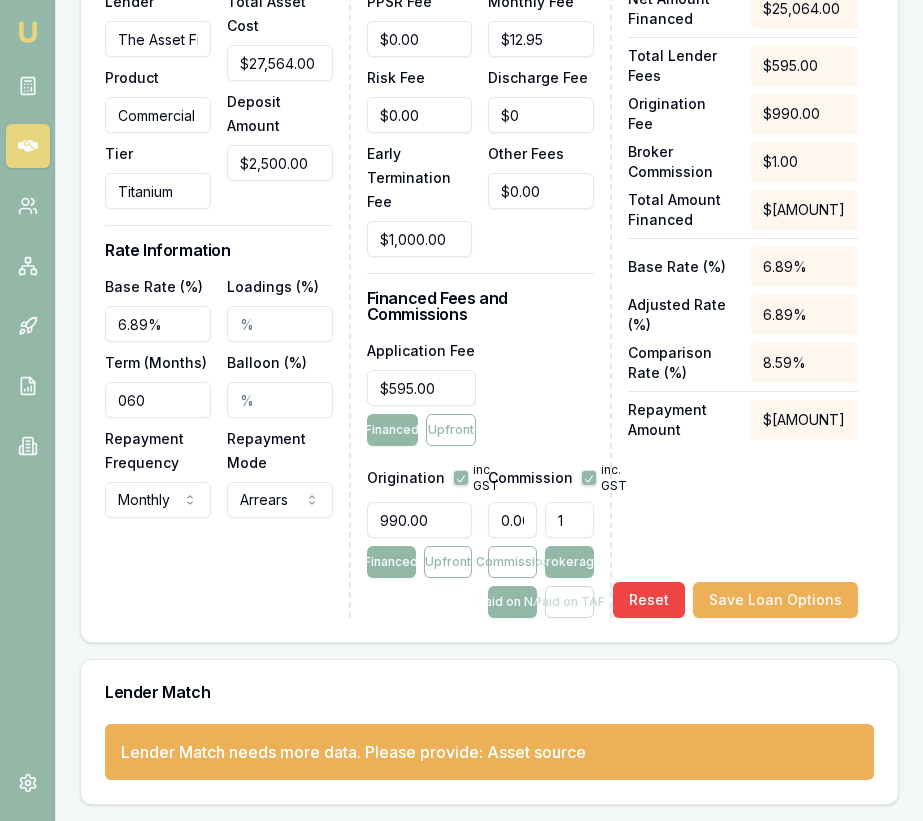 type on "14" 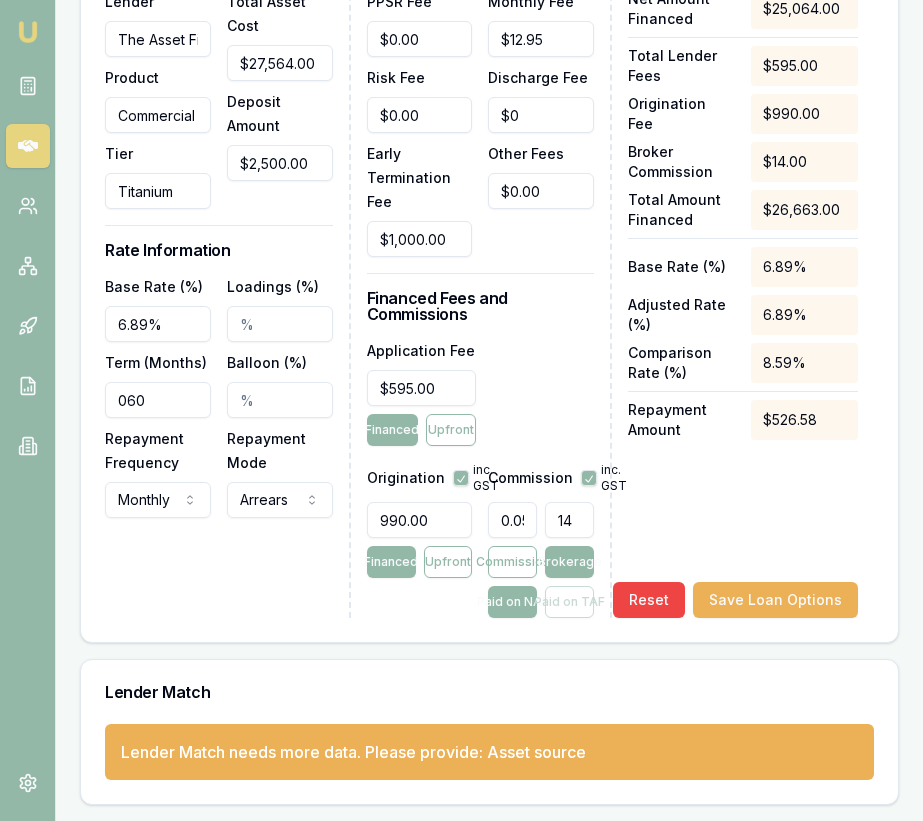 type on "0.5705394190871369" 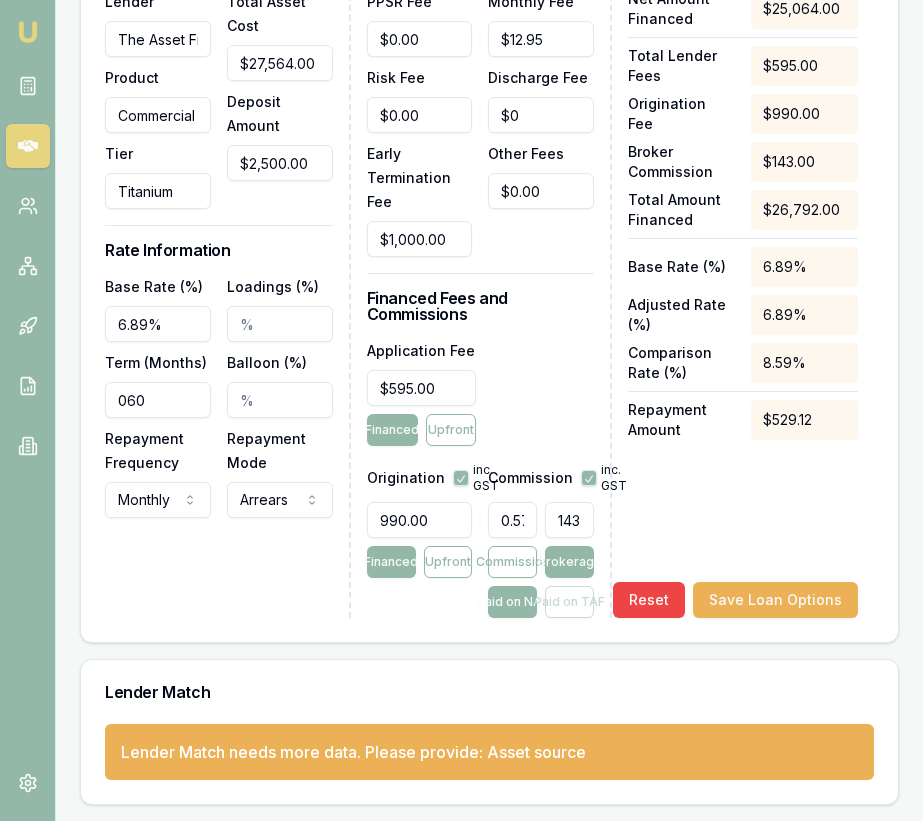 type on "5.737312480051069" 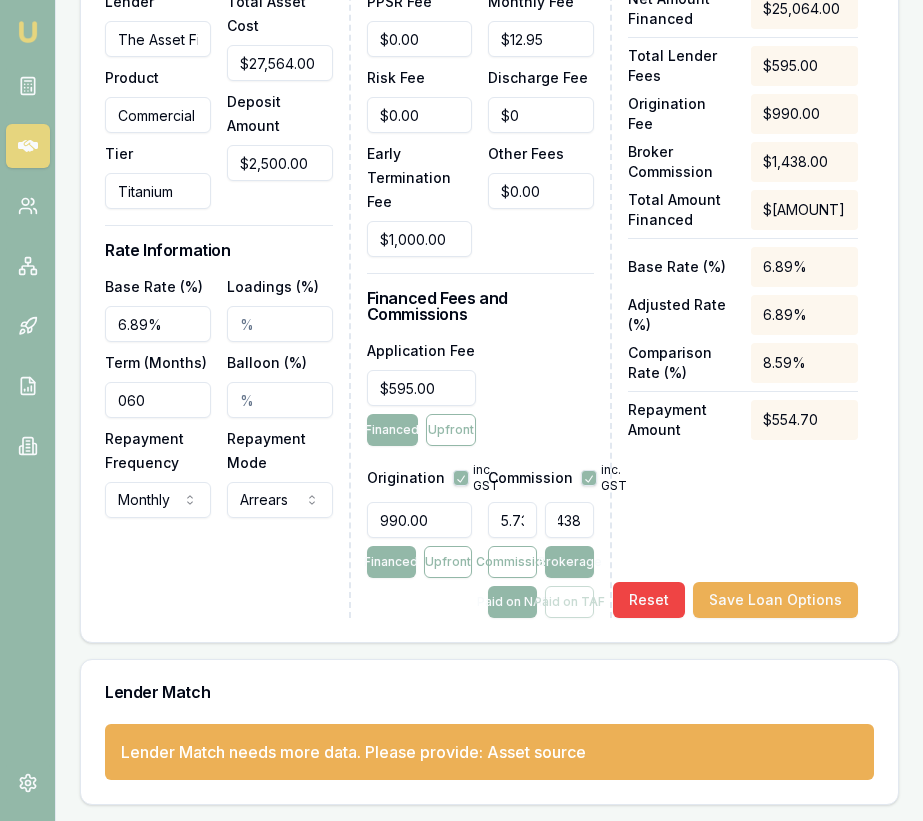 type on "1438." 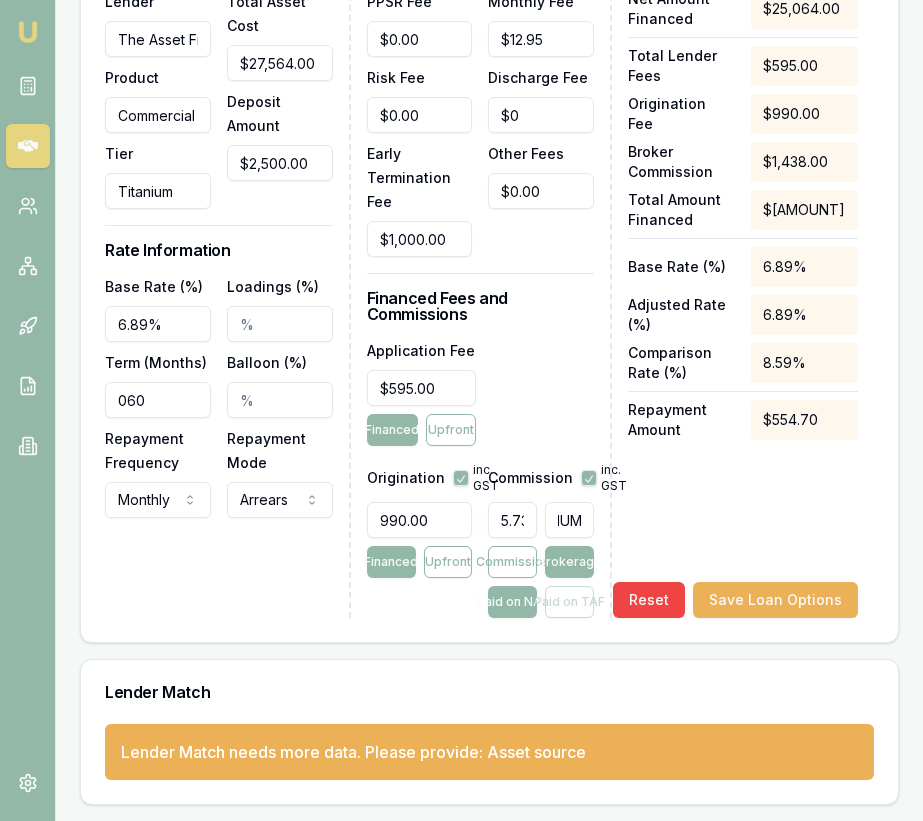 type on "5.740504308969039" 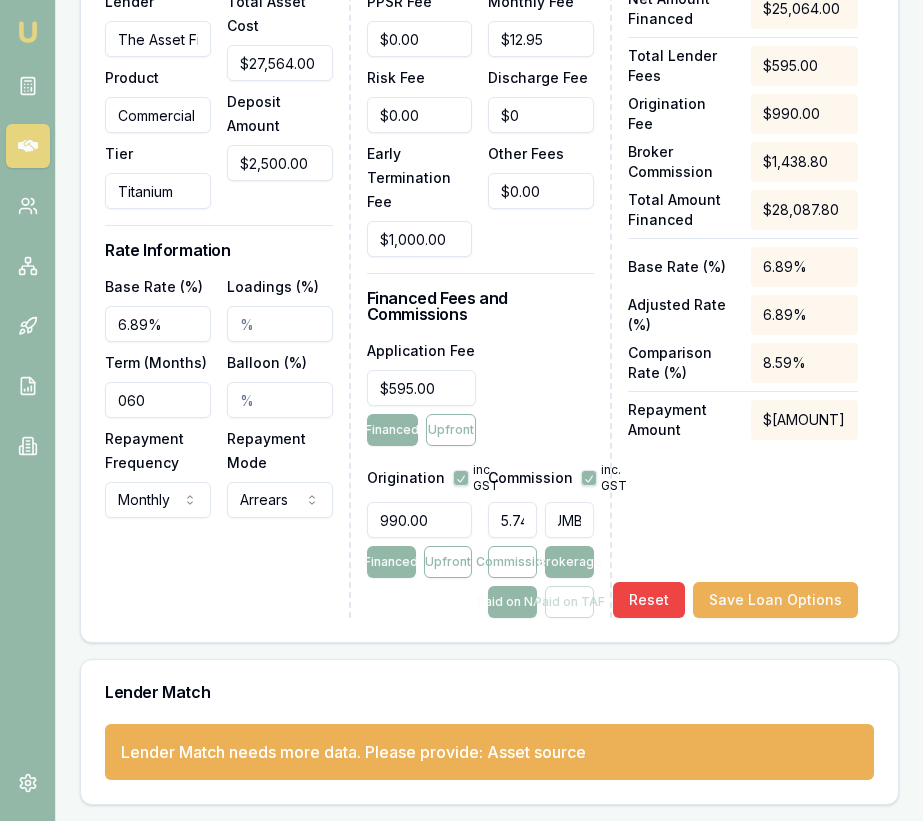 scroll, scrollTop: 0, scrollLeft: 30, axis: horizontal 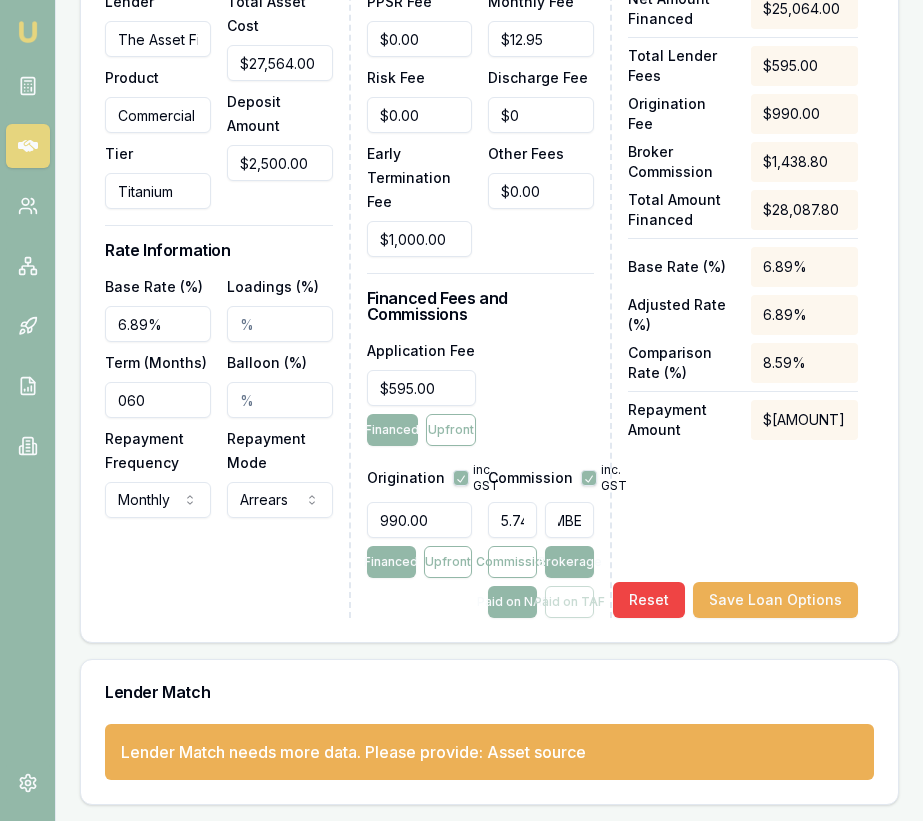 type on "$1,438.80" 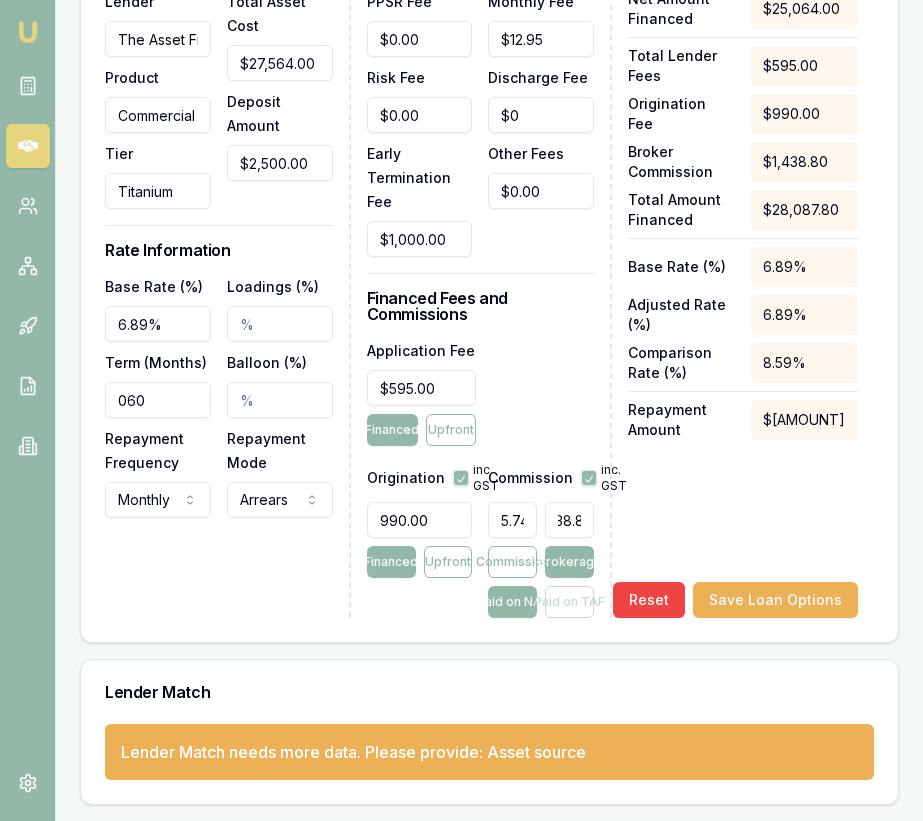 scroll, scrollTop: 0, scrollLeft: 0, axis: both 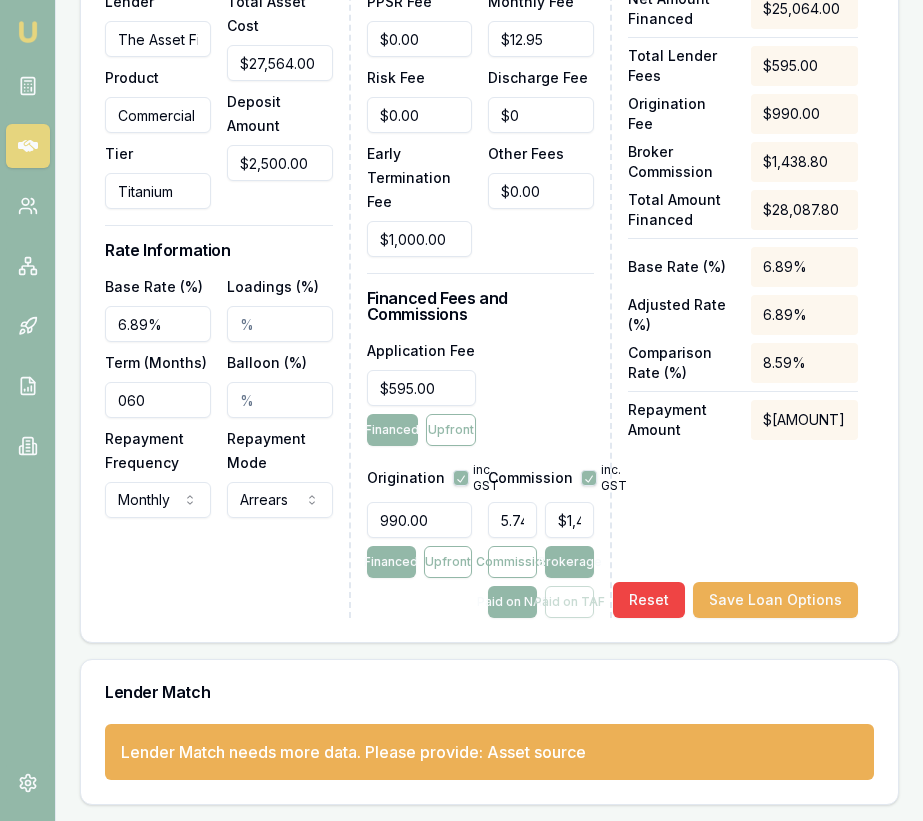 click on "Net Amount Financed $25,064.00 Total Lender Fees $595.00 Origination Fee $990.00 Broker Commission $1,438.80 Total Amount Financed $28,087.80 Base Rate (%) 6.89% Adjusted Rate (%) 6.89% Comparison Rate (%) 8.59% Repayment Amount $554.72 Reset Save Loan Options" at bounding box center [743, 303] 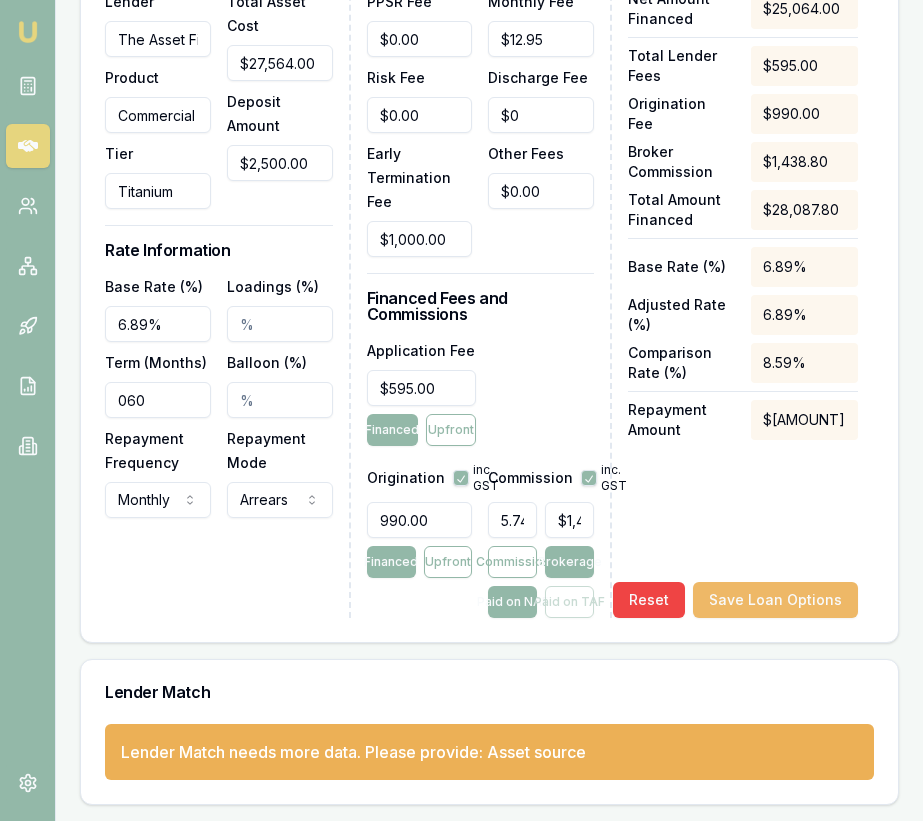 click on "Save Loan Options" at bounding box center [775, 600] 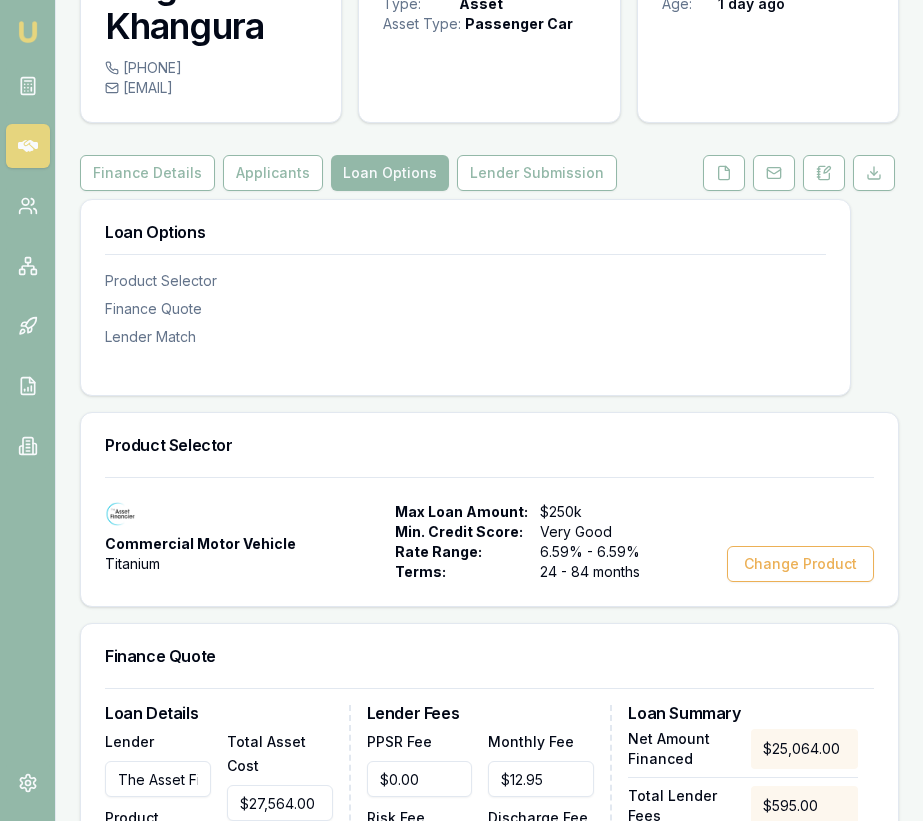 scroll, scrollTop: 0, scrollLeft: 0, axis: both 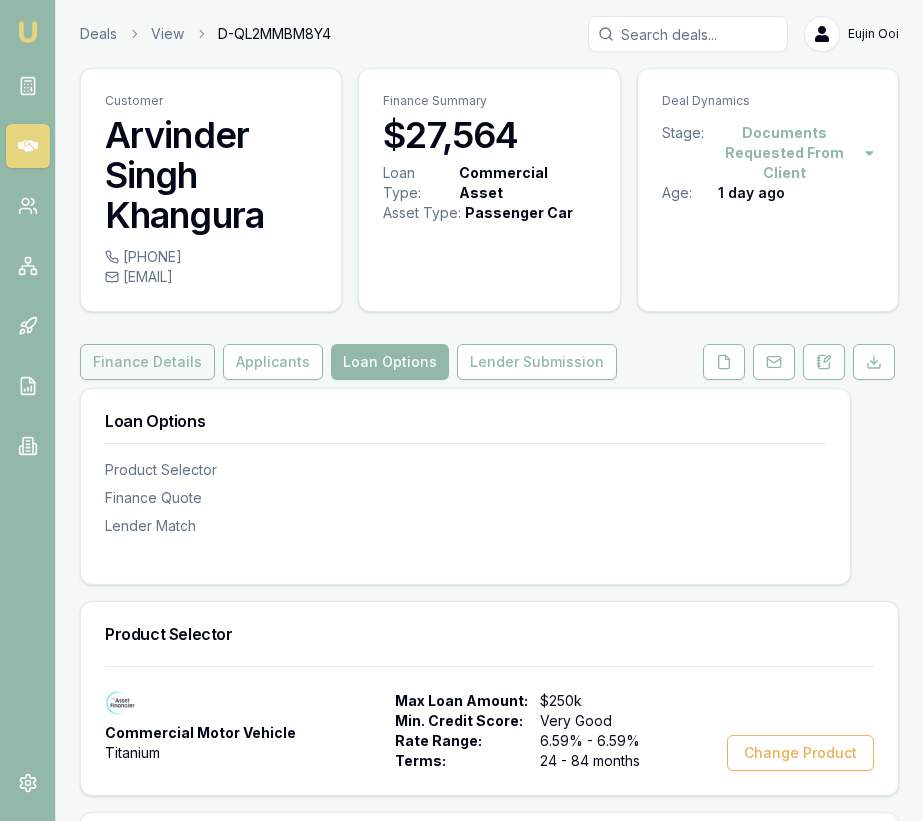 click on "Finance Details" at bounding box center (147, 362) 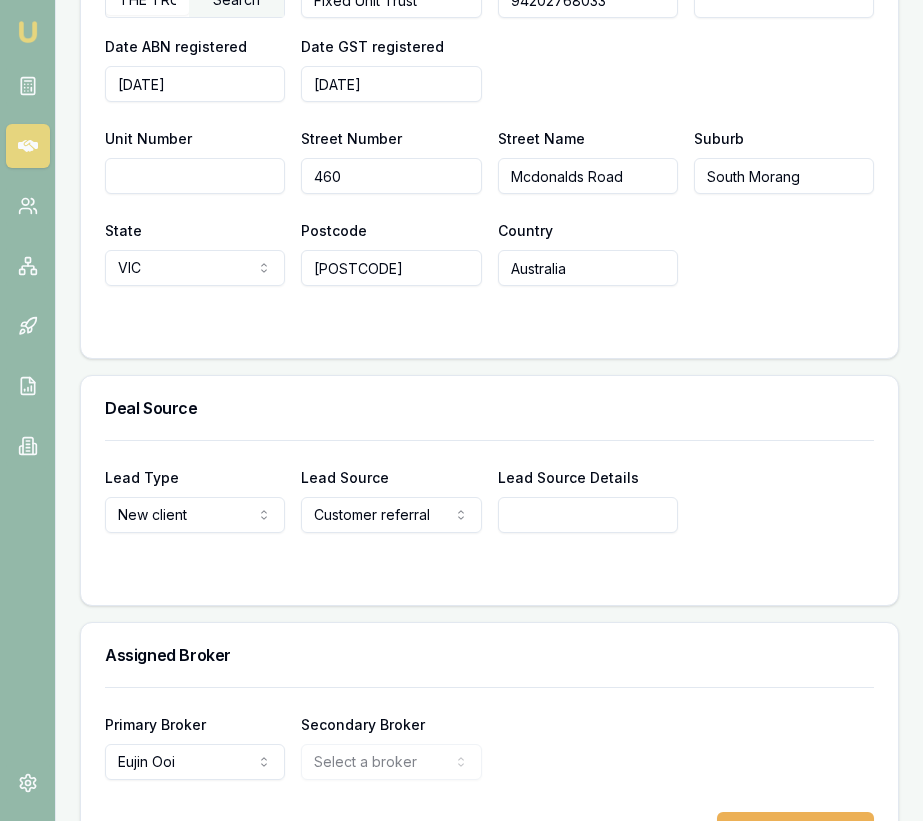 scroll, scrollTop: 1730, scrollLeft: 0, axis: vertical 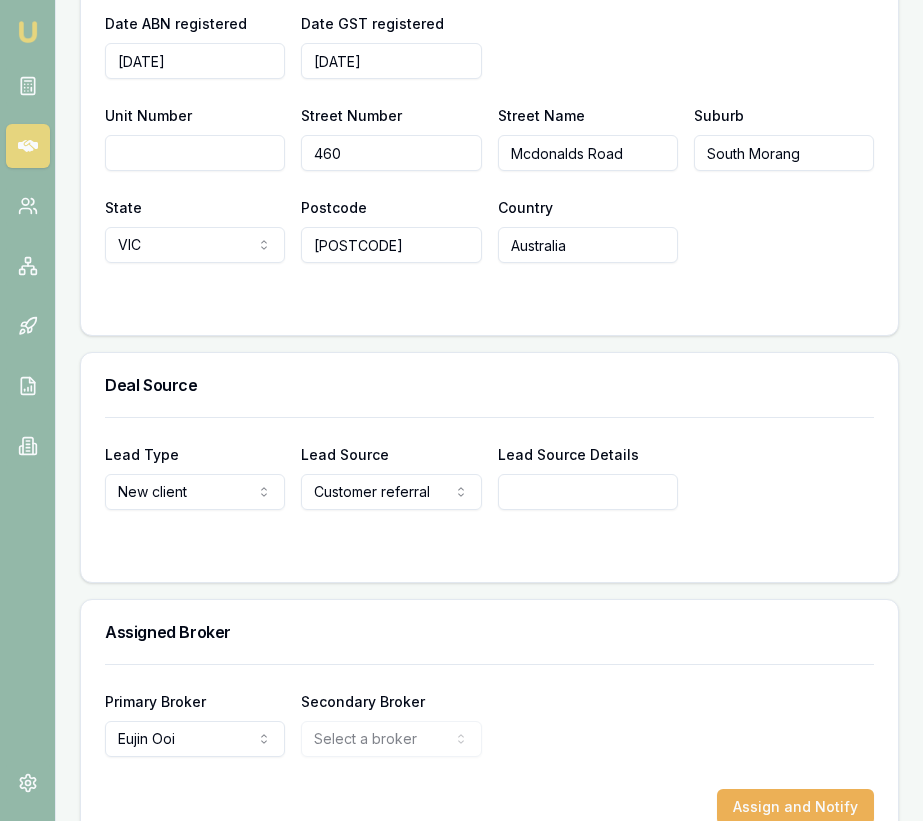 click on "Lead Source Details" at bounding box center [588, 492] 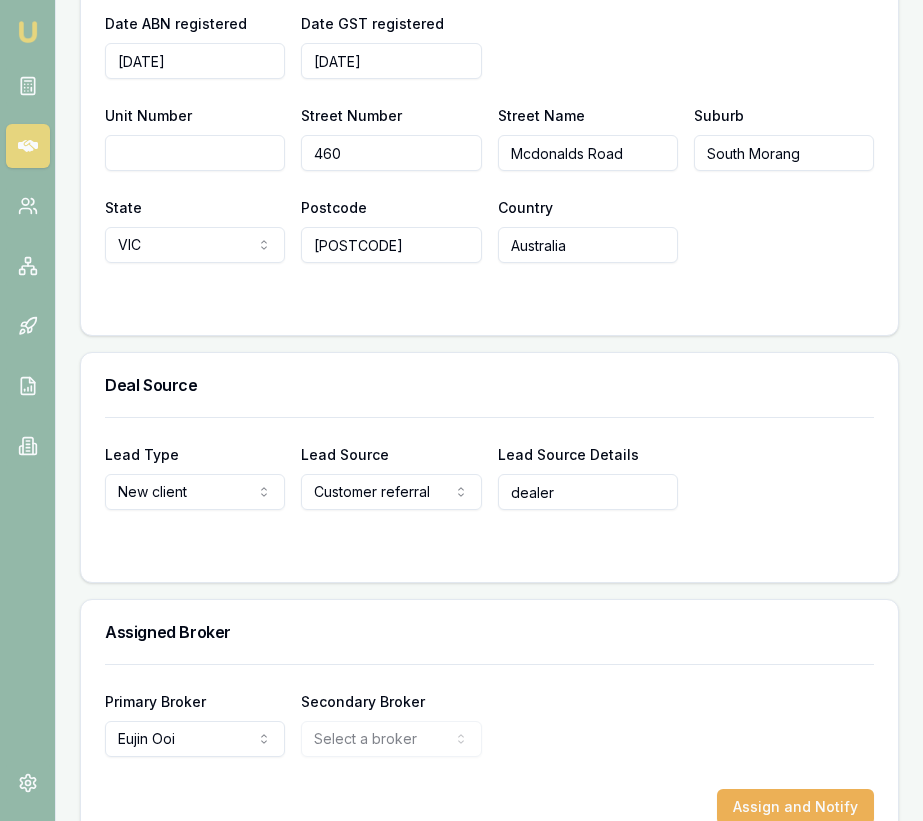 type on "dealer" 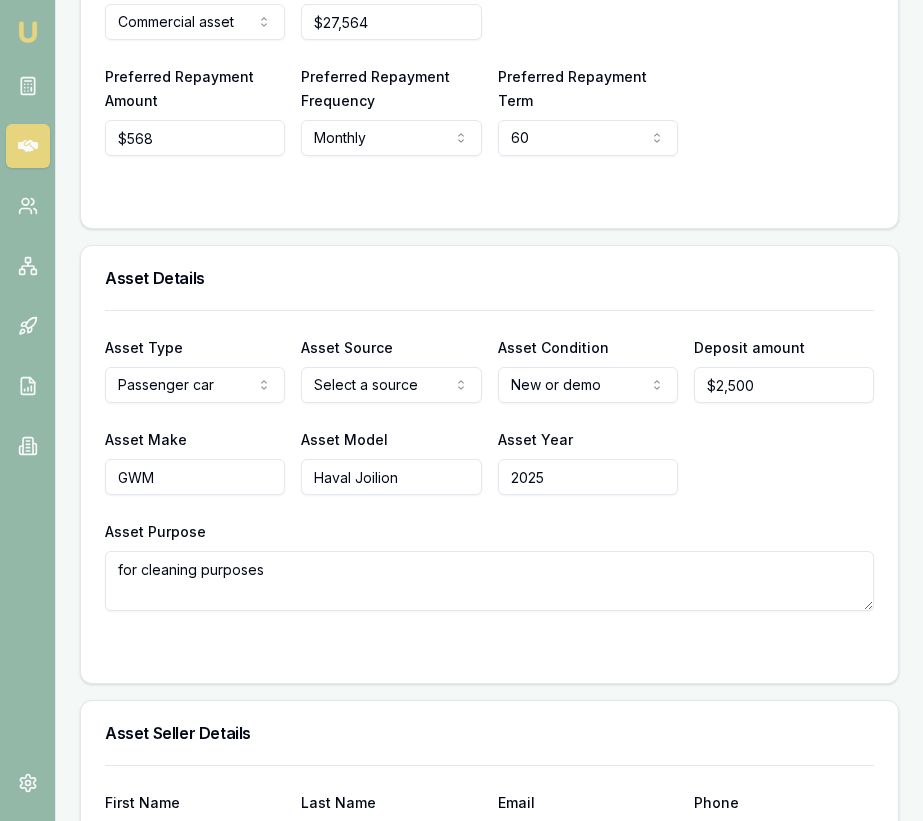 scroll, scrollTop: 771, scrollLeft: 0, axis: vertical 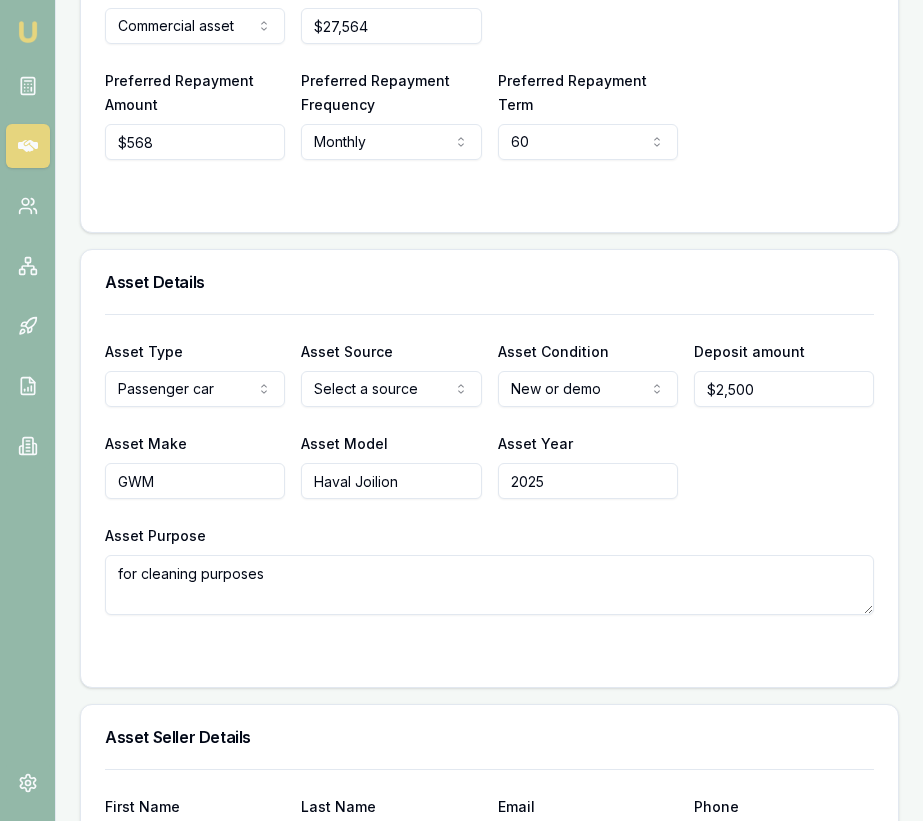 click on "Emu Broker Deals View D-QL2MMBM8Y4 Eujin Ooi Toggle Menu Customer Arvinder Singh Khangura 0420455040 mani.khangura0849@gmail.com Finance Summary $27,564 Loan Type: Commercial Asset Asset Type : Passenger Car Deal Dynamics Stage: Documents Requested From Client Age: 1 day ago Finance Details Applicants Loan Options Lender Submission Finance Details Finance Summary Asset Information Asset Seller Deal Source Assigned Broker Finance Summary Loan Type * Commercial asset Consumer loan Consumer asset Commercial loan Commercial asset Loan amount * $27,564 Preferred Repayment Amount  $568 Preferred Repayment Frequency  Monthly Weekly Fortnightly Monthly Preferred Repayment Term  60 12 24 36 48 60 72 84 Asset Details Asset Type  Passenger car Passenger car Electric vehicle Light commercial Other motor vehicle Agricultural equipment Materials handling Access equipment Light trucks Heavy trucks Trailers Buses coaches Construction Earth moving Commercial property Other primary Medical equipment Laboratory equipment" at bounding box center (461, -361) 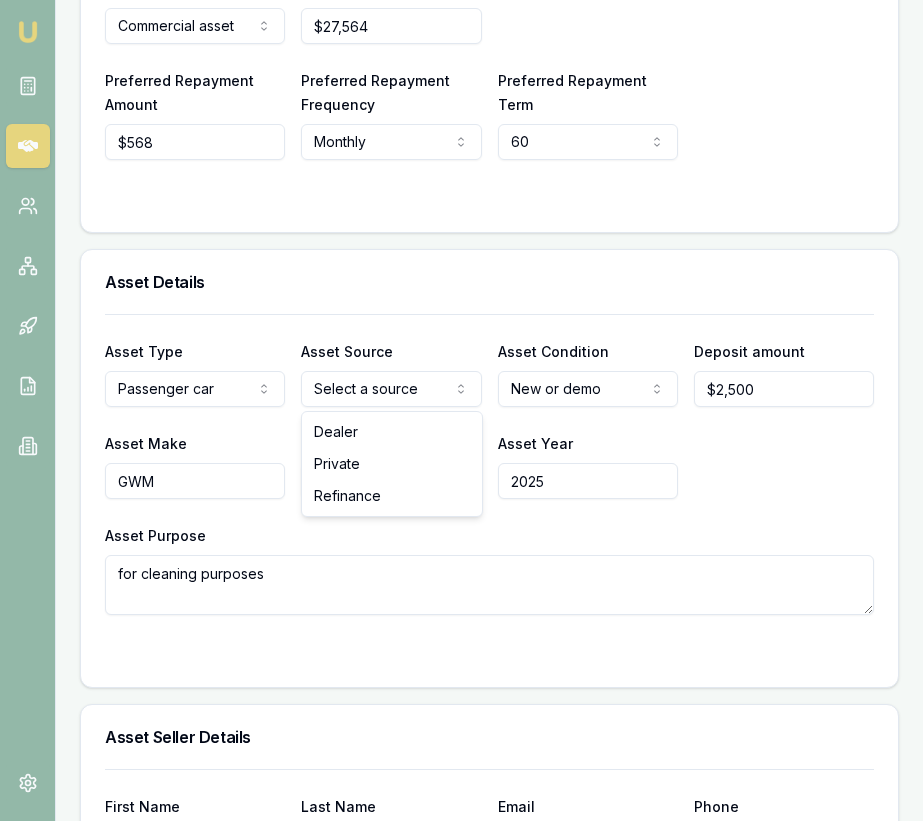 drag, startPoint x: 411, startPoint y: 437, endPoint x: 436, endPoint y: 431, distance: 25.70992 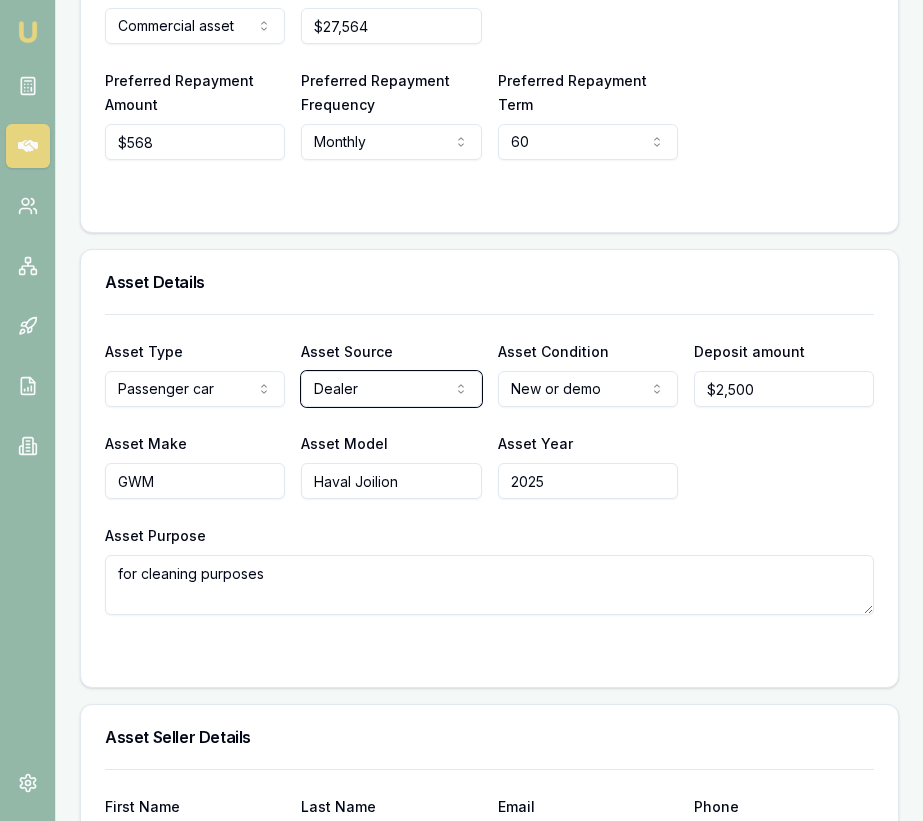 scroll, scrollTop: 0, scrollLeft: 0, axis: both 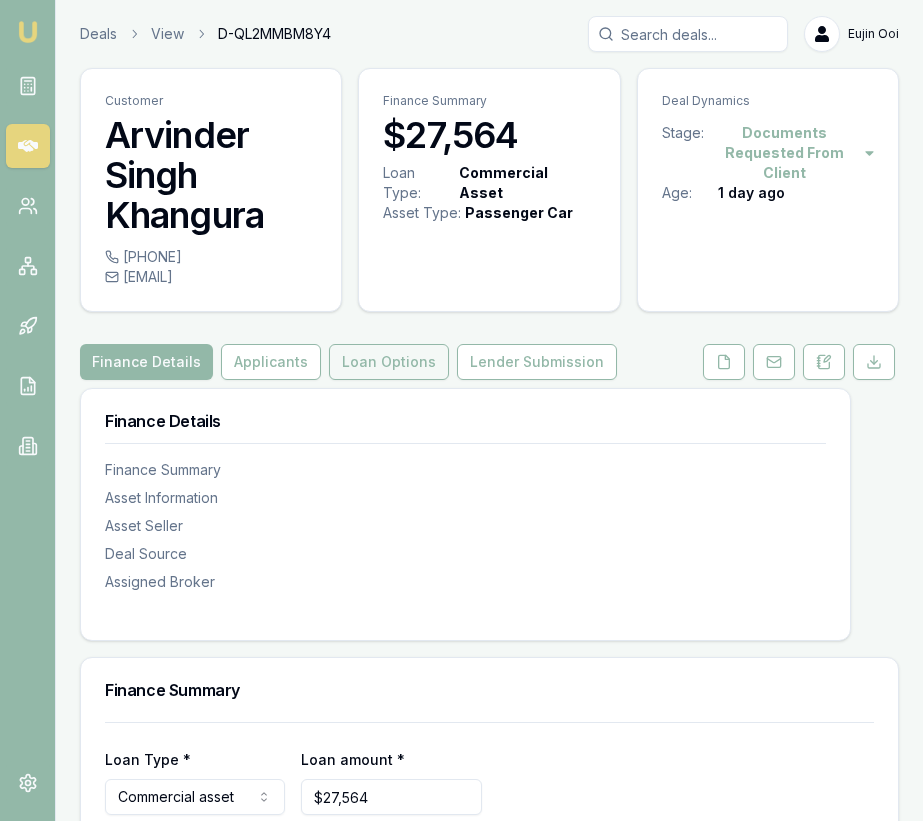 click on "Loan Options" at bounding box center (389, 362) 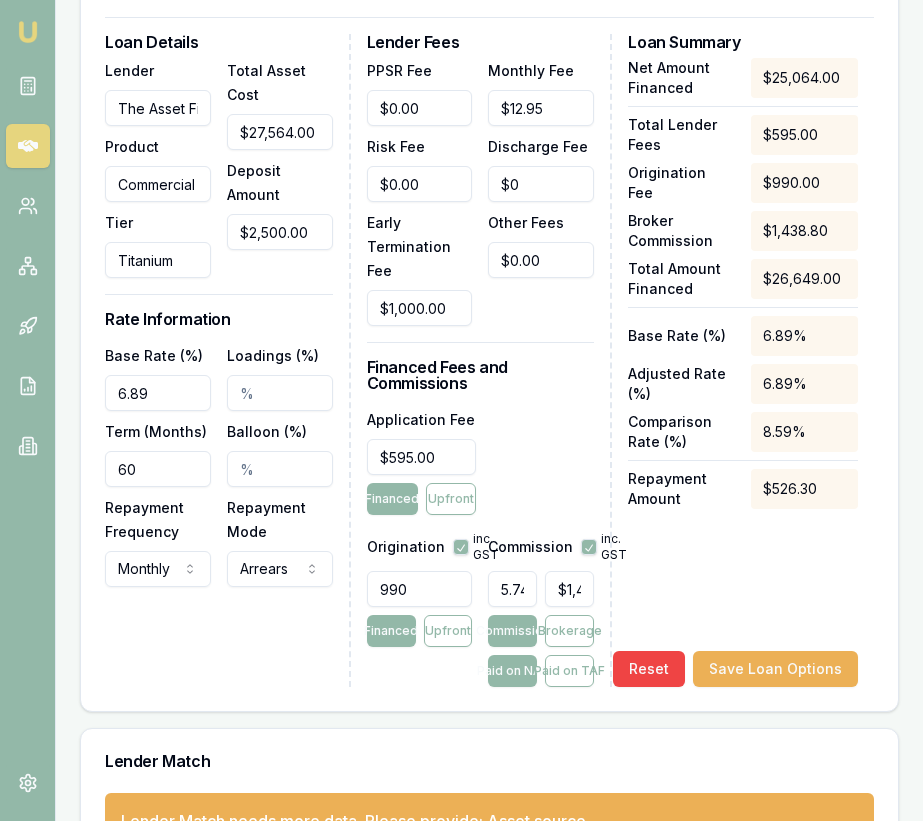 scroll, scrollTop: 929, scrollLeft: 0, axis: vertical 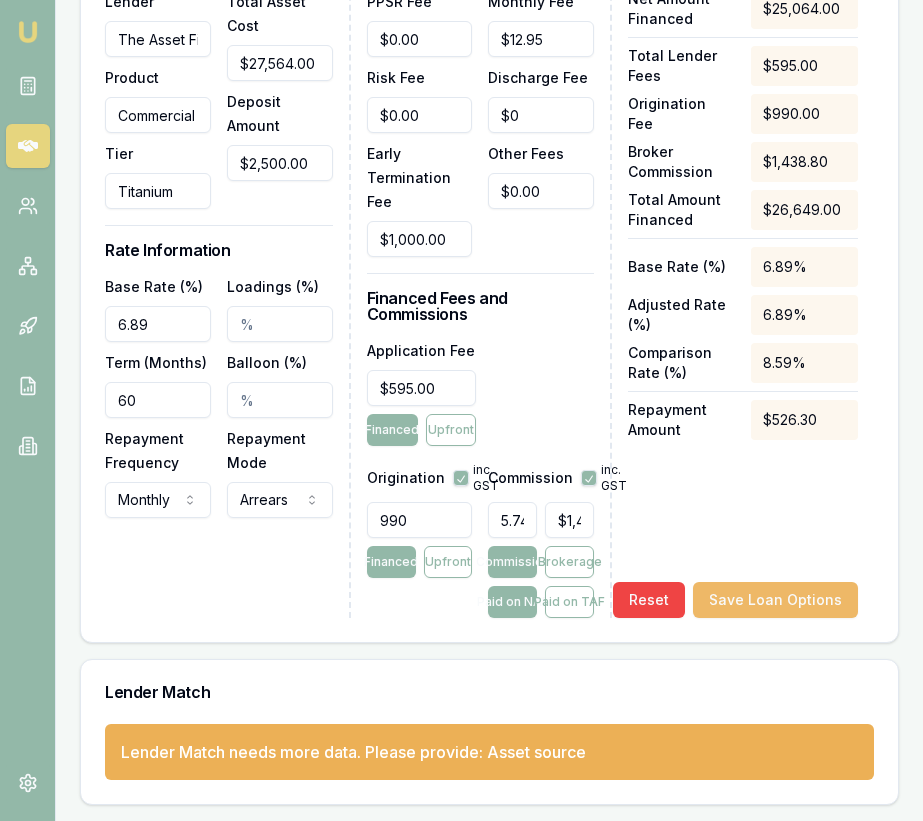 click on "Save Loan Options" at bounding box center (775, 600) 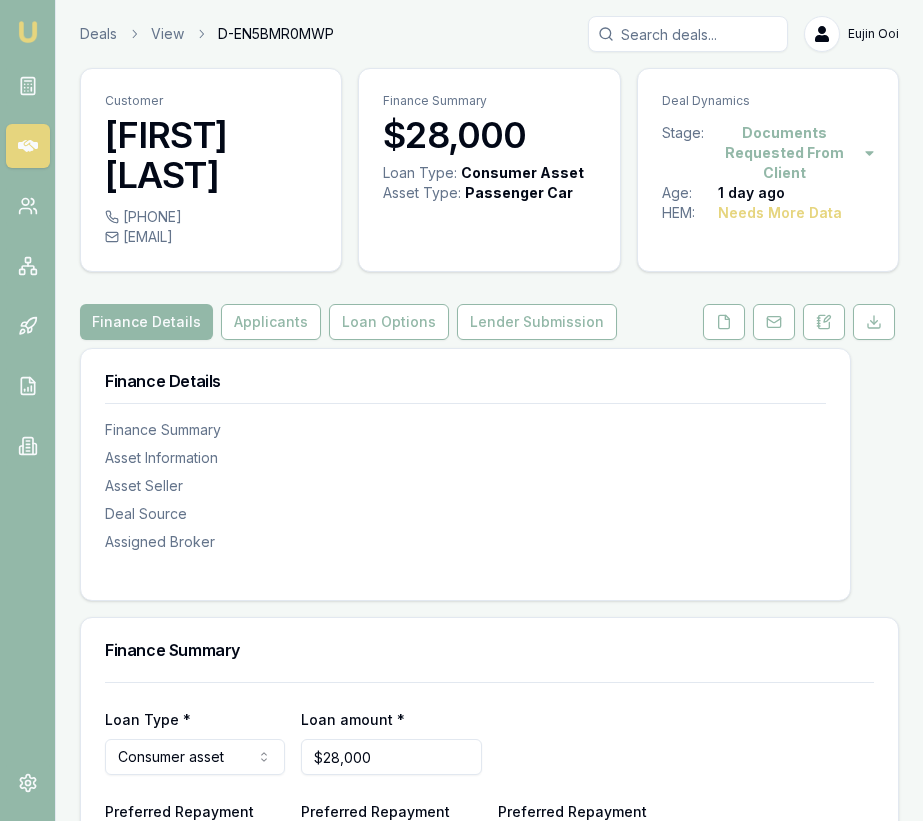 scroll, scrollTop: 0, scrollLeft: 0, axis: both 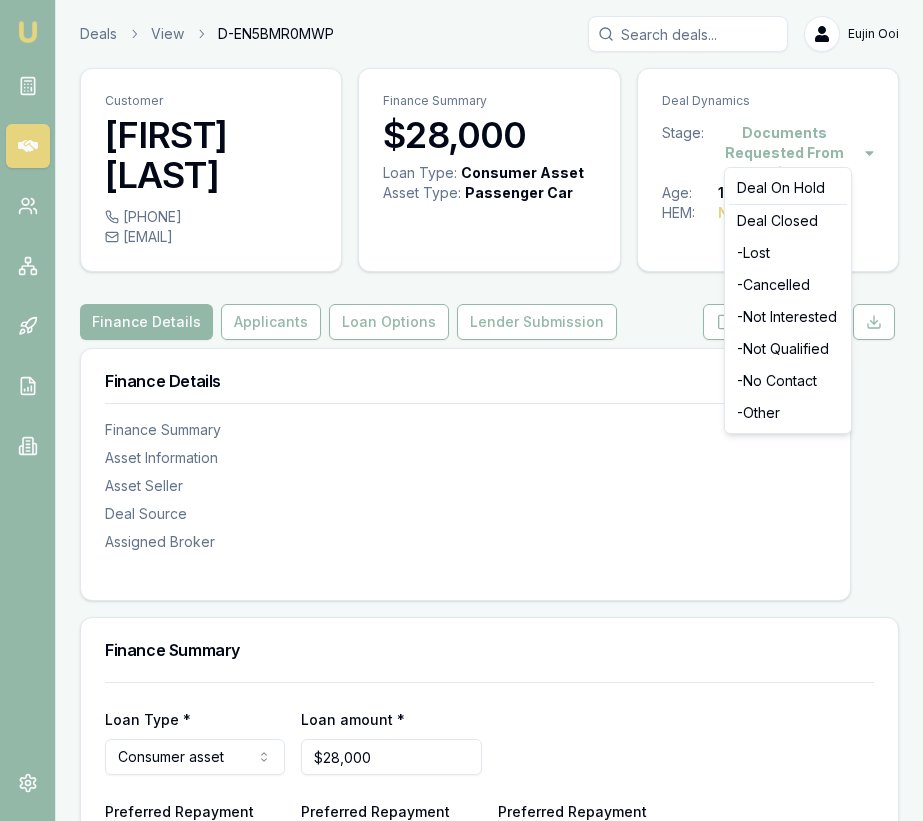click on "Emu Broker Deals View D-EN5BMR0MWP Eujin Ooi Toggle Menu Customer Kiranjit Kaur Khangura 0405567702 kgkiranjit@gmail.com Finance Summary $28,000 Loan Type: Consumer Asset Asset Type : Passenger Car Deal Dynamics Stage: Documents Requested From Client Age: 1 day ago HEM: Needs More Data Finance Details Applicants Loan Options Lender Submission Finance Details Finance Summary Asset Information Asset Seller Deal Source Assigned Broker Finance Summary Loan Type * Consumer asset Consumer loan Consumer asset Commercial loan Commercial asset Loan amount * $28,000 Preferred Repayment Amount  $0 Preferred Repayment Frequency  Monthly Weekly Fortnightly Monthly Preferred Repayment Term  12 24 36 48 60 72 84 Asset Details Asset Type  Passenger car Passenger car Electric vehicle Light commercial Caravan Motorhome Campervan Trailer Motorbike Off road bike Atv Boat Jet ski Tractor Horse float Ride on mower Recreational Asset Source  Select a source Dealer Private Refinance Asset Condition  Select a condition Used $0" at bounding box center (461, 410) 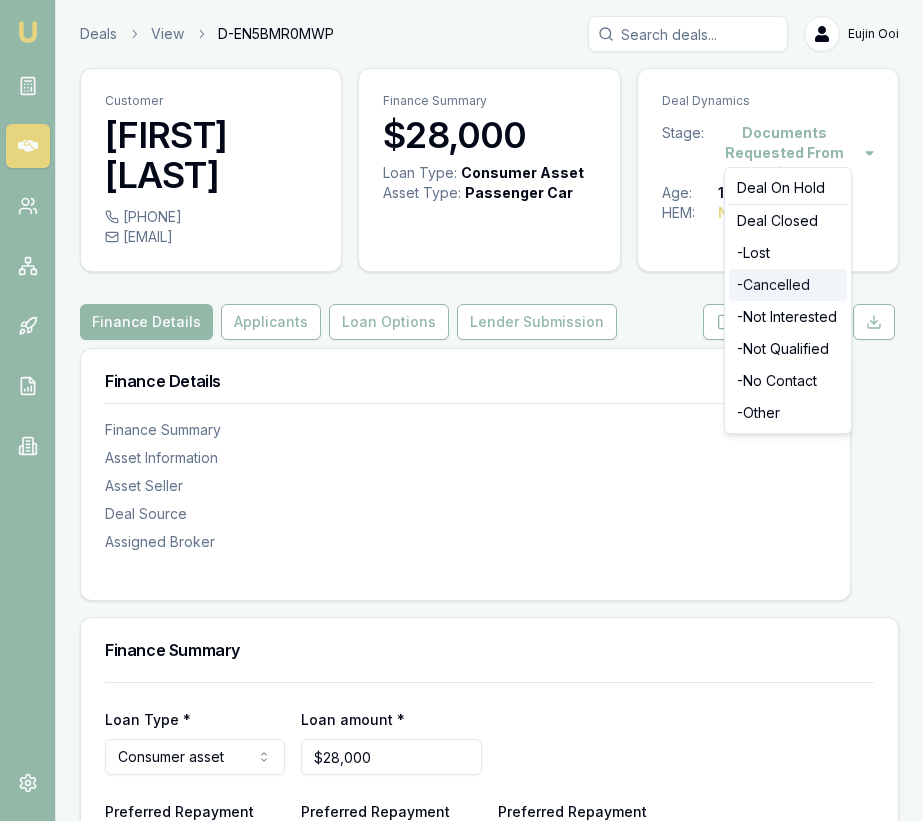 click on "-  Cancelled" at bounding box center [788, 285] 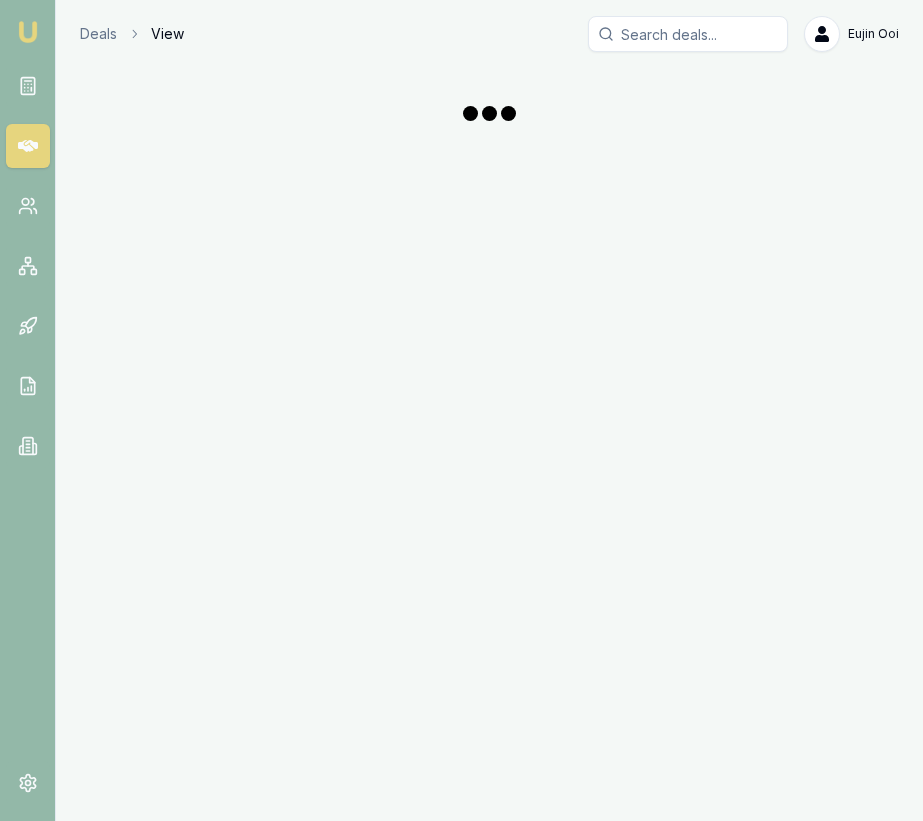 scroll, scrollTop: 0, scrollLeft: 0, axis: both 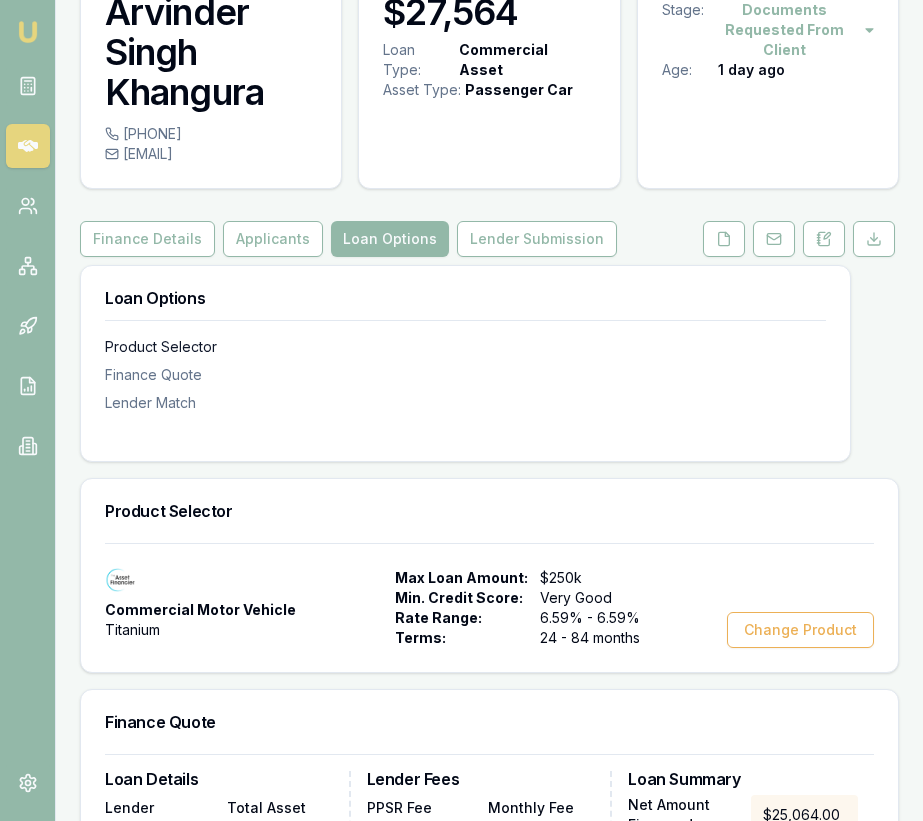 click on "Product Selector" at bounding box center (465, 347) 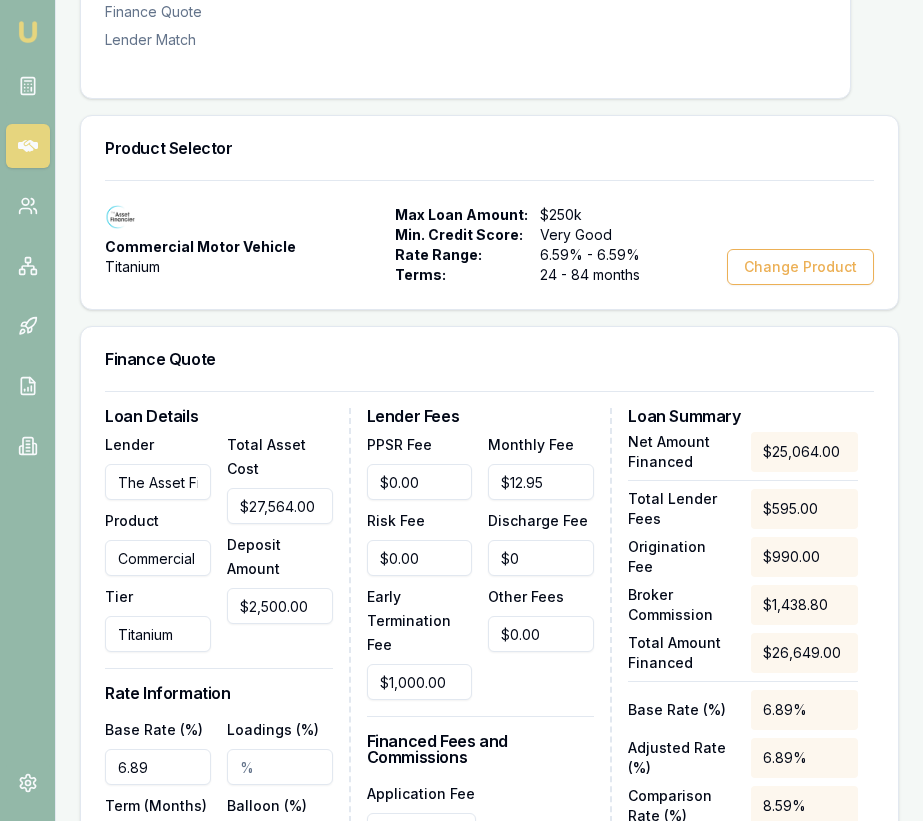 scroll, scrollTop: 601, scrollLeft: 0, axis: vertical 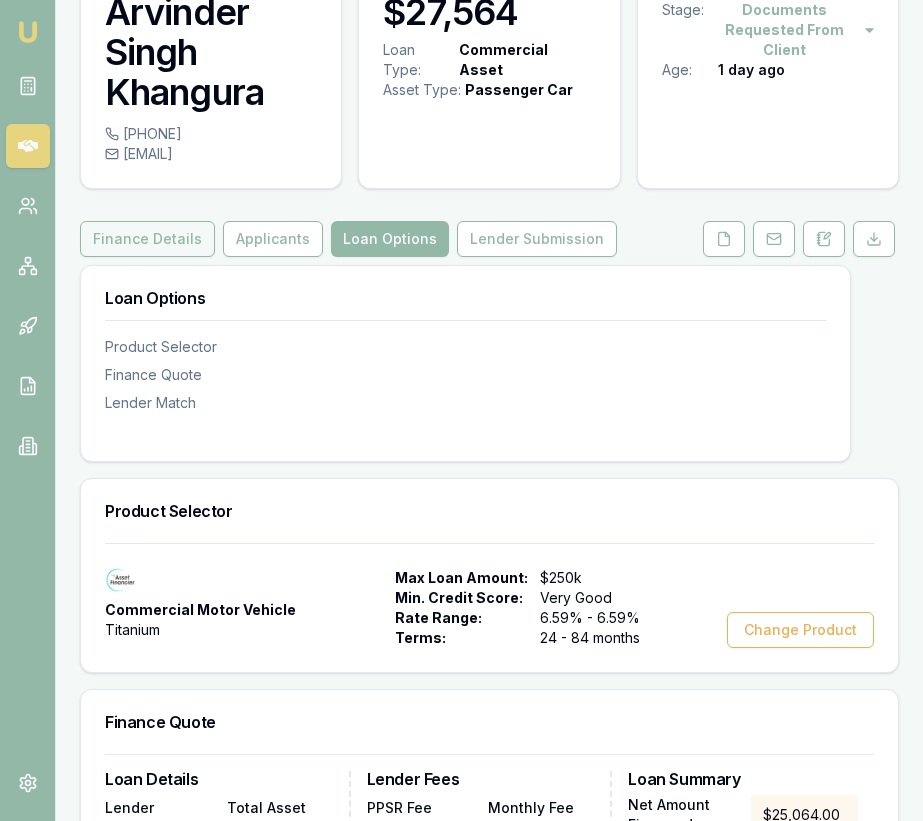 click on "Finance Details" at bounding box center [147, 239] 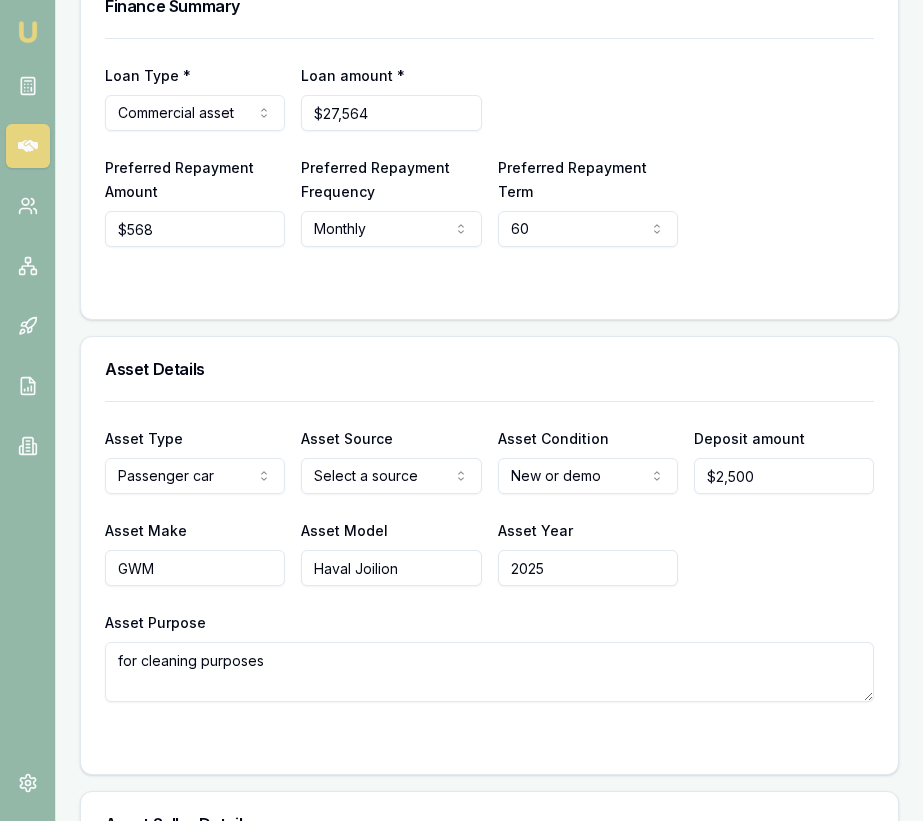 scroll, scrollTop: 776, scrollLeft: 0, axis: vertical 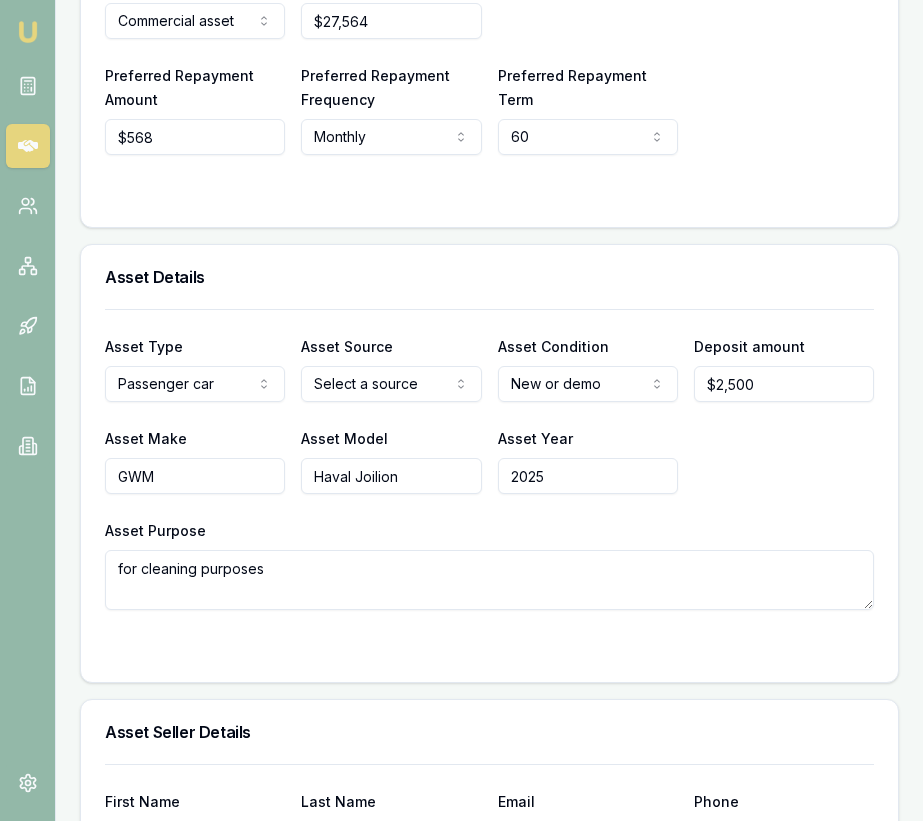 click on "[BROKER_ID] [BROKER_NAME] Toggle Menu Customer [FIRST] [LAST] [PHONE] [EMAIL] Finance Summary $27,564 Loan Type: Commercial Asset Asset Type : Passenger Car Deal Dynamics Stage: Documents Requested From Client Age: [DATE] ago Finance Details Applicants Loan Options Lender Submission Finance Details Finance Summary Asset Information Asset Seller Deal Source Assigned Broker Finance Summary Loan Type * Commercial asset Consumer loan Consumer asset Commercial loan Commercial asset Loan amount * $27,564 Preferred Repayment Amount  $568 Preferred Repayment Frequency  Monthly Weekly Fortnightly Monthly Preferred Repayment Term  60 12 24 36 48 60 72 84 Asset Details Asset Type  Passenger car Passenger car Electric vehicle Light commercial Other motor vehicle Agricultural equipment Materials handling Access equipment Light trucks Heavy trucks Trailers Buses coaches Construction Earth moving Commercial property Other primary Medical equipment Laboratory equipment" at bounding box center (461, -366) 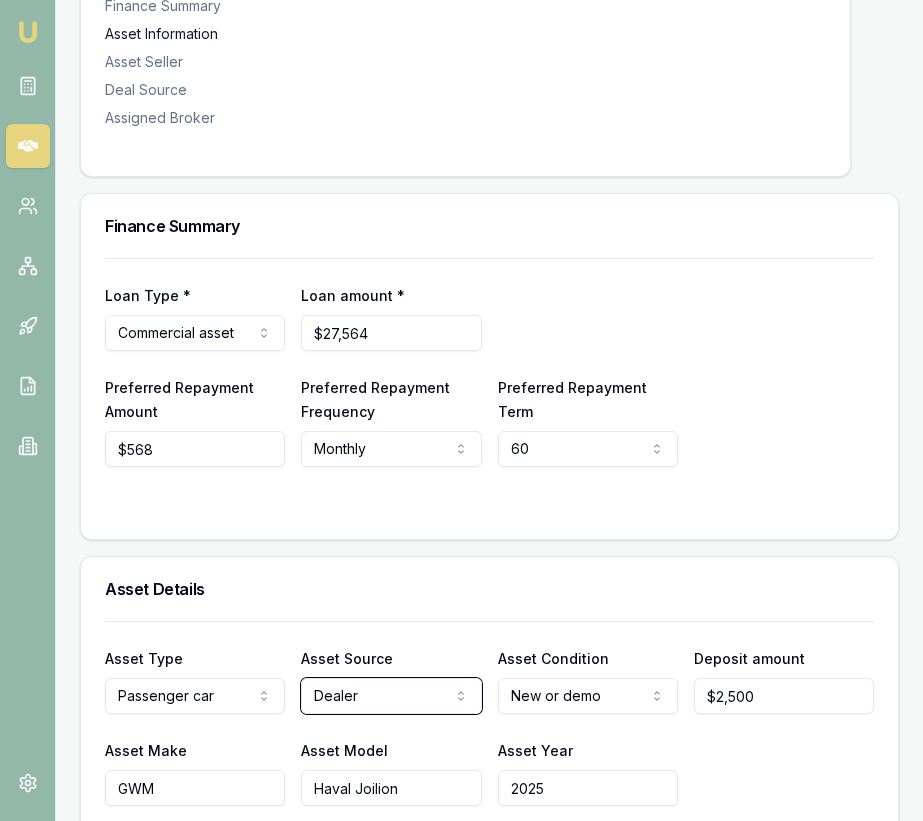 scroll, scrollTop: 0, scrollLeft: 0, axis: both 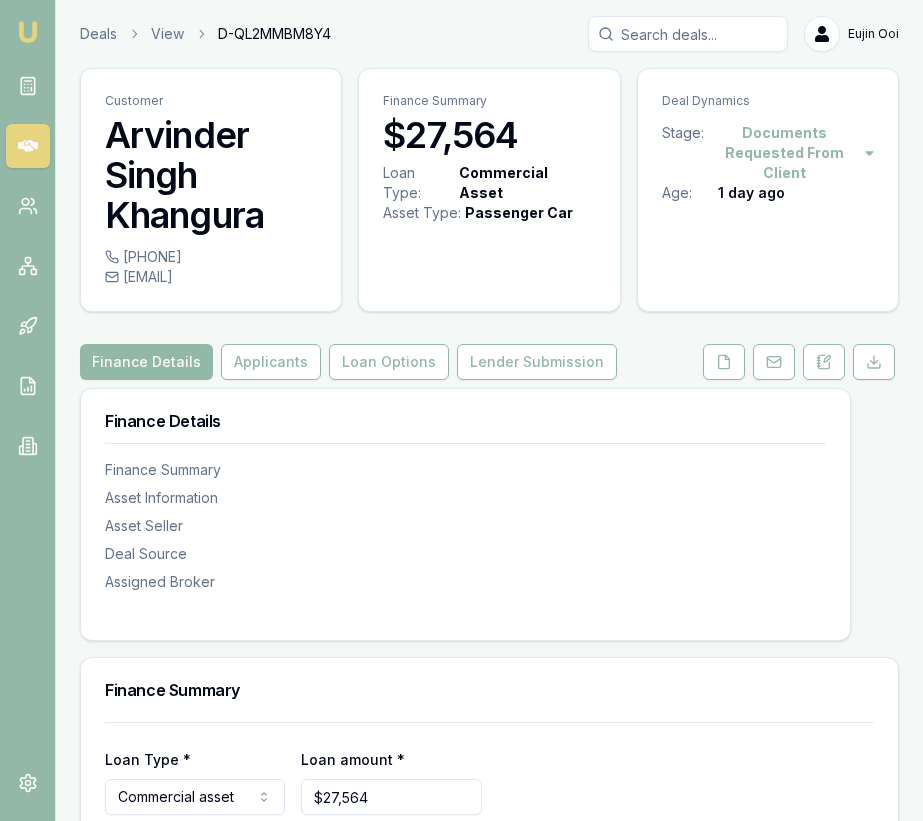 click on "Customer [FIRST] [LAST] [PHONE] [EMAIL] Finance Summary $27,564 Loan Type: Commercial Asset Asset Type : Passenger Car Deal Dynamics Stage: Documents Requested From Client Age: [DATE] ago Finance Details Applicants Loan Options Lender Submission Finance Details Finance Summary Asset Information Asset Seller Deal Source Assigned Broker Finance Summary Loan Type * Commercial asset Consumer loan Consumer asset Commercial loan Commercial asset Loan amount * $27,564 Preferred Repayment Amount  $568 Preferred Repayment Frequency  Monthly Weekly Fortnightly Monthly Preferred Repayment Term  60 12 24 36 48 60 72 84 Asset Details Asset Type  Passenger car Passenger car Electric vehicle Light commercial Other motor vehicle Agricultural equipment Materials handling Access equipment Light trucks Heavy trucks Trailers Buses coaches Construction Earth moving Commercial property Other primary Medical equipment Laboratory equipment Mining equipment Trade tools Attachments for earthmoving Dealer" at bounding box center (489, 1324) 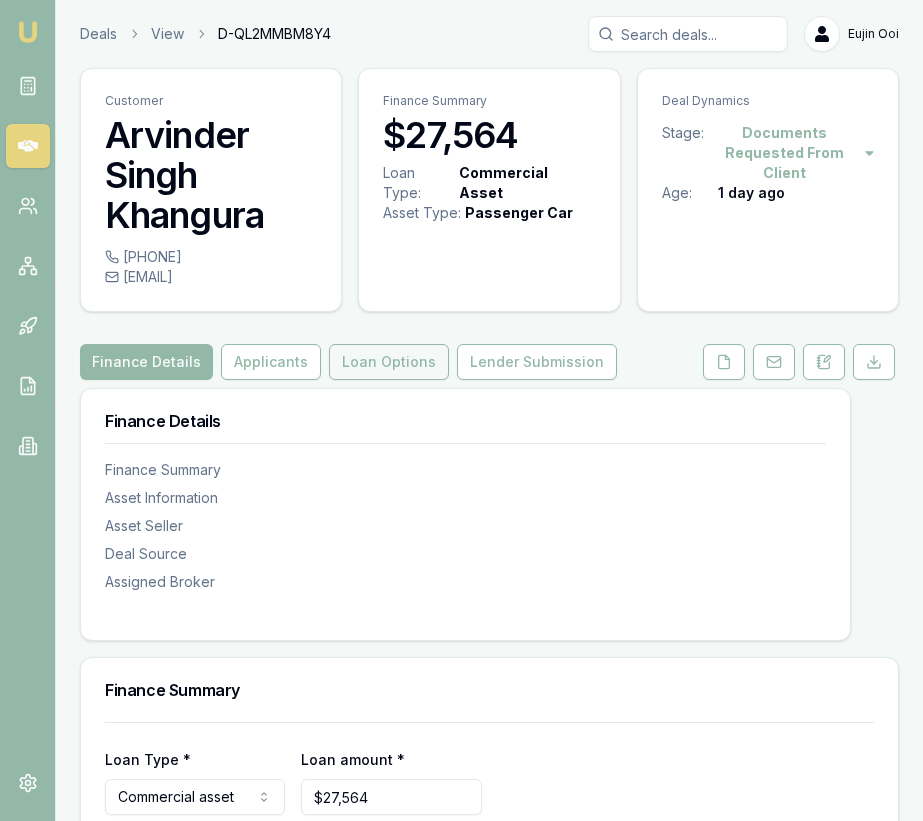 click on "Loan Options" at bounding box center [389, 362] 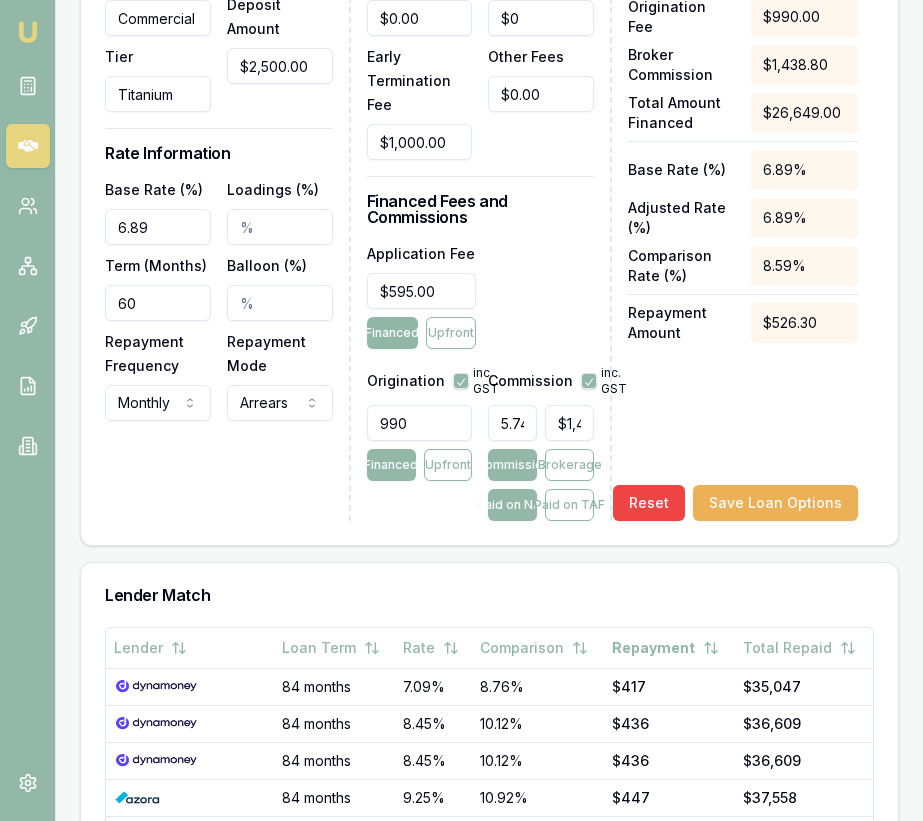 scroll, scrollTop: 1030, scrollLeft: 0, axis: vertical 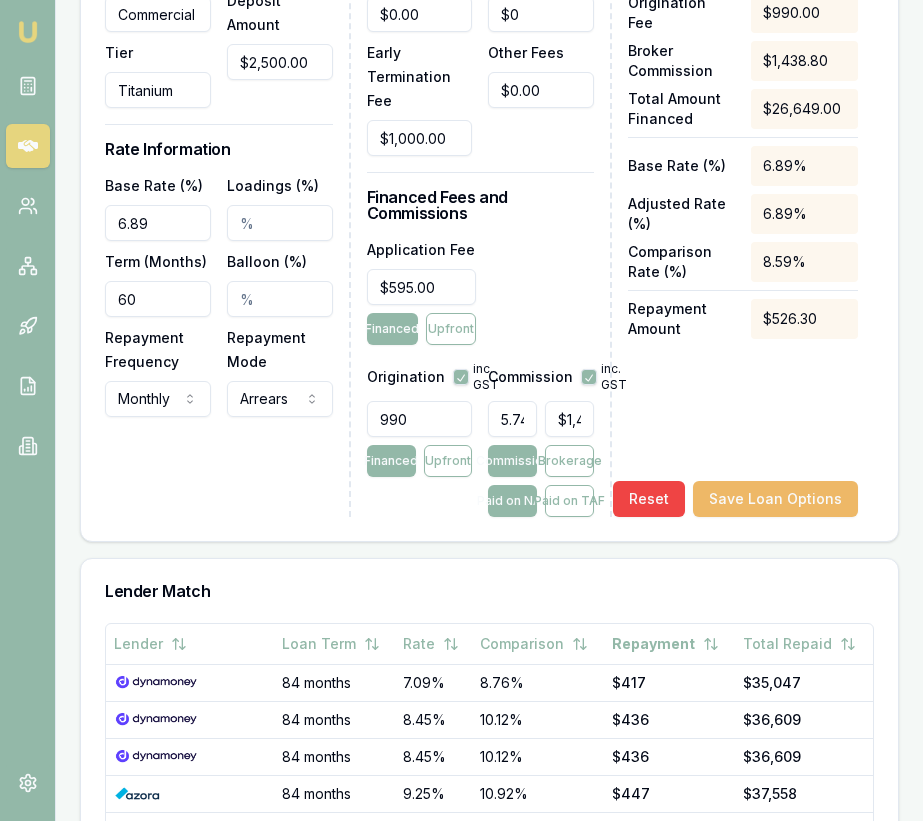 click on "Save Loan Options" at bounding box center [775, 499] 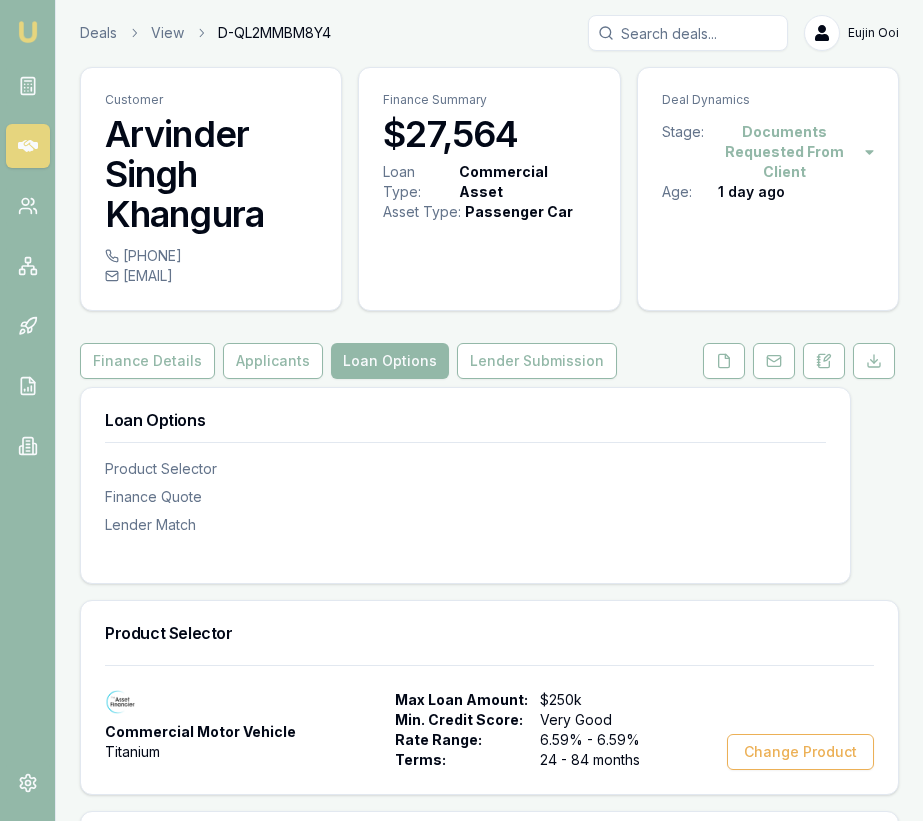 scroll, scrollTop: 0, scrollLeft: 0, axis: both 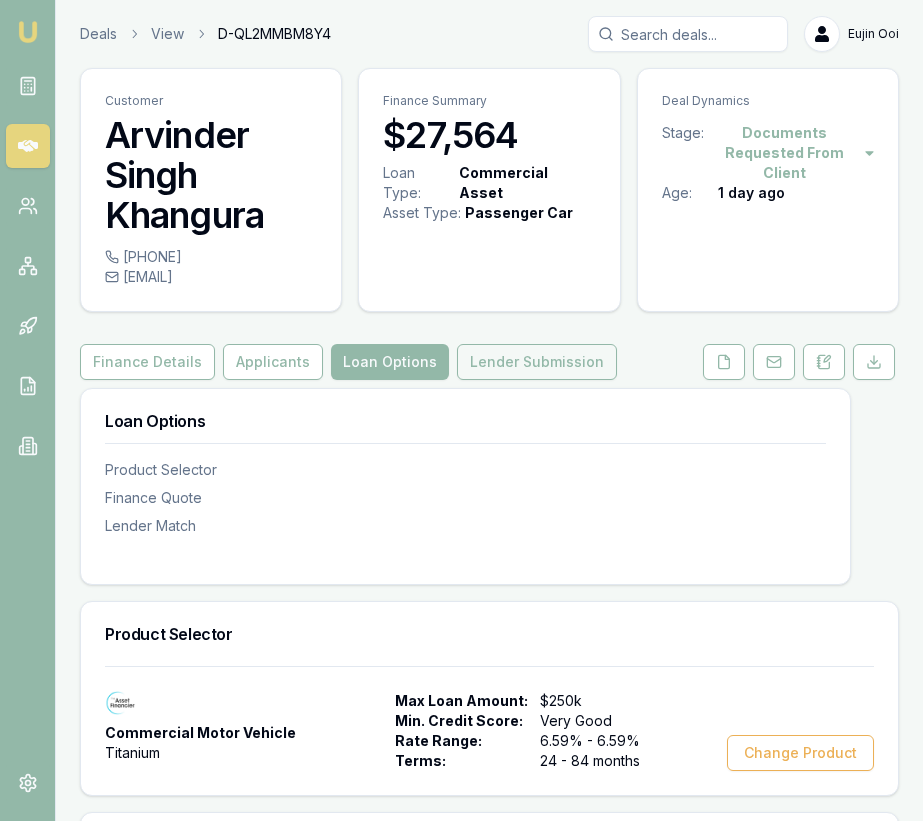 click on "Lender Submission" at bounding box center (537, 362) 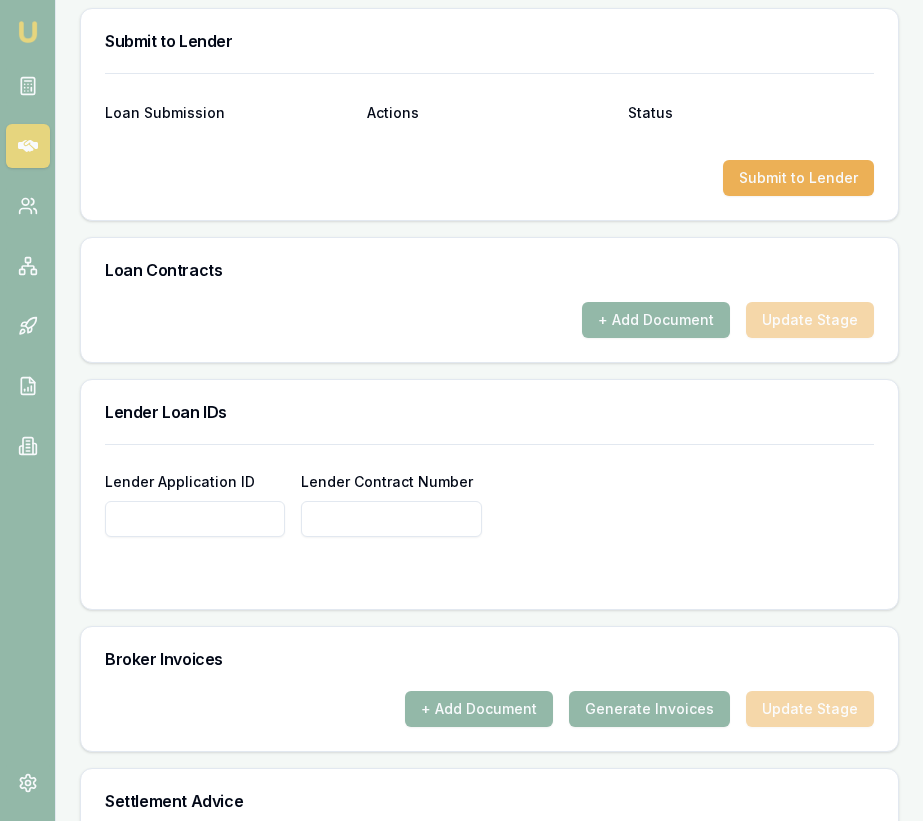 scroll, scrollTop: 1394, scrollLeft: 0, axis: vertical 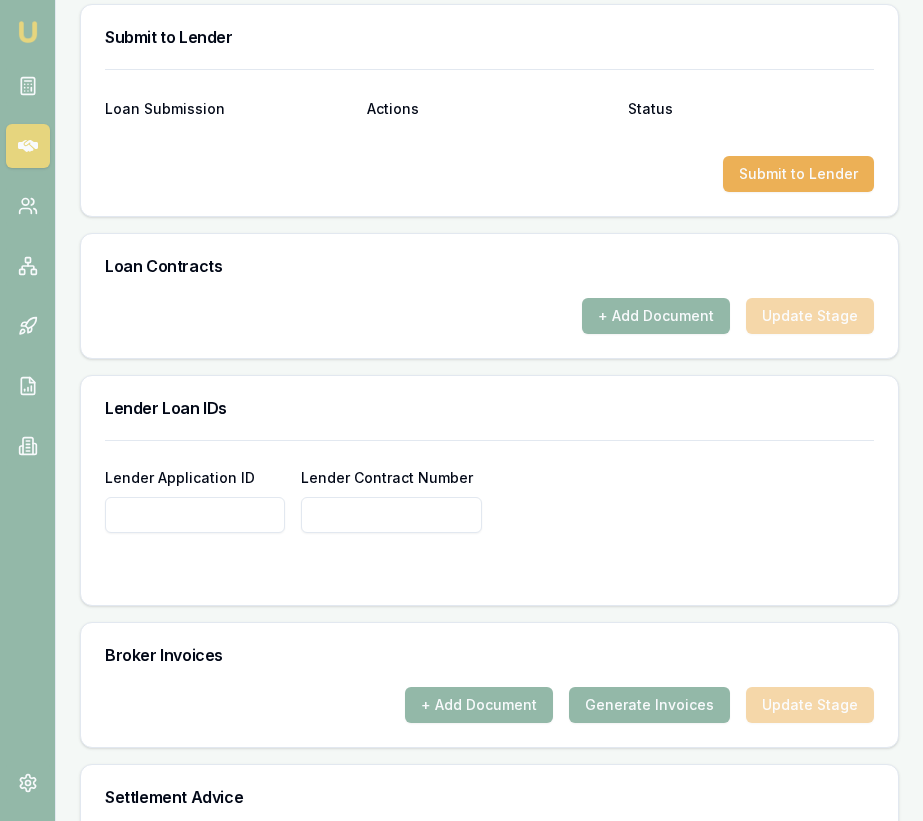 click on "Lender Application ID" at bounding box center (195, 515) 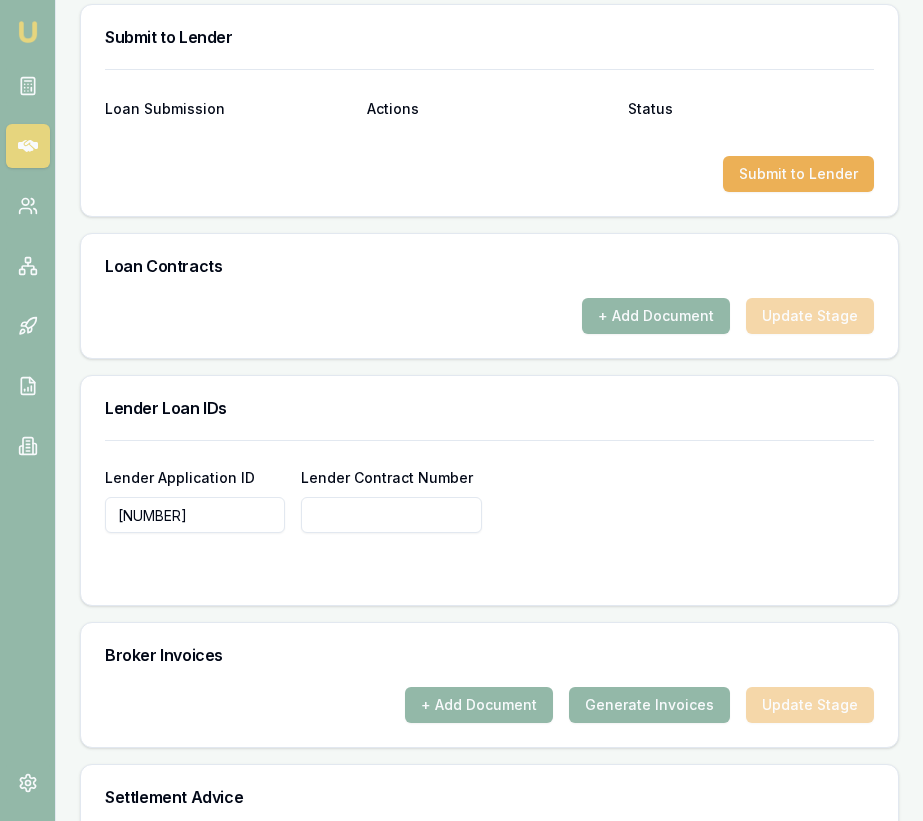 type on "[NUMBER]" 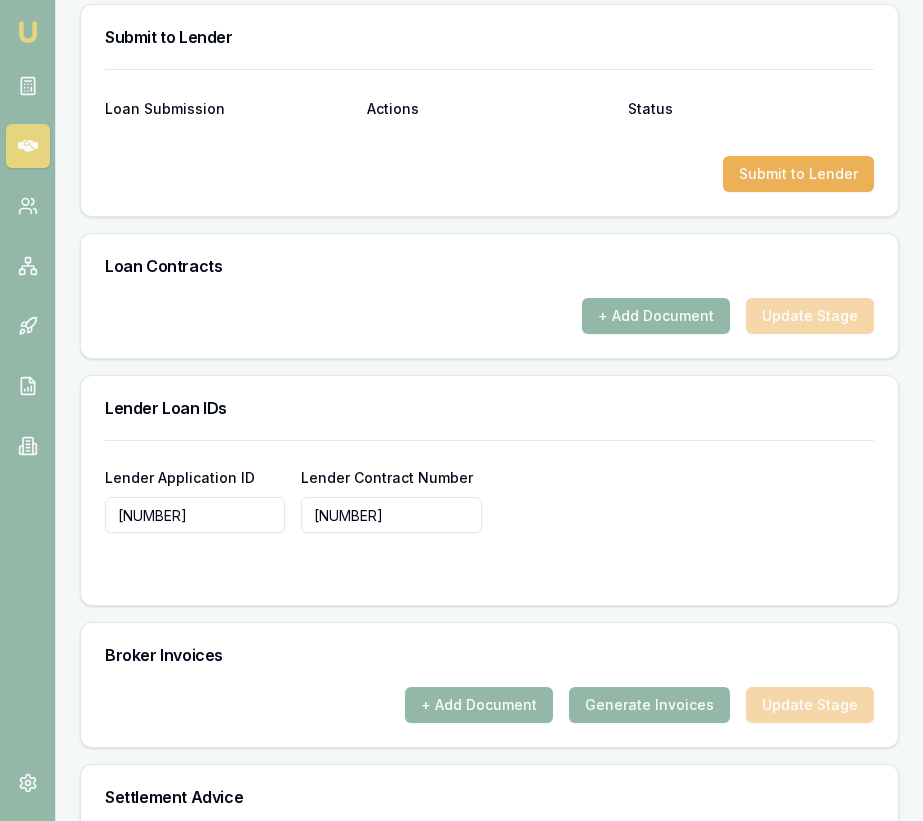 type on "[NUMBER]" 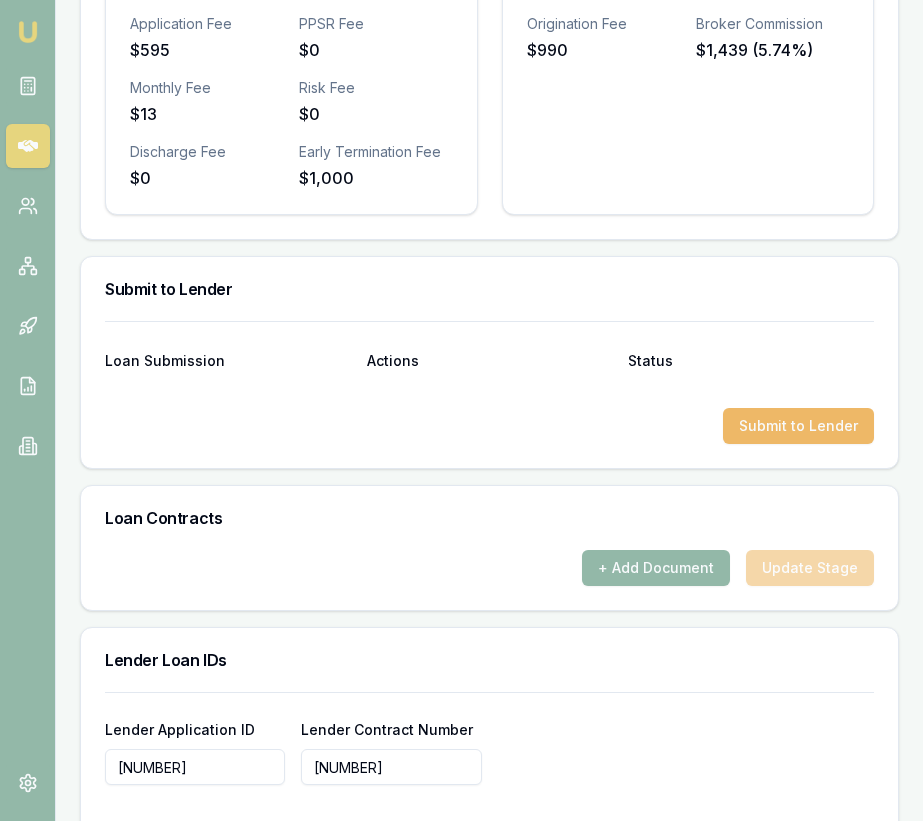 click on "Submit to Lender" at bounding box center [798, 426] 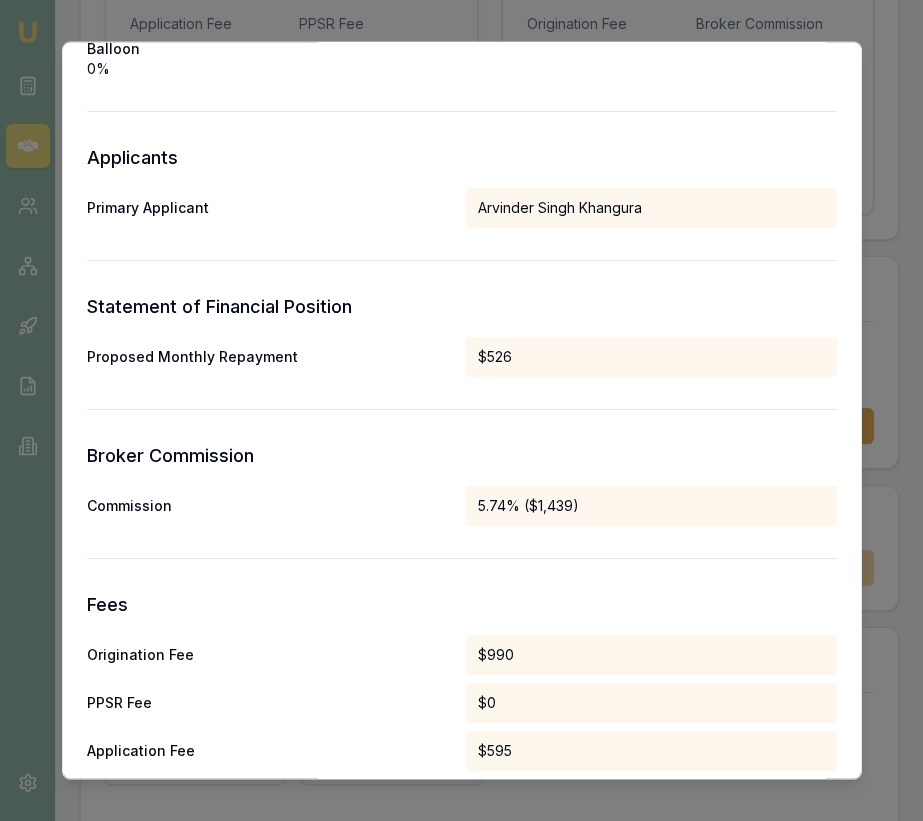 scroll, scrollTop: 1016, scrollLeft: 0, axis: vertical 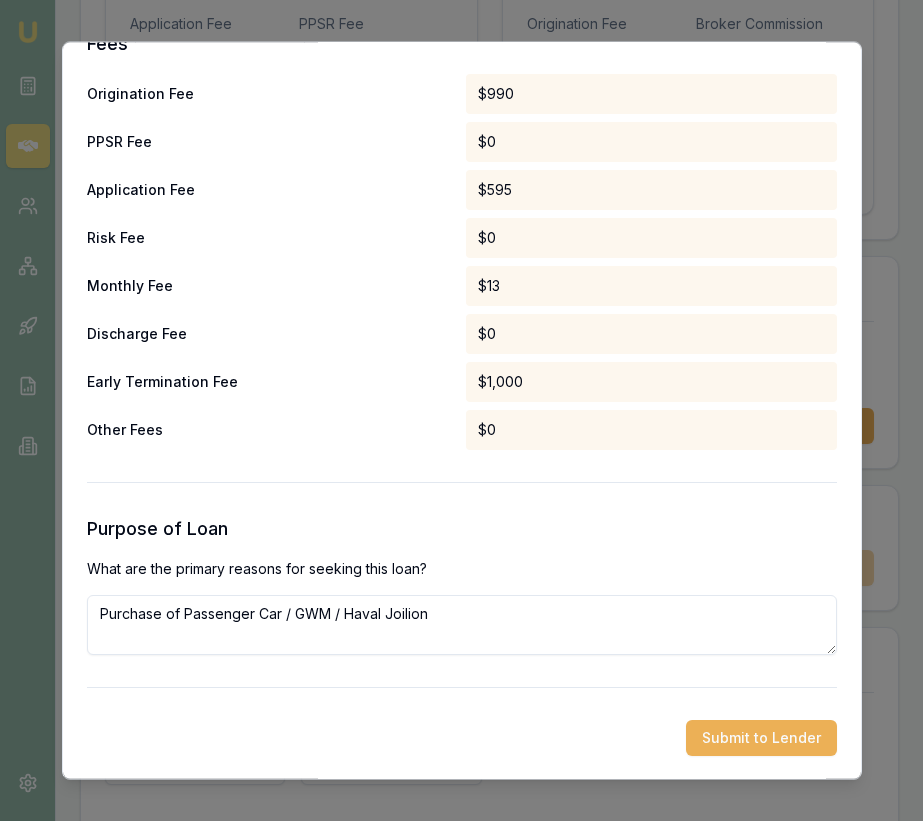 click on "Submit to Lender" at bounding box center [761, 737] 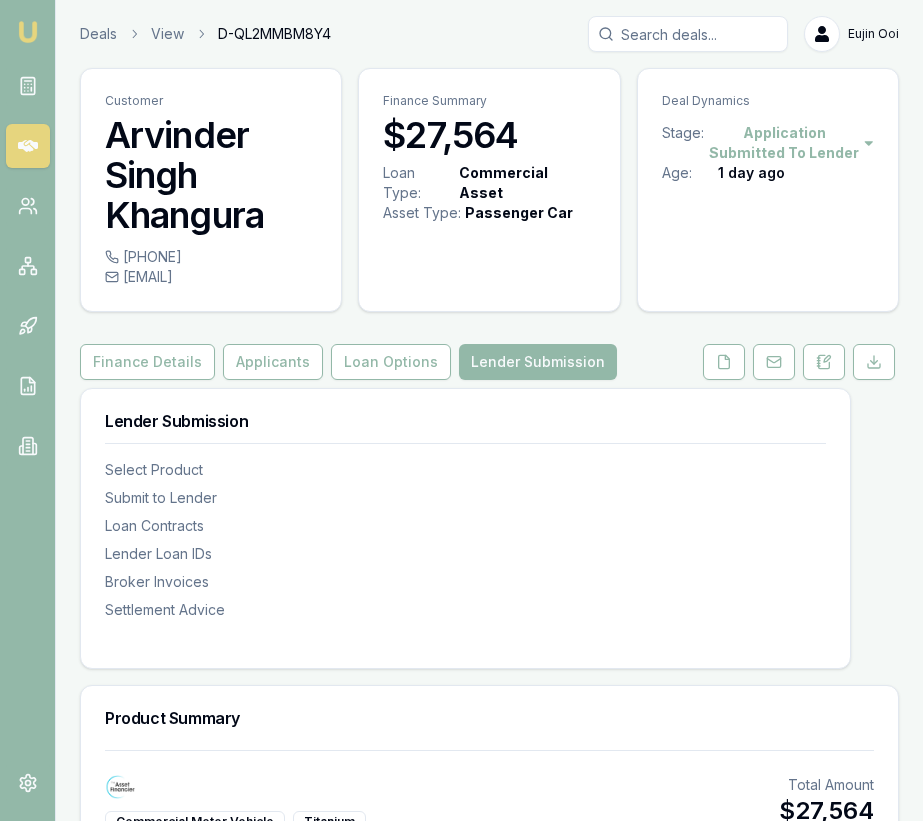 scroll, scrollTop: 1142, scrollLeft: 0, axis: vertical 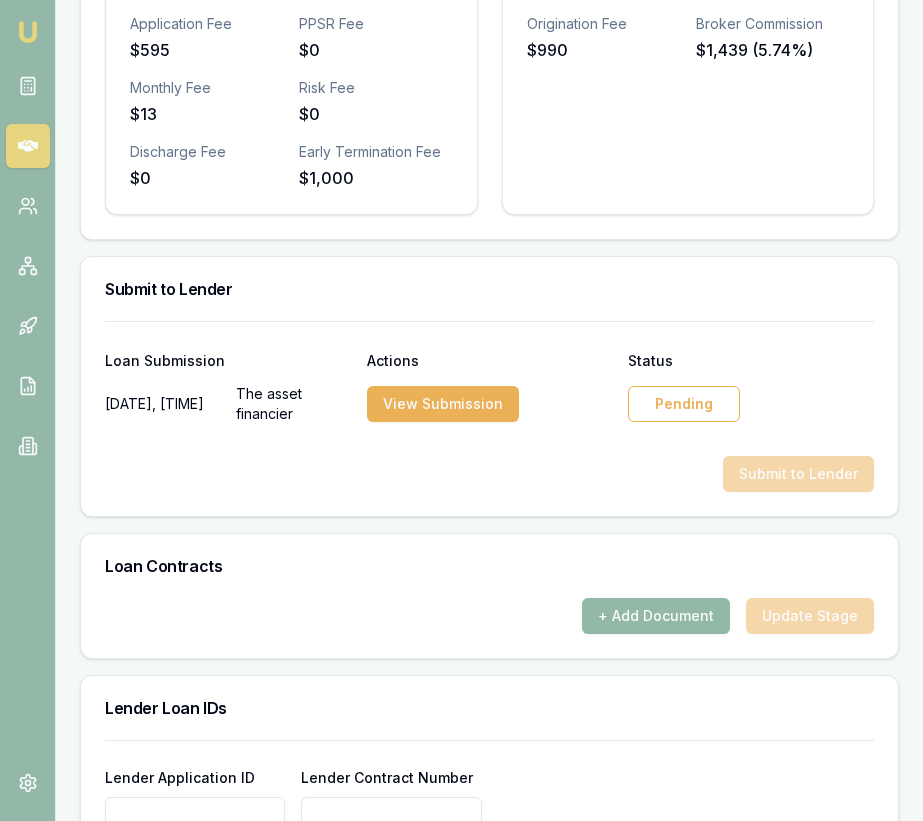click on "Pending" at bounding box center (684, 404) 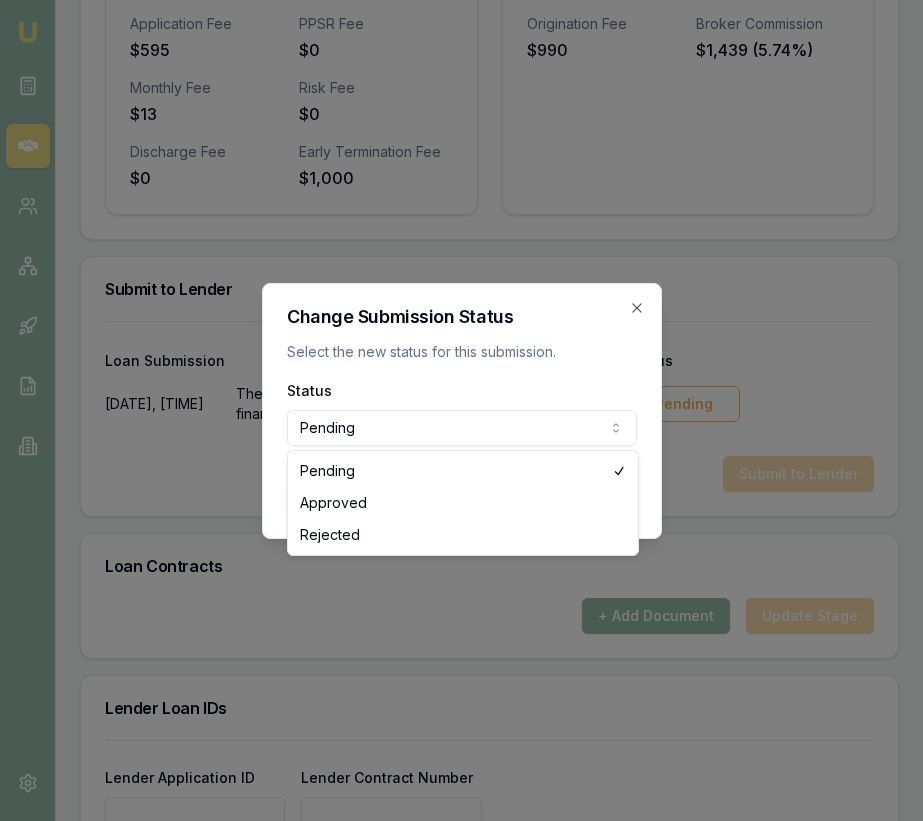 click on "Emu Broker Deals View D-QL2MMBM8Y4 Eujin Ooi Toggle Menu Customer [FIRST] [LAST] [PHONE] [EMAIL] Finance Summary $27,564 Loan Type: Commercial Asset Asset Type : Passenger Car Deal Dynamics Stage: Application Submitted To Lender Age: 1 day ago Finance Details Applicants Loan Options Lender Submission Lender Submission Select Product Submit to Lender Loan Contracts Lender Loan IDs Broker Invoices Settlement Advice Product Summary Commercial Motor Vehicle Titanium Total Amount $27,564 Loan Details Term 60 months Repayment Frequency Monthly Repayment Amount $526 Balloon 0% Rate Information Base Rate 6.89% Loadings 0% Adjusted Rate 6.89% Comparison Rate 8.59% Fees Application Fee $595 PPSR Fee $0 Monthly Fee $13 Risk Fee $0 Discharge Fee $0 Early Termination Fee $1,000 Commission Details Origination Fee $990 Broker Commission $1,439 (5.74%) Submit to Lender Loan Submission Actions Status [DATE], [TIME] The asset financier View Submission Pending Submit to Lender Update Stage" at bounding box center [461, -732] 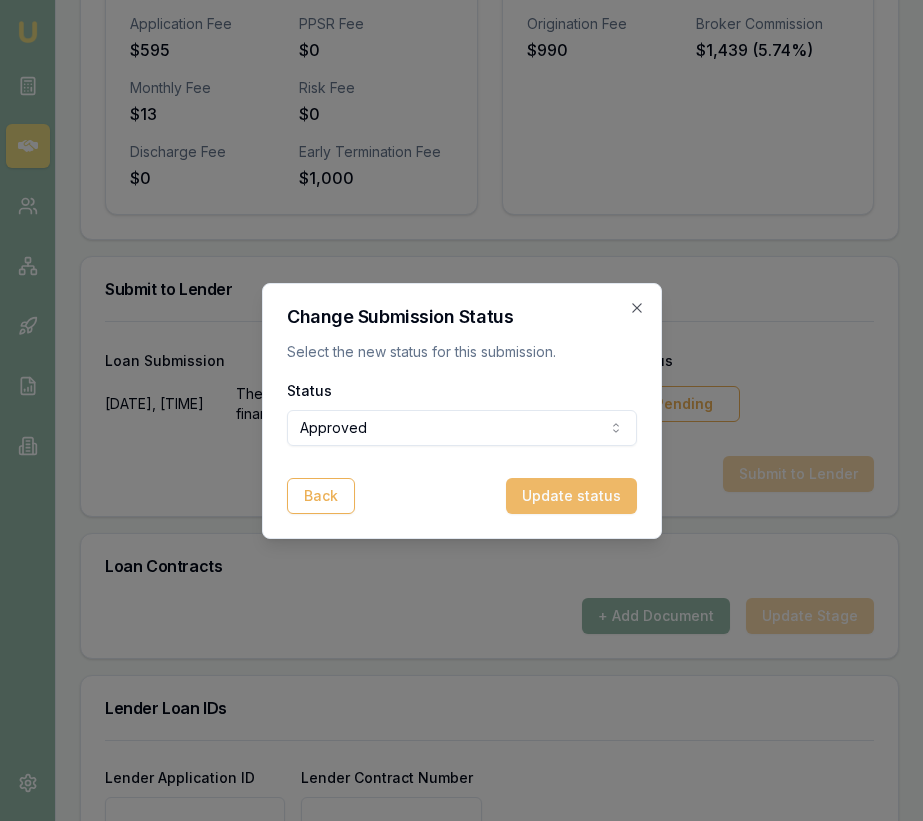 click on "Update status" at bounding box center (571, 496) 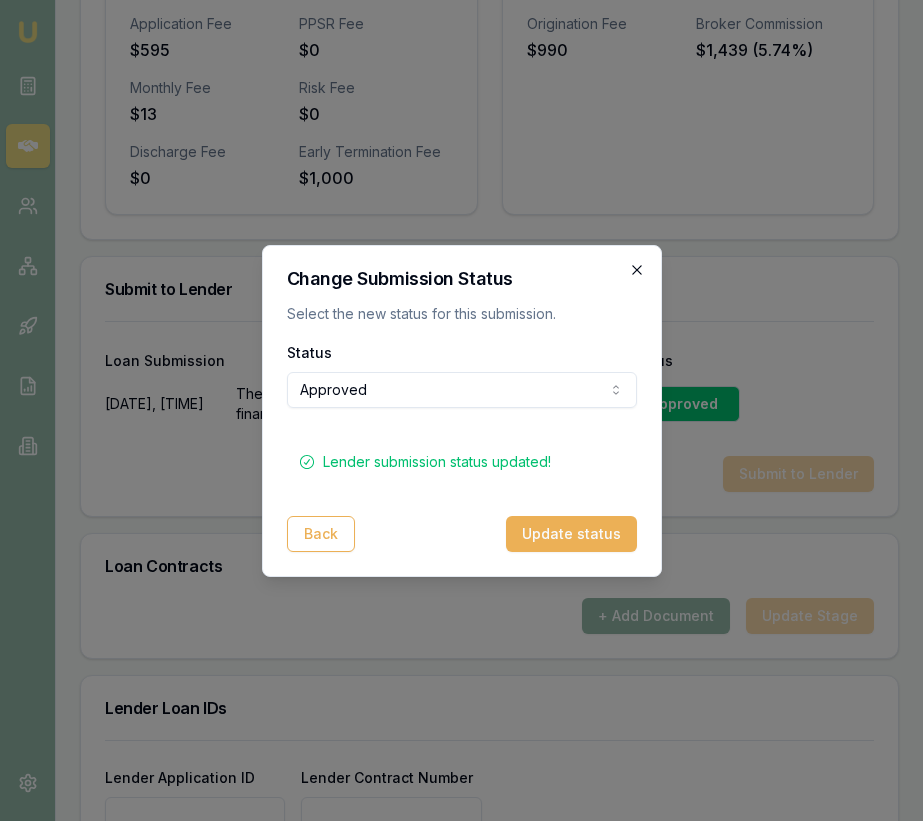 click 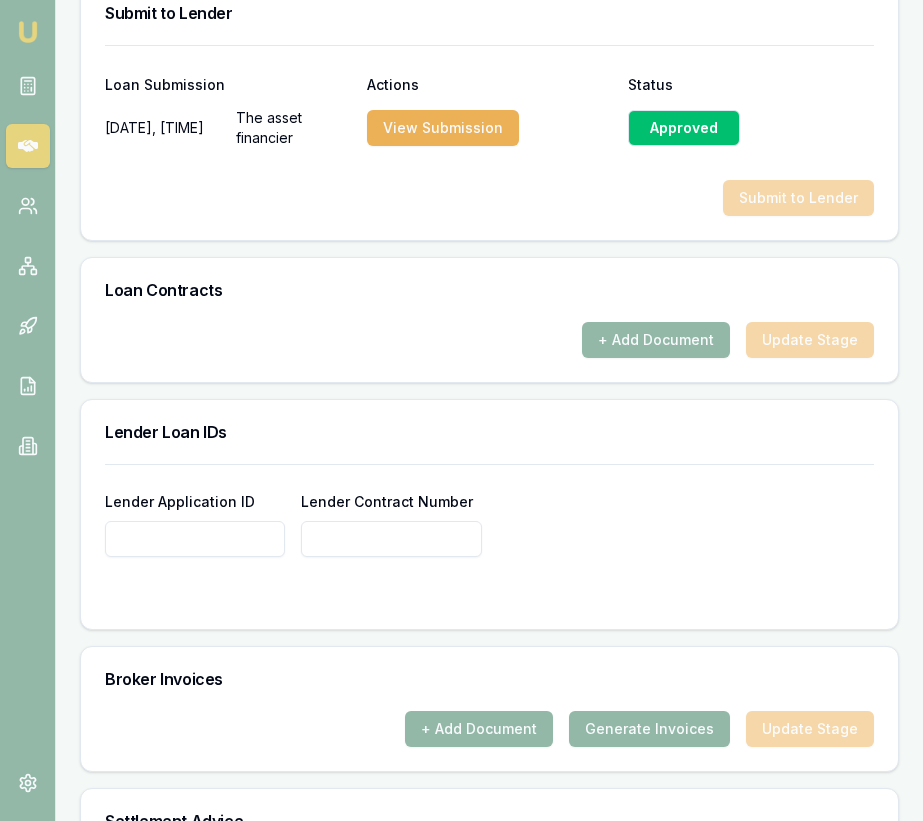scroll, scrollTop: 1450, scrollLeft: 0, axis: vertical 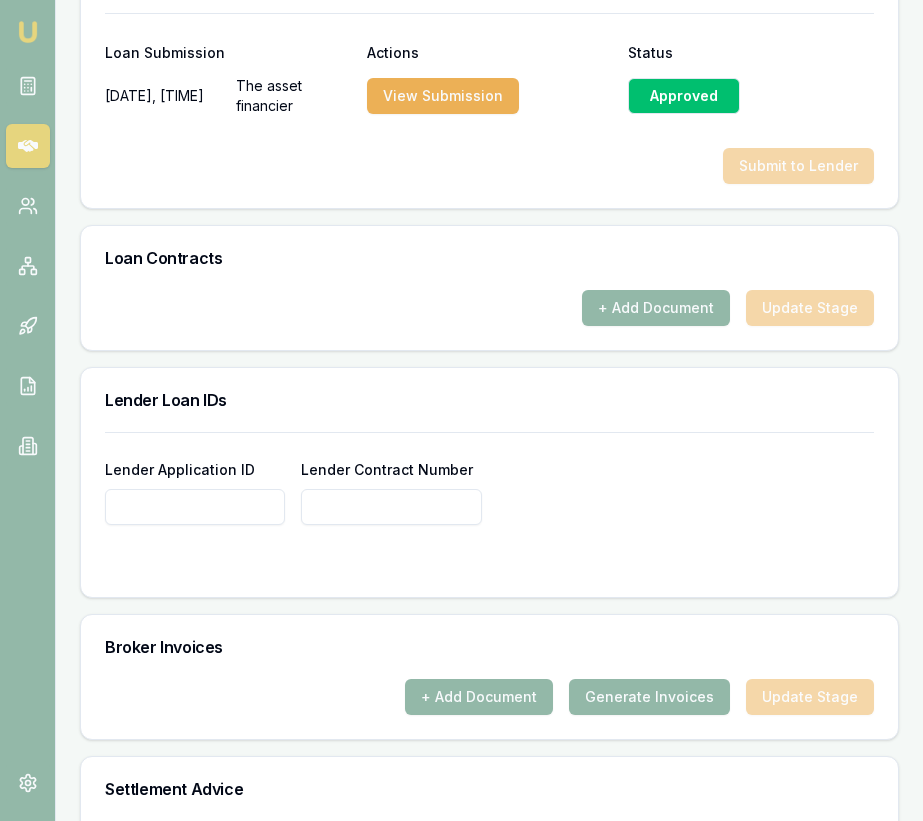 click on "Lender Application ID" at bounding box center (195, 507) 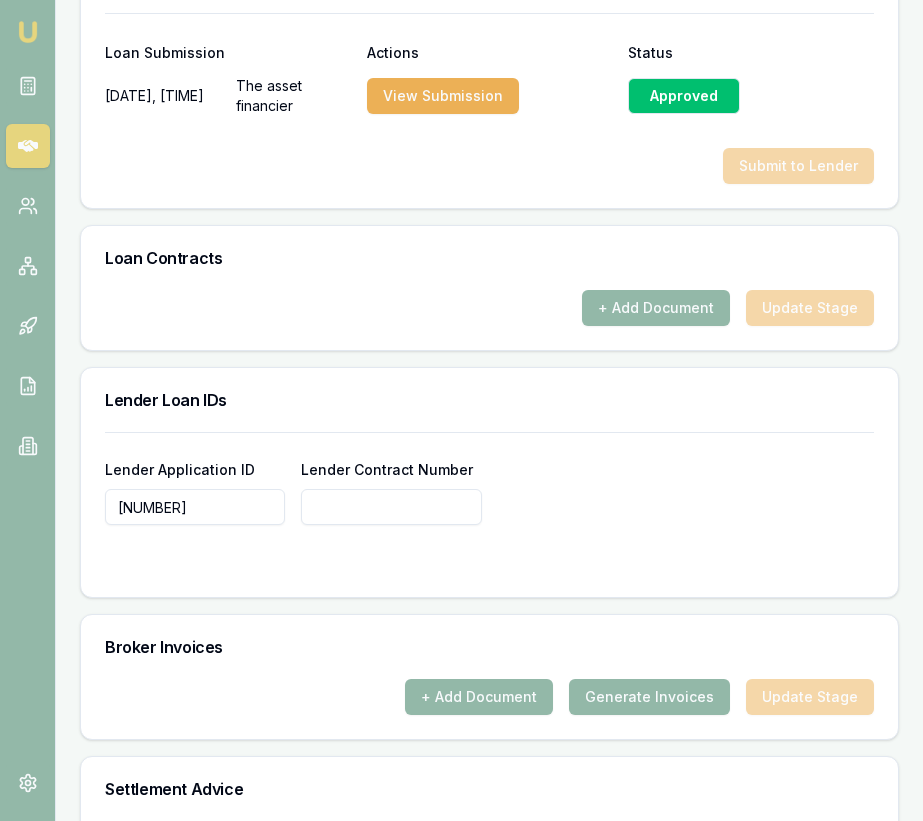 type on "[NUMBER]" 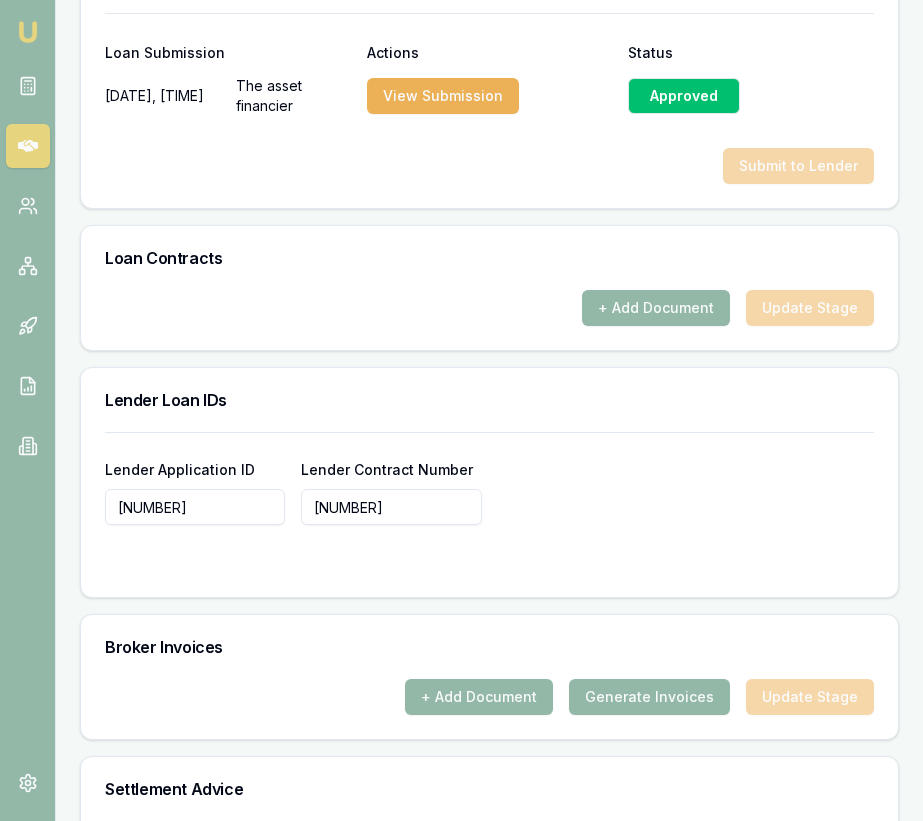 type on "[NUMBER]" 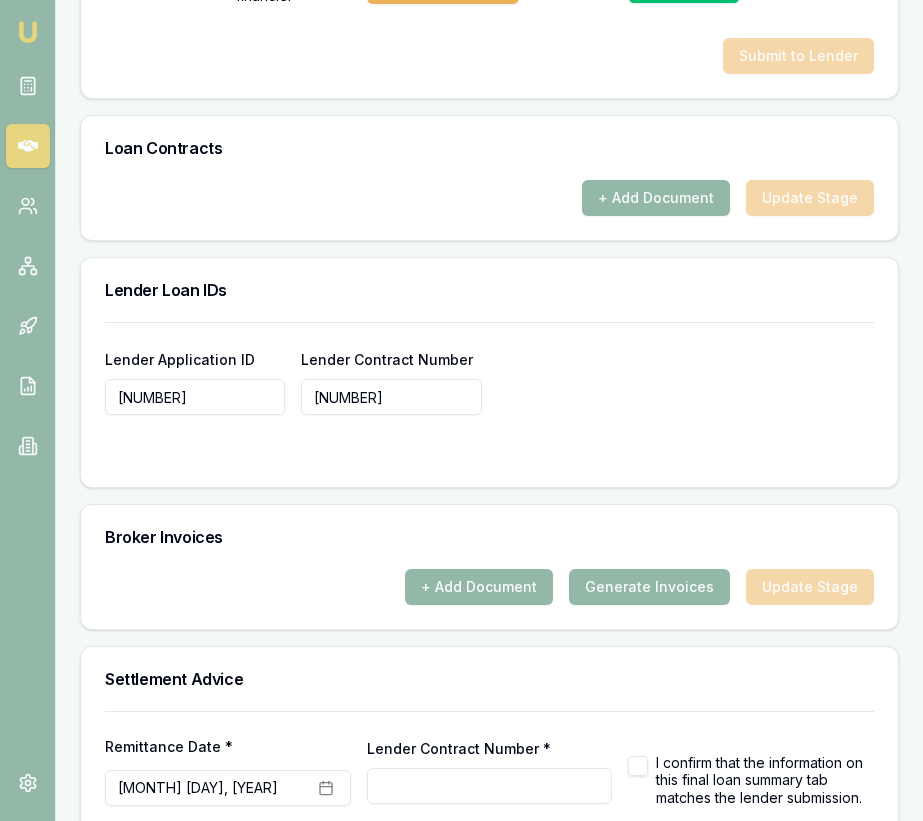 scroll, scrollTop: 1670, scrollLeft: 0, axis: vertical 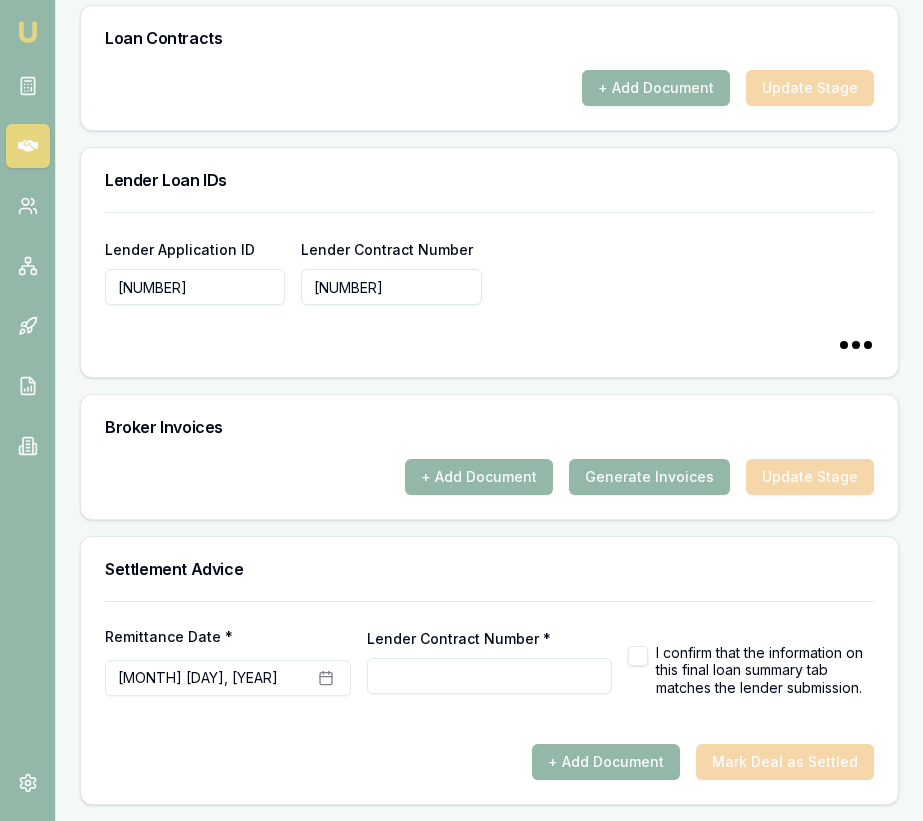 type on "[NUMBER]" 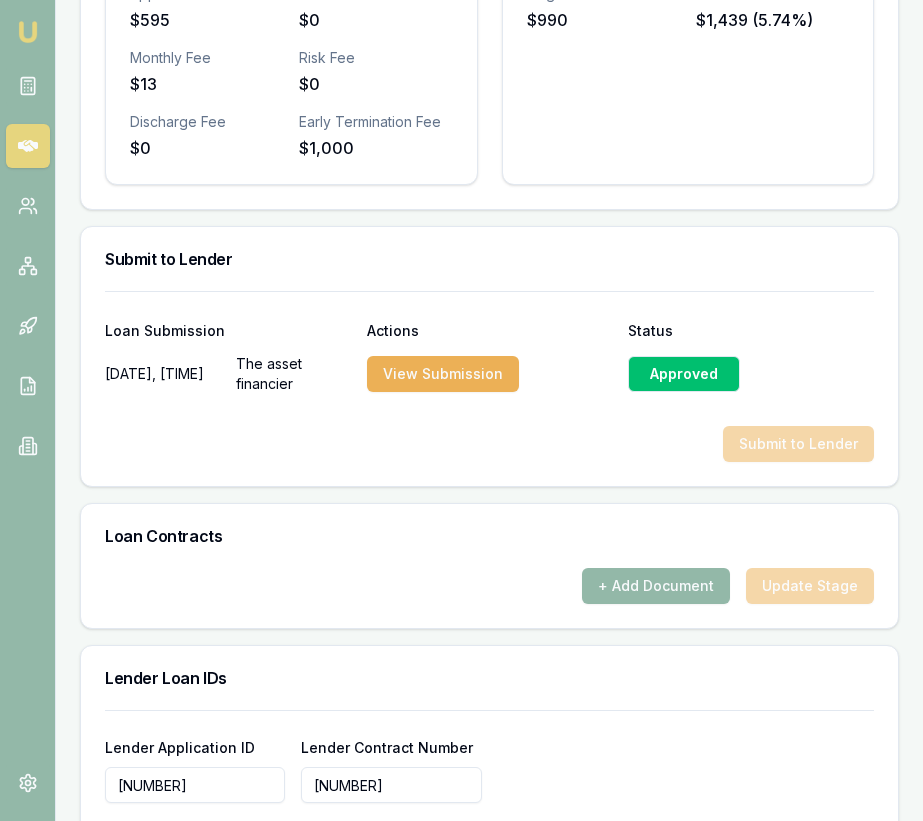 scroll, scrollTop: 1169, scrollLeft: 0, axis: vertical 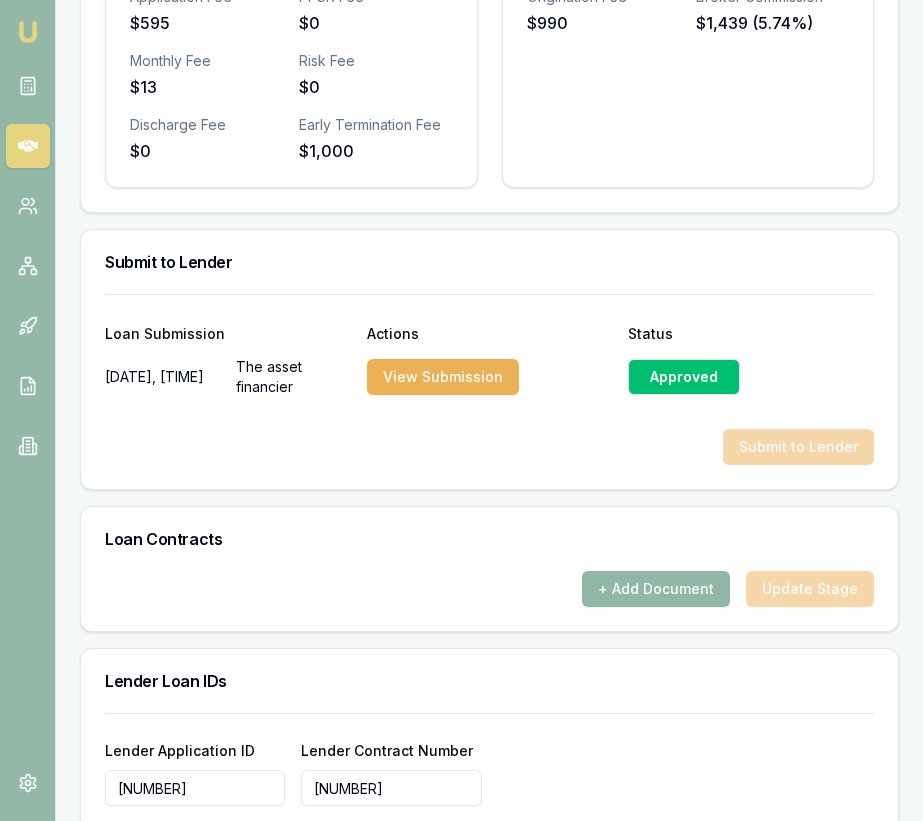 click on "+ Add Document" at bounding box center [656, 589] 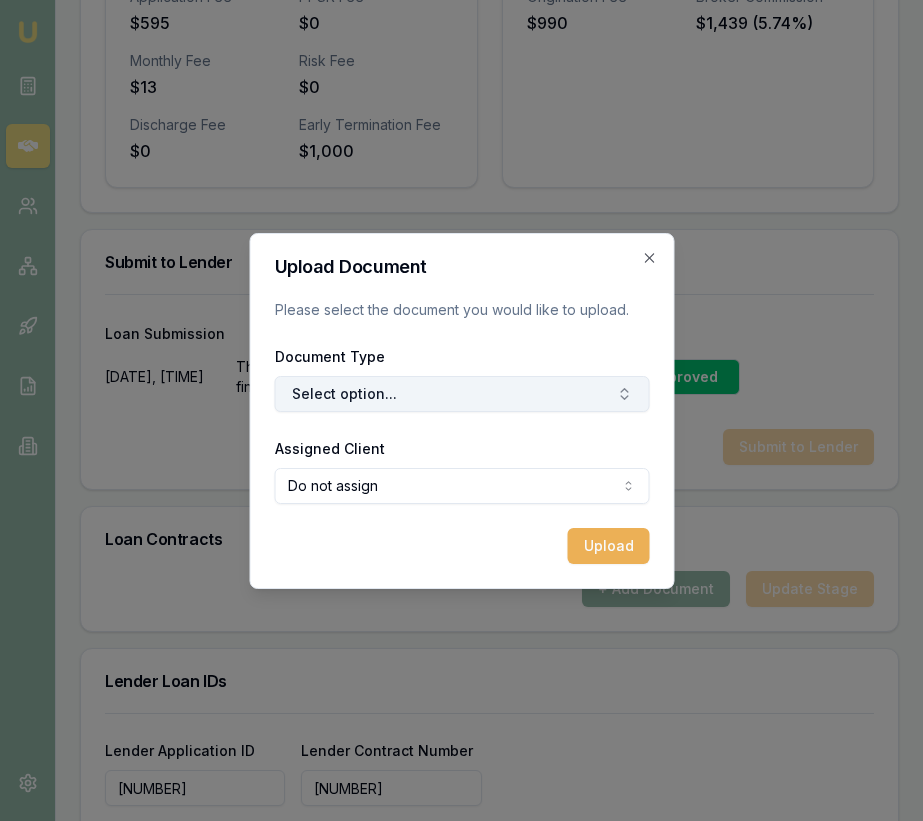 click on "Select option..." at bounding box center (461, 394) 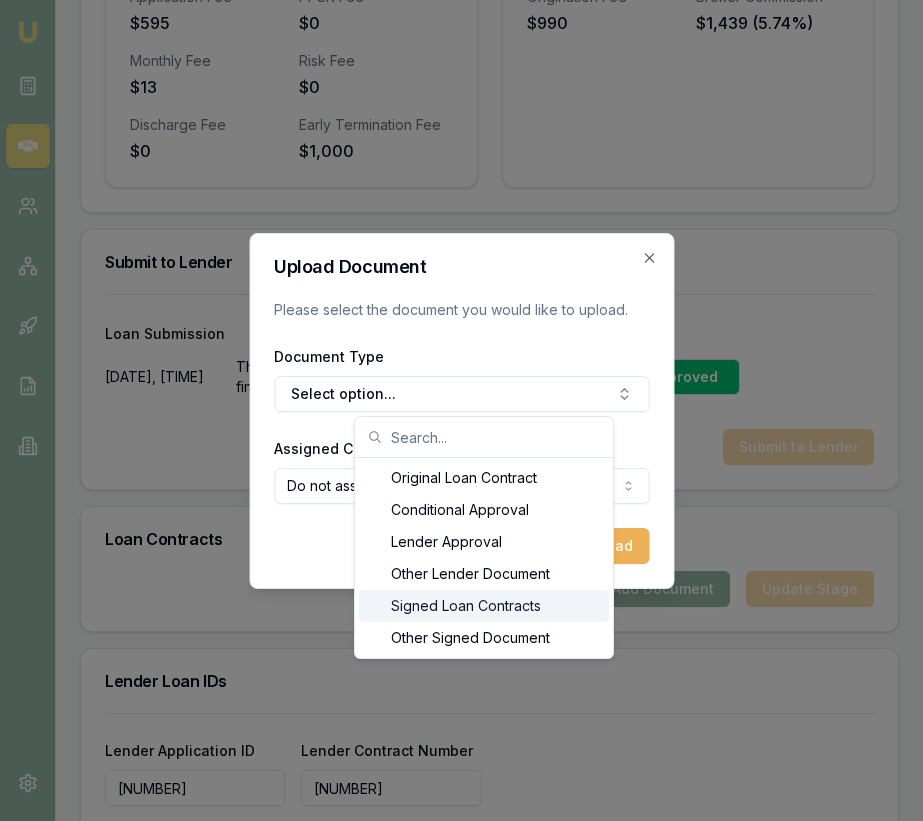 click on "Signed Loan Contracts" at bounding box center (484, 606) 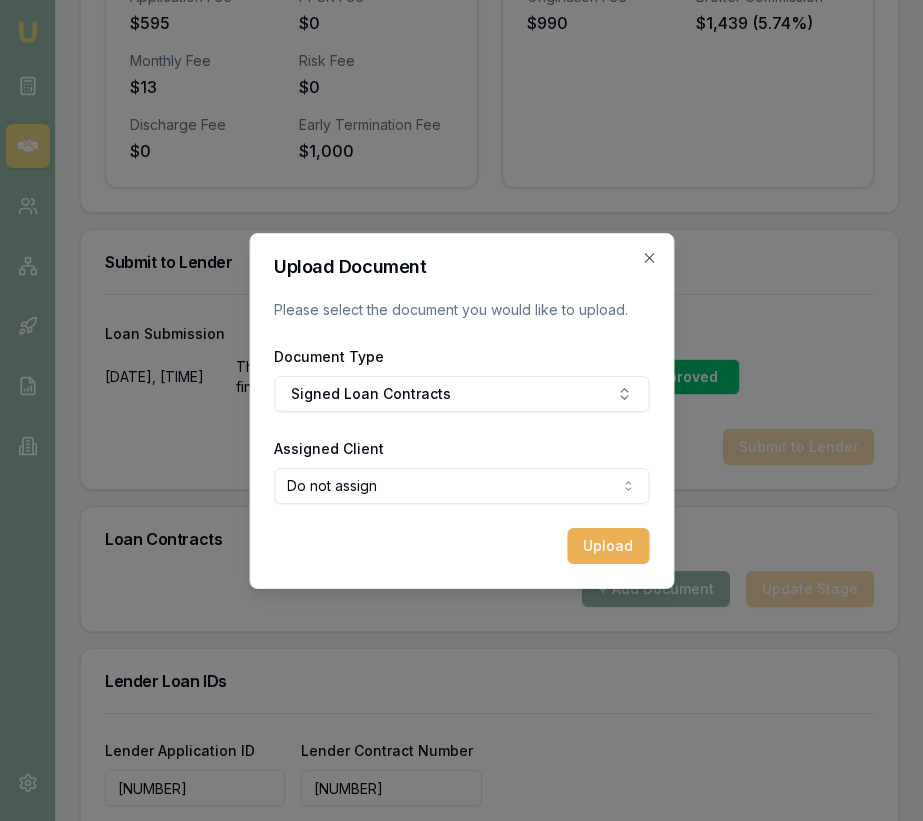 click on "Emu Broker Deals View D-QL2MMBM8Y4 Eujin Ooi Toggle Menu Customer [FIRST] [LAST] [PHONE] [EMAIL] Finance Summary $27,564 Loan Type: Commercial Asset Asset Type : Passenger Car Deal Dynamics Stage: Conditional Offer Provided To Client Age: 1 day ago Finance Details Applicants Loan Options Lender Submission Lender Submission Select Product Submit to Lender Loan Contracts Lender Loan IDs Broker Invoices Settlement Advice Product Summary Commercial Motor Vehicle Titanium Total Amount $27,564 Loan Details Term 60 months Repayment Frequency Monthly Repayment Amount $526 Balloon 0% Rate Information Base Rate 6.89% Loadings 0% Adjusted Rate 6.89% Comparison Rate 8.59% Fees Application Fee $595 PPSR Fee $0 Monthly Fee $13 Risk Fee $0 Discharge Fee $0 Early Termination Fee $1,000 Commission Details Origination Fee $990 Broker Commission $1,439 (5.74%) Submit to Lender Loan Submission Actions Status [DATE], [TIME] The asset financier View Submission Approved Submit to Lender Status" at bounding box center [461, -759] 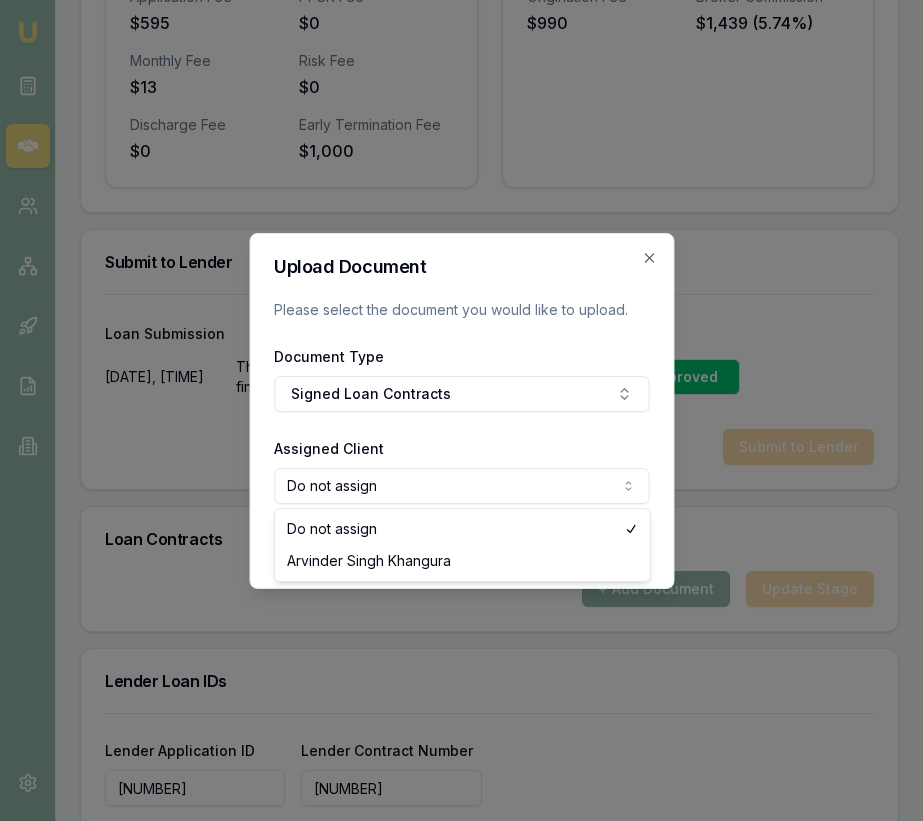 select on "U-DZIFERJ1IC" 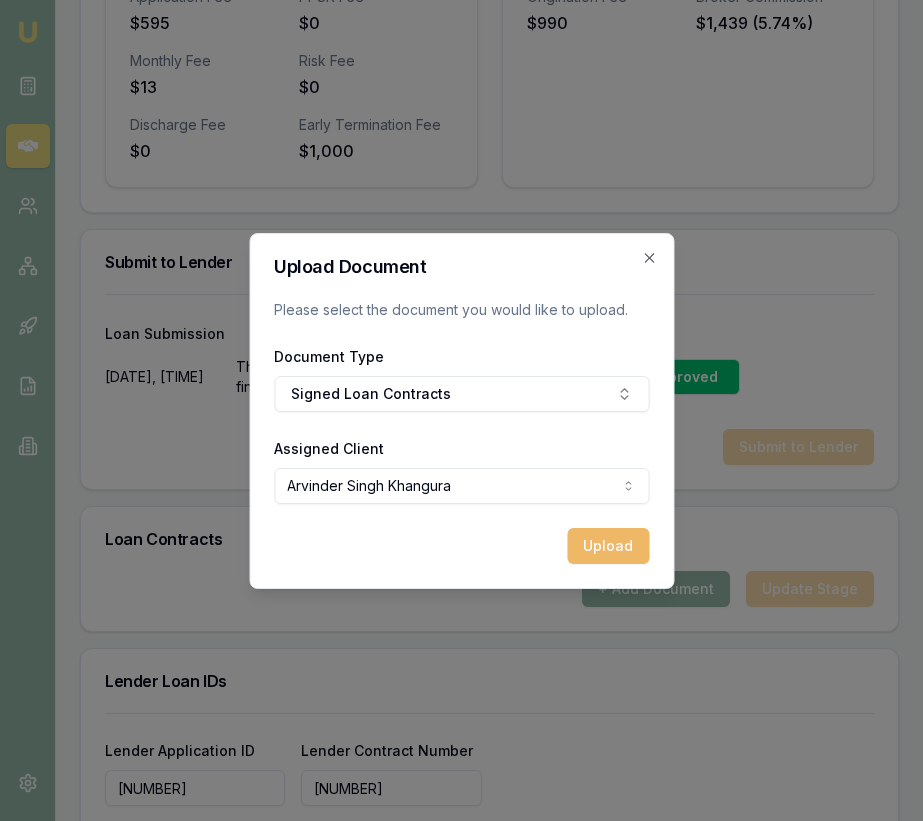 click on "Upload" at bounding box center [608, 546] 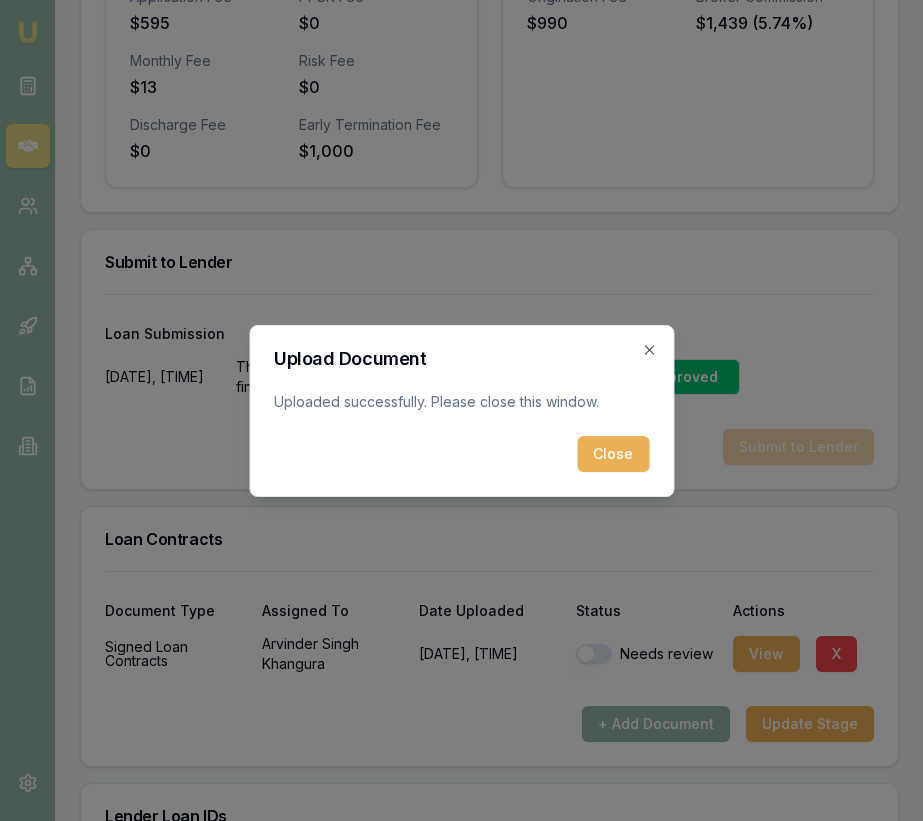click on "Close" at bounding box center [613, 454] 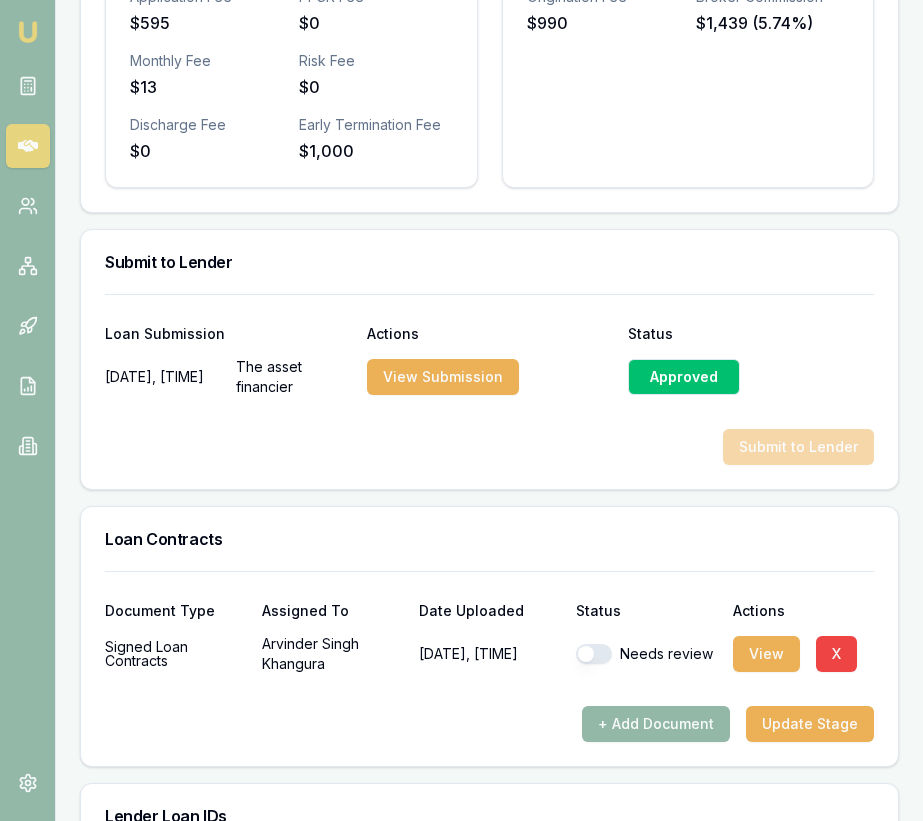 click at bounding box center (594, 654) 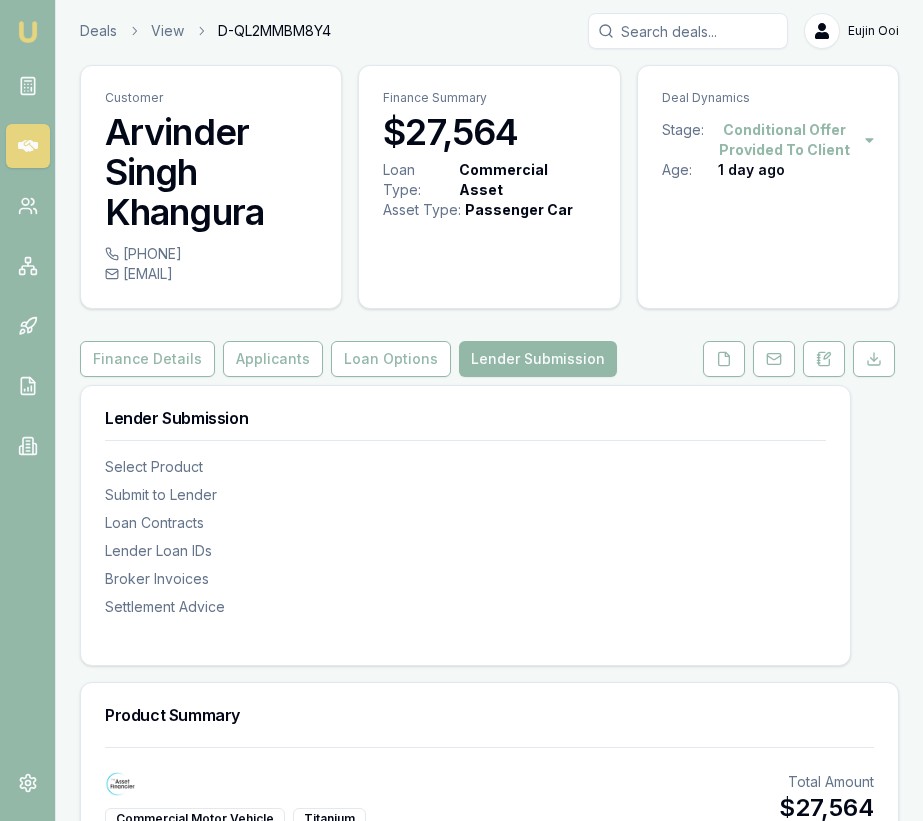 scroll, scrollTop: 0, scrollLeft: 0, axis: both 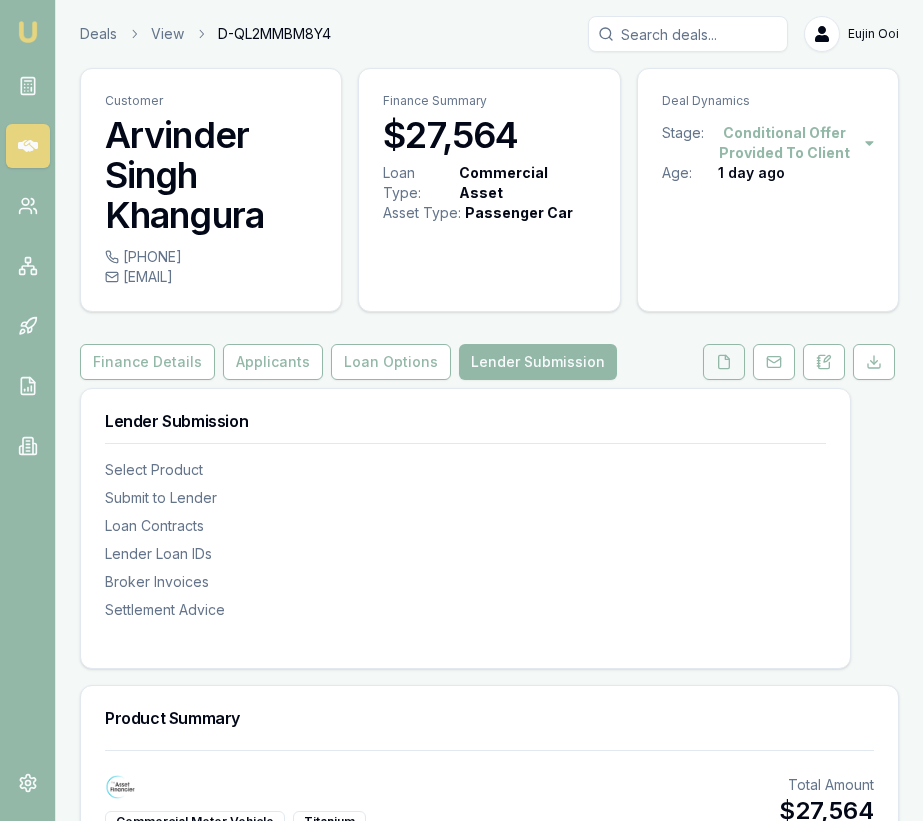 click at bounding box center [724, 362] 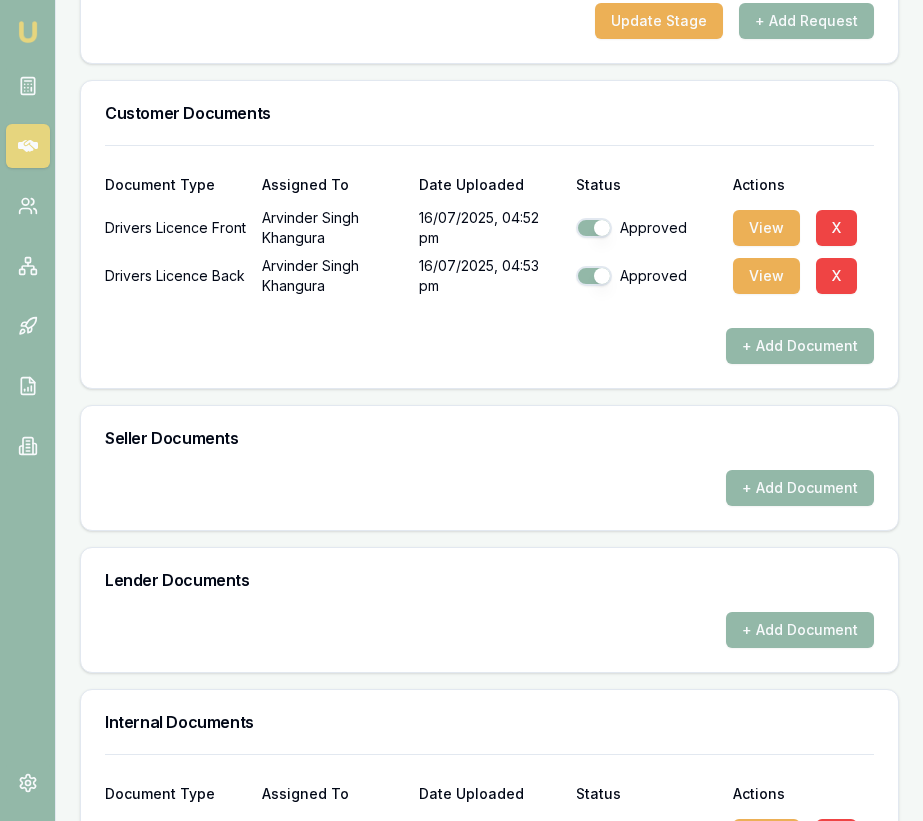 scroll, scrollTop: 782, scrollLeft: 0, axis: vertical 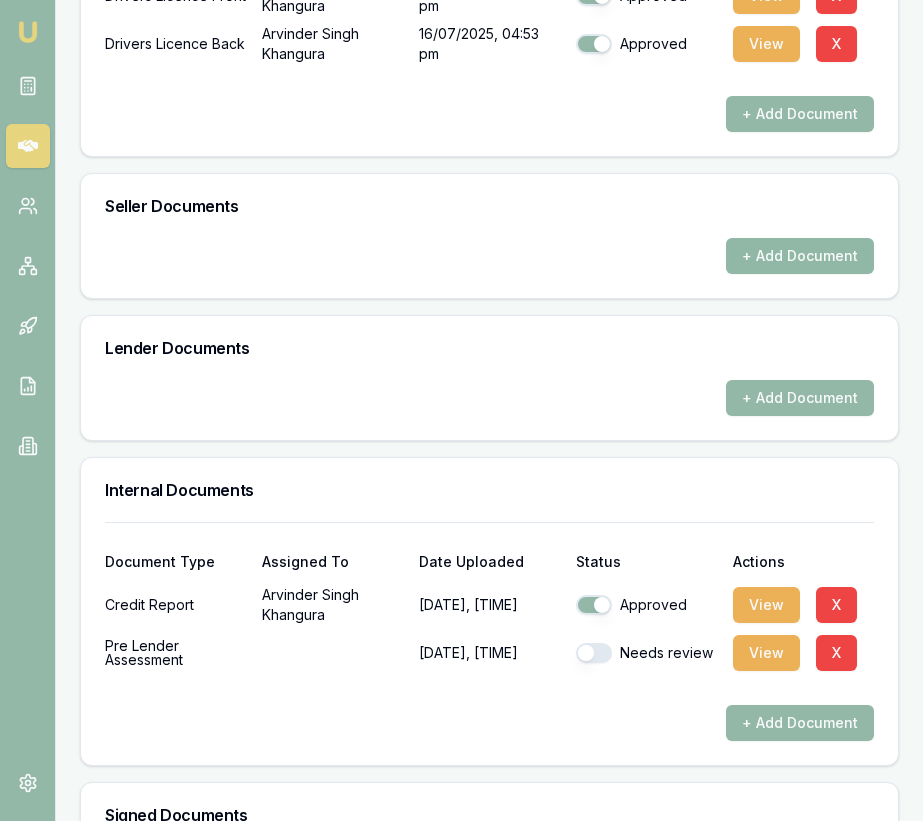click on "+ Add Document" at bounding box center [800, 256] 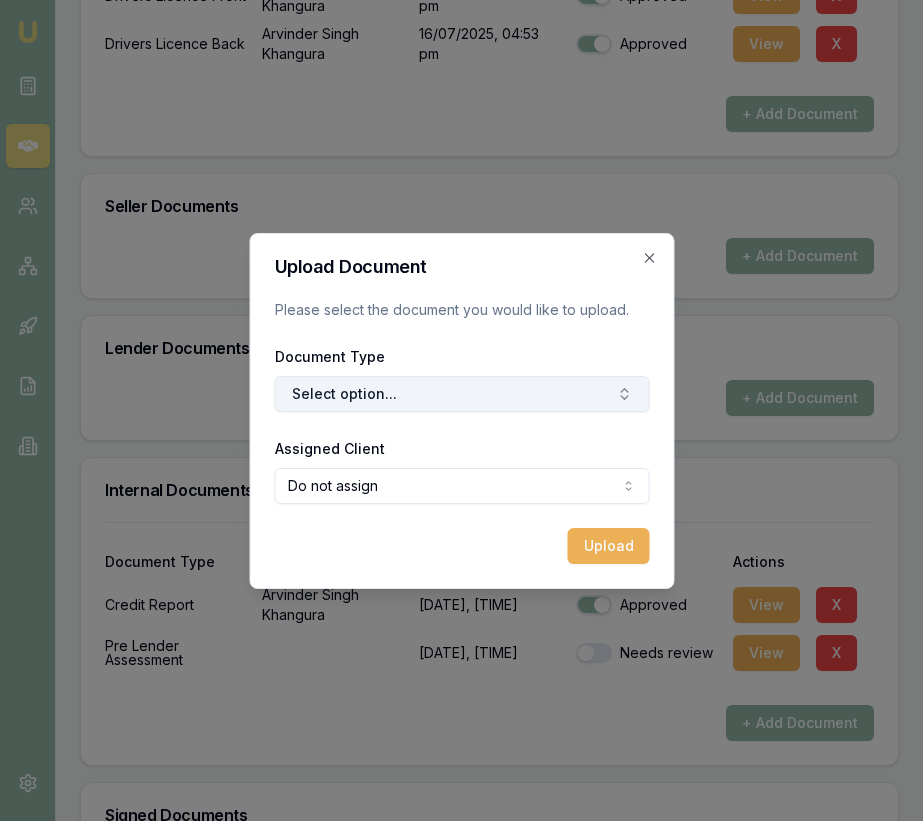 click on "Select option..." at bounding box center (461, 394) 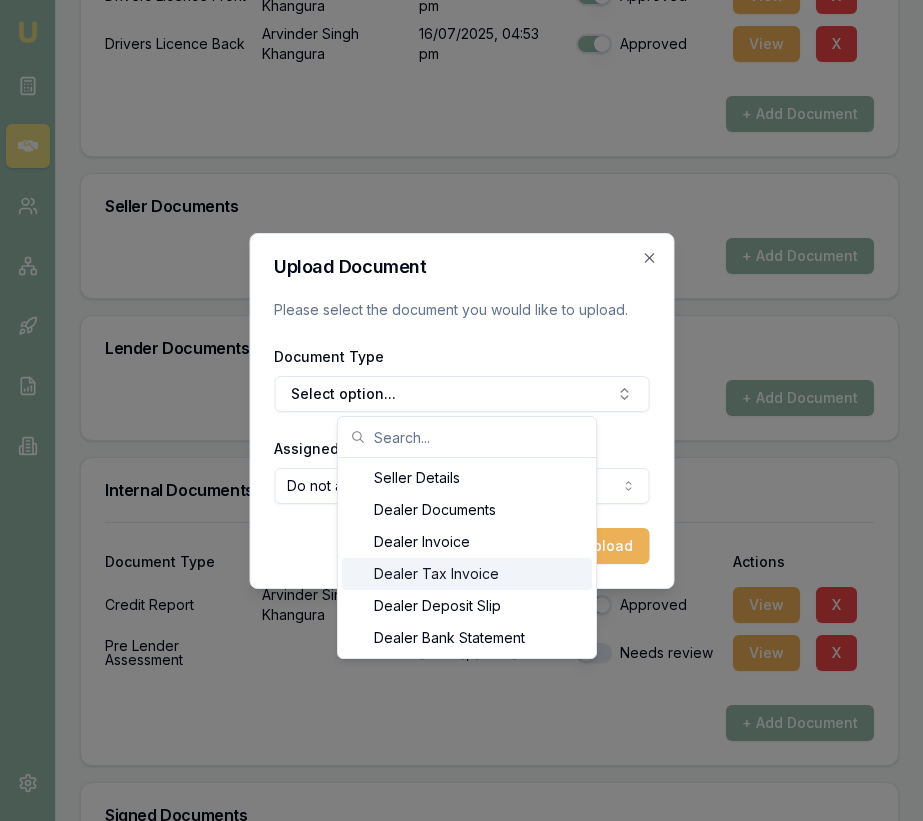 click on "Dealer Tax Invoice" at bounding box center [467, 574] 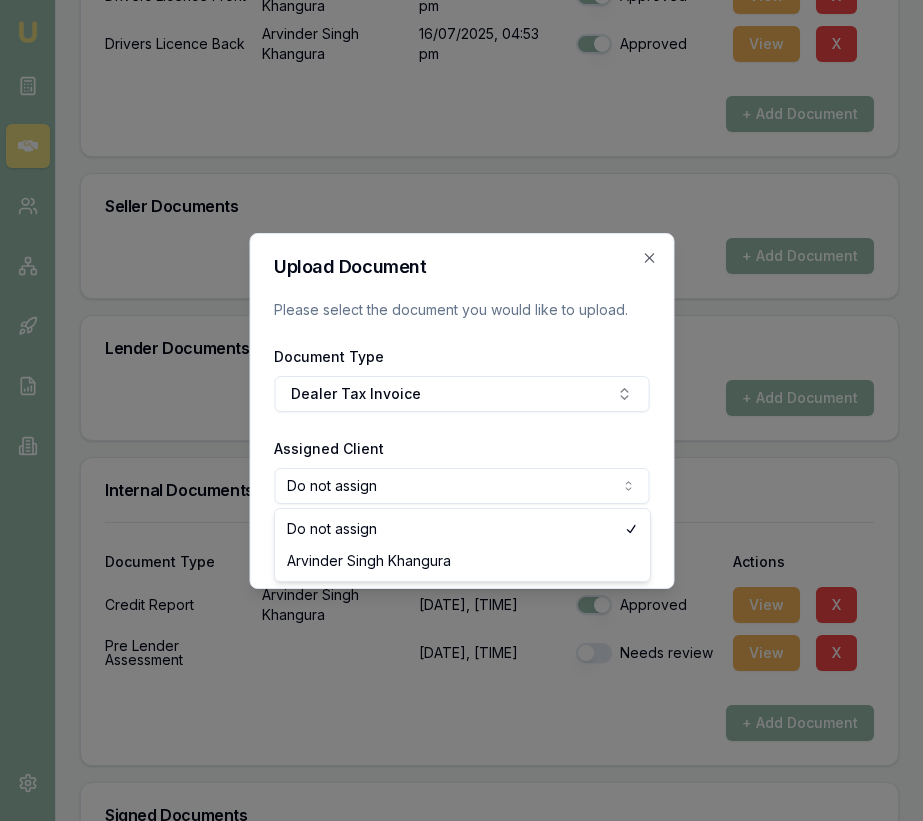 click on "Emu Broker Deals View D-QL2MMBM8Y4 Eujin Ooi Toggle Menu Customer [FIRST] [LAST] [PHONE] [EMAIL] Finance Summary $27,564 Loan Type: Commercial Asset Asset Type : Passenger Car Deal Dynamics Stage: Conditional Offer Provided To Client Age: 1 day ago Finance Details Applicants Loan Options Lender Submission Documents Requested Documents Customer Documents Seller Documents Lender Documents Internal Documents Signed Documents Requested Documents Update Stage + Add Request Customer Documents Document Type Assigned To Date Uploaded Status Actions Drivers Licence Front [FIRST] [LAST] [DATE], [TIME] Approved View X Drivers Licence Back [FIRST] [LAST] [DATE], [TIME] Approved View X + Add Document Seller Documents + Add Document Lender Documents + Add Document Internal Documents Document Type Assigned To Date Uploaded Status Actions Credit Report [FIRST] [LAST] [DATE], [TIME] Approved View X Pre Lender Assessment [DATE], [TIME] X" at bounding box center [461, -602] 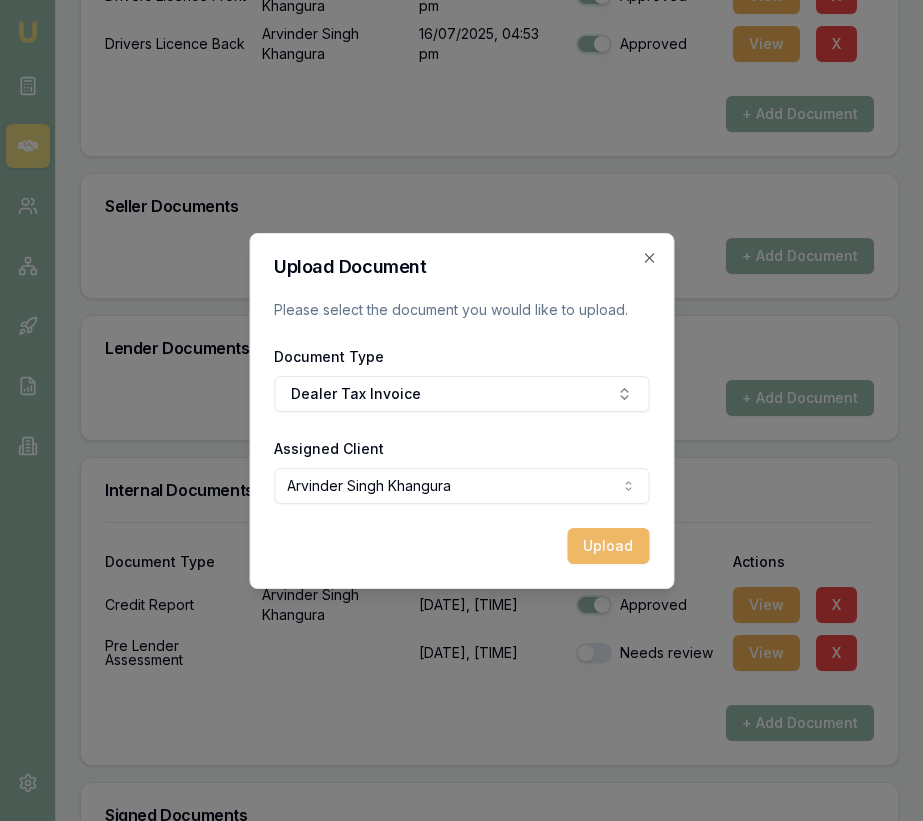 click on "Upload" at bounding box center (608, 546) 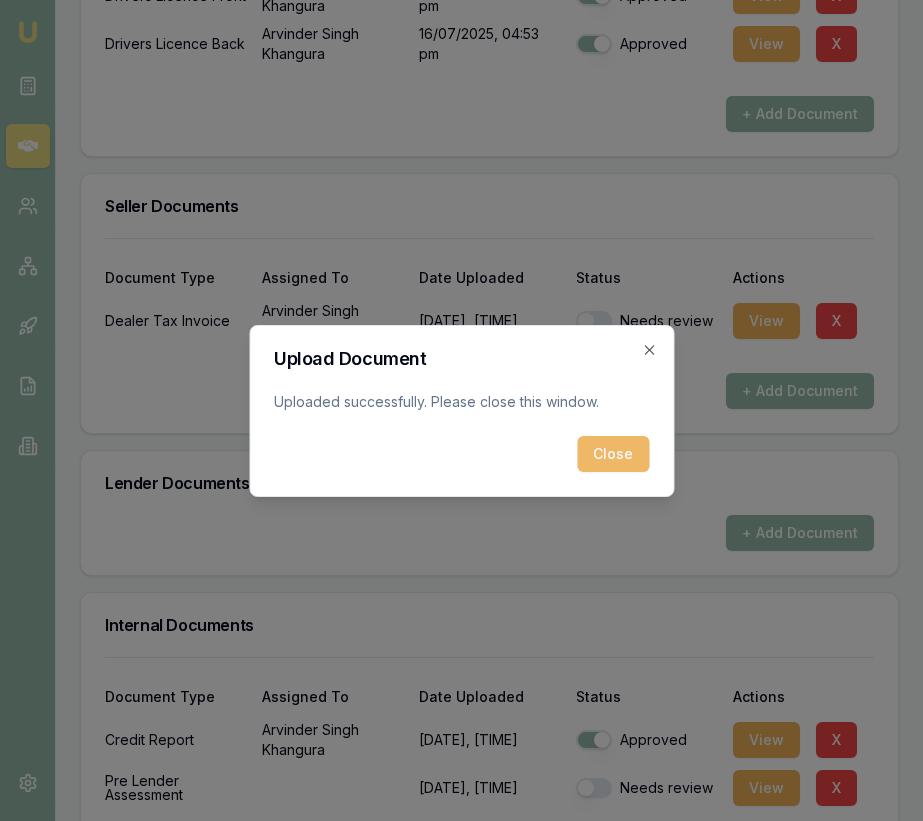click on "Close" at bounding box center (613, 454) 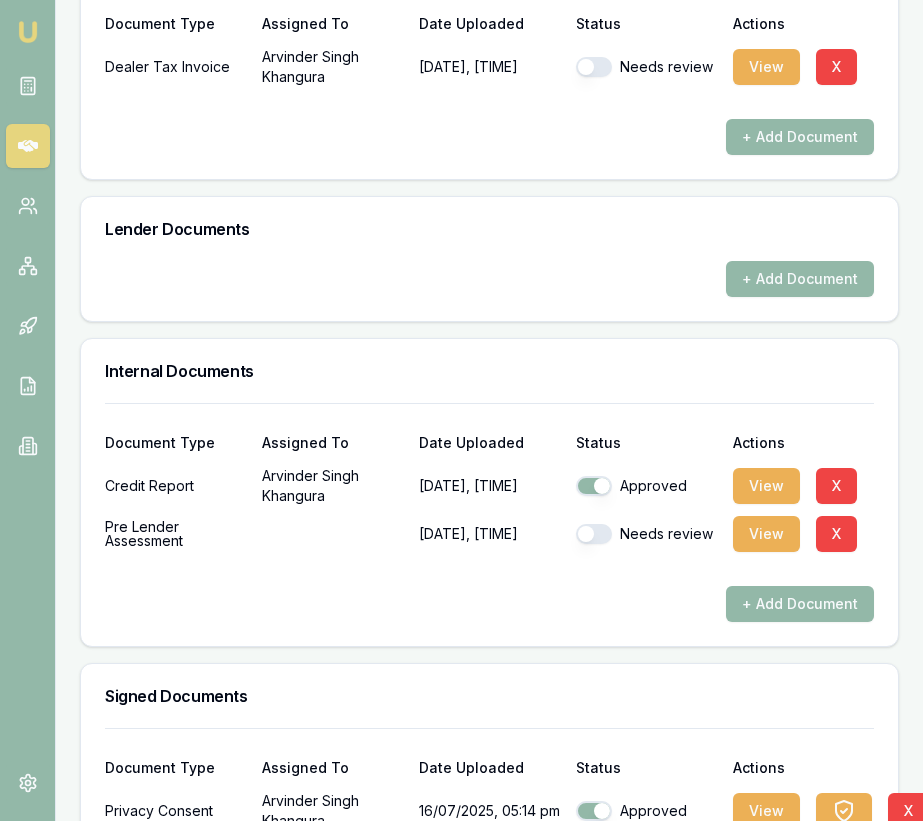 scroll, scrollTop: 1285, scrollLeft: 0, axis: vertical 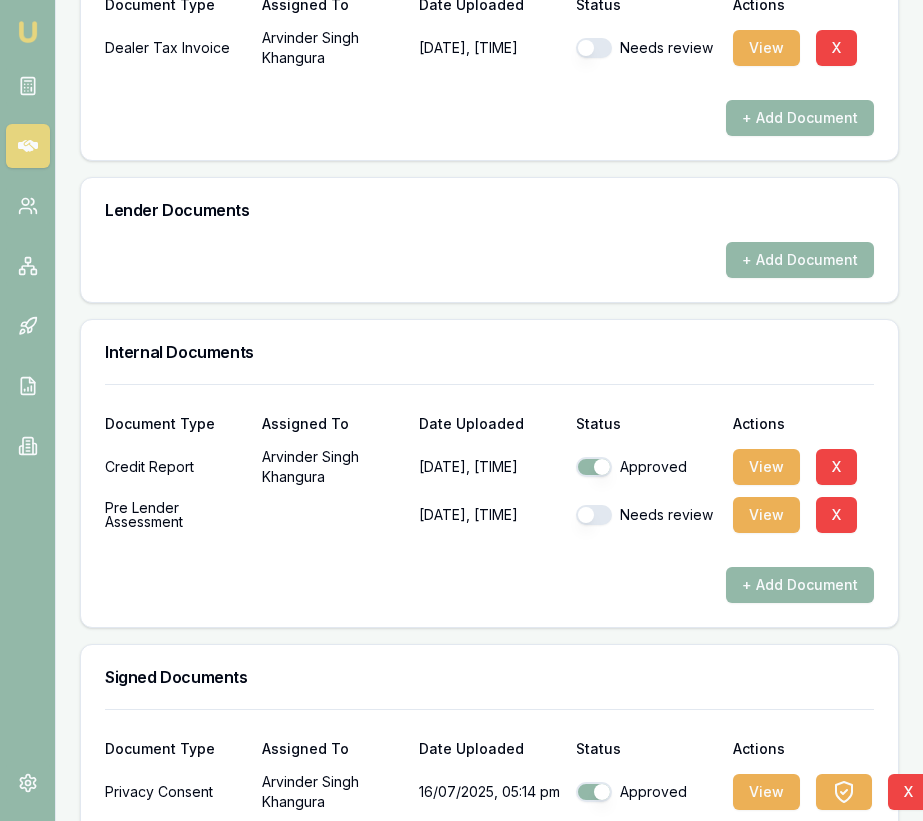 click at bounding box center [594, 515] 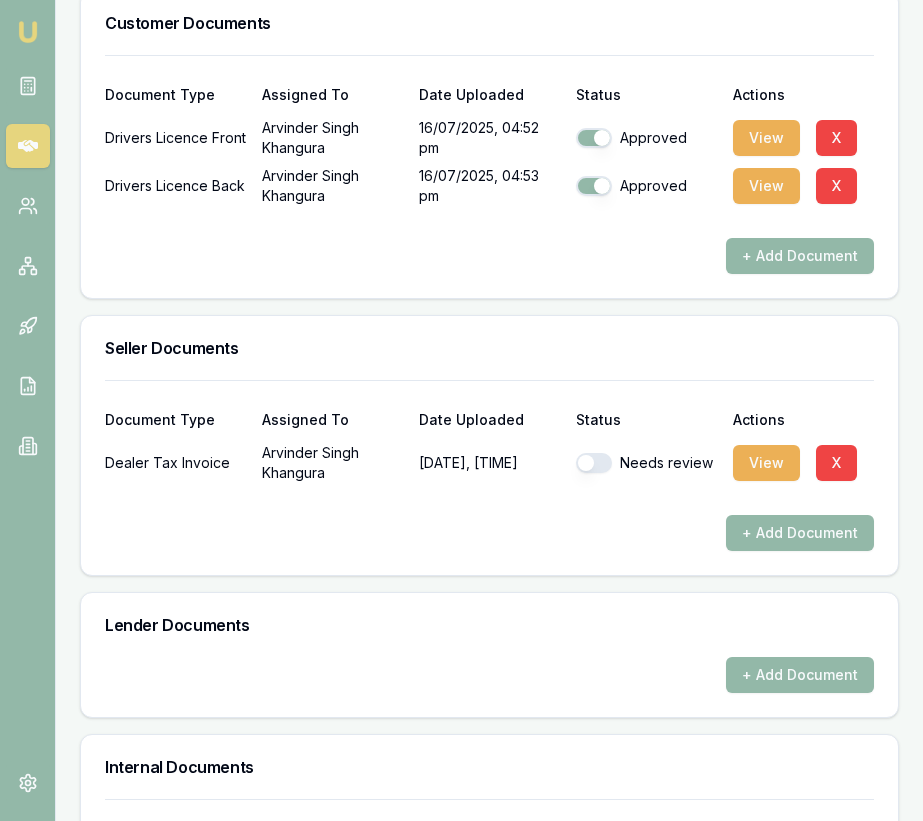 scroll, scrollTop: 862, scrollLeft: 0, axis: vertical 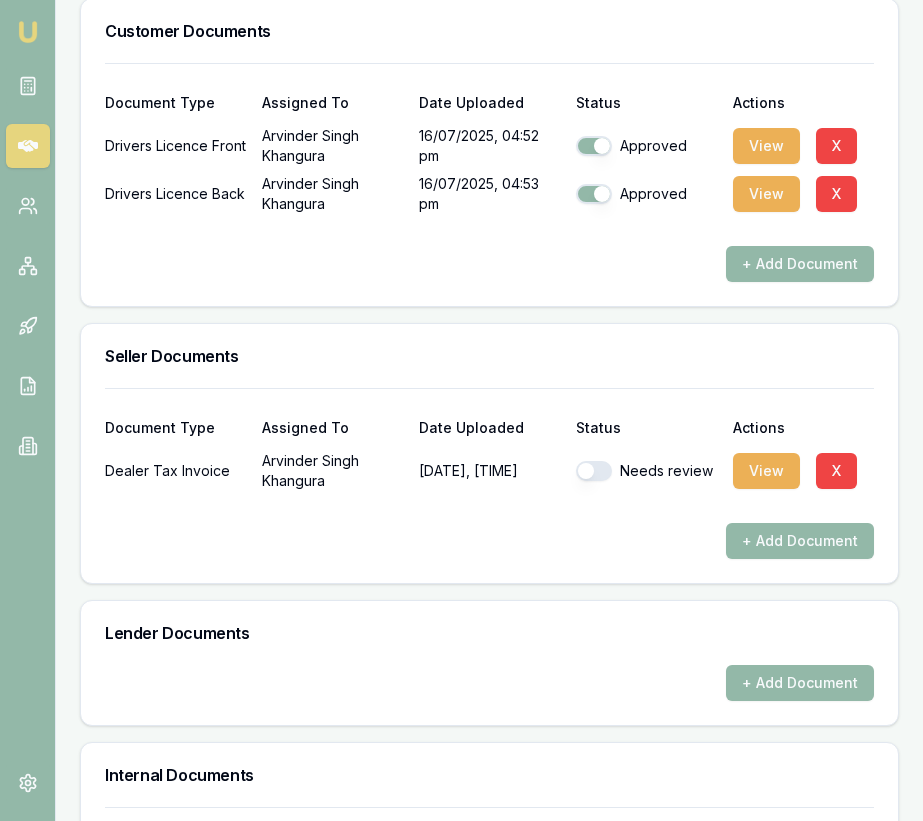 click at bounding box center [594, 471] 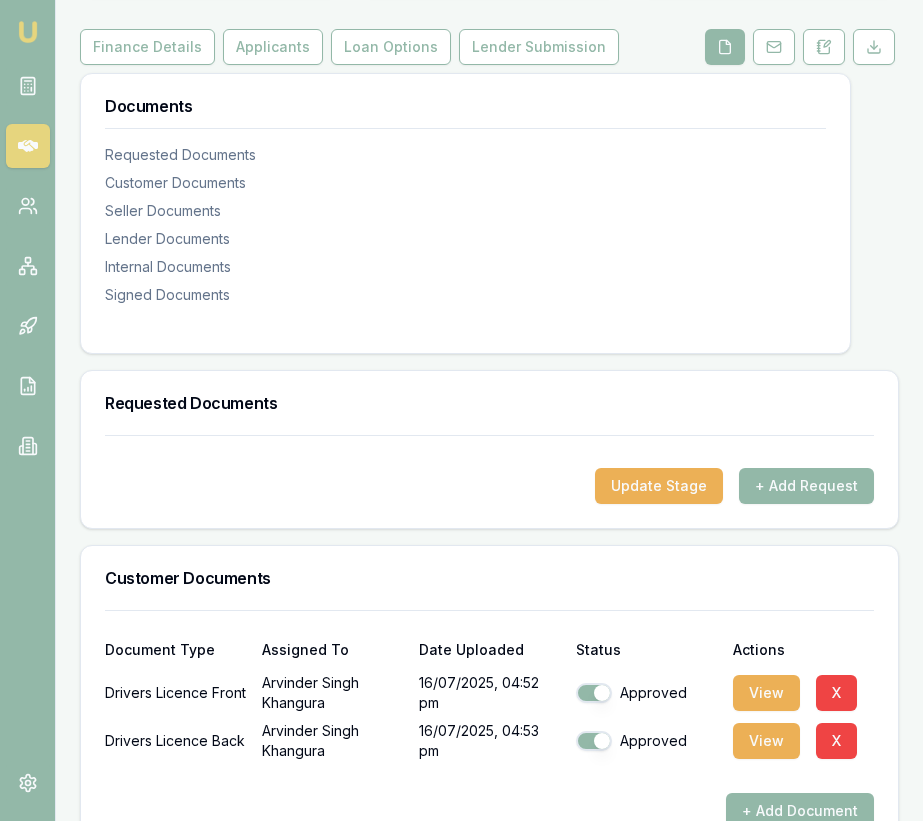 scroll, scrollTop: 0, scrollLeft: 0, axis: both 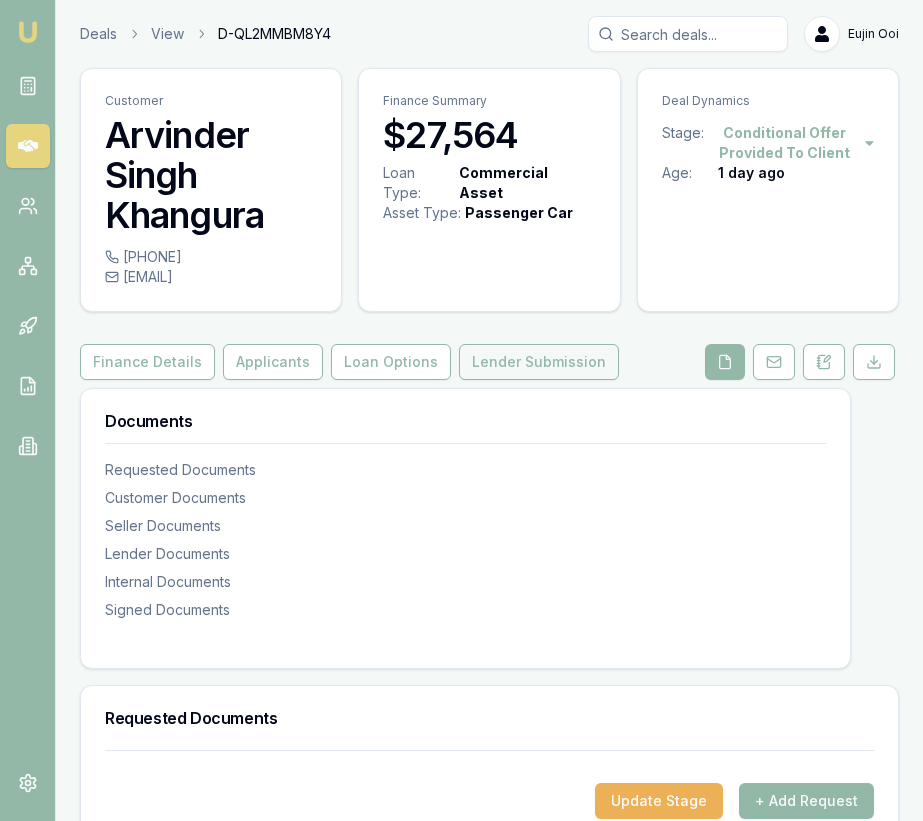 click on "Lender Submission" at bounding box center (539, 362) 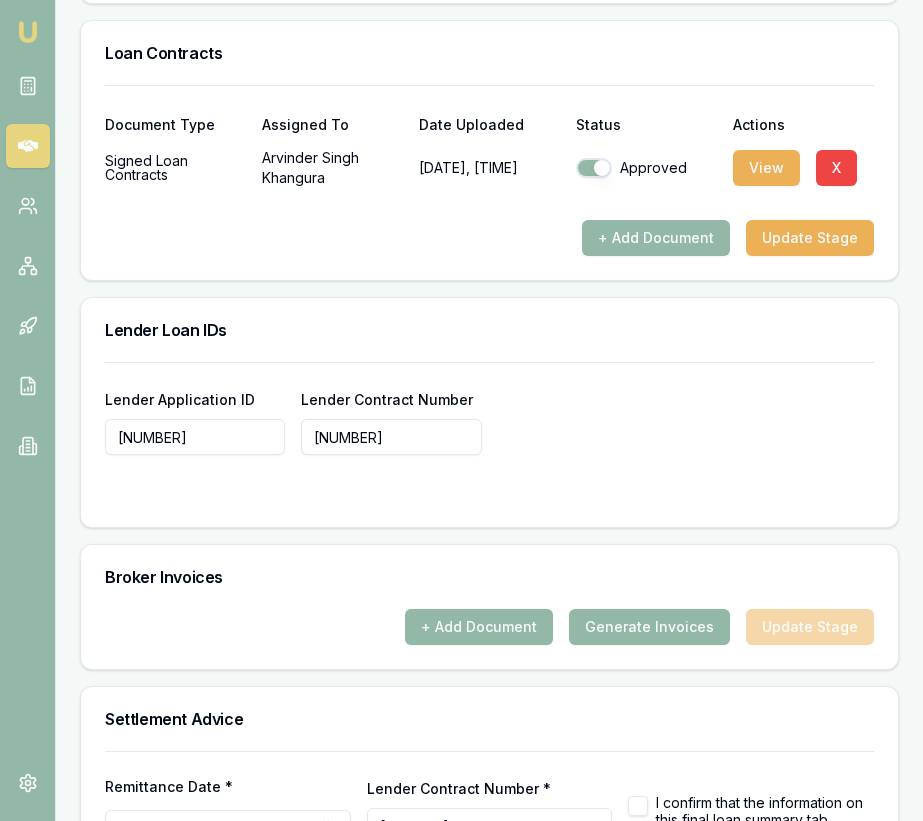 scroll, scrollTop: 1659, scrollLeft: 0, axis: vertical 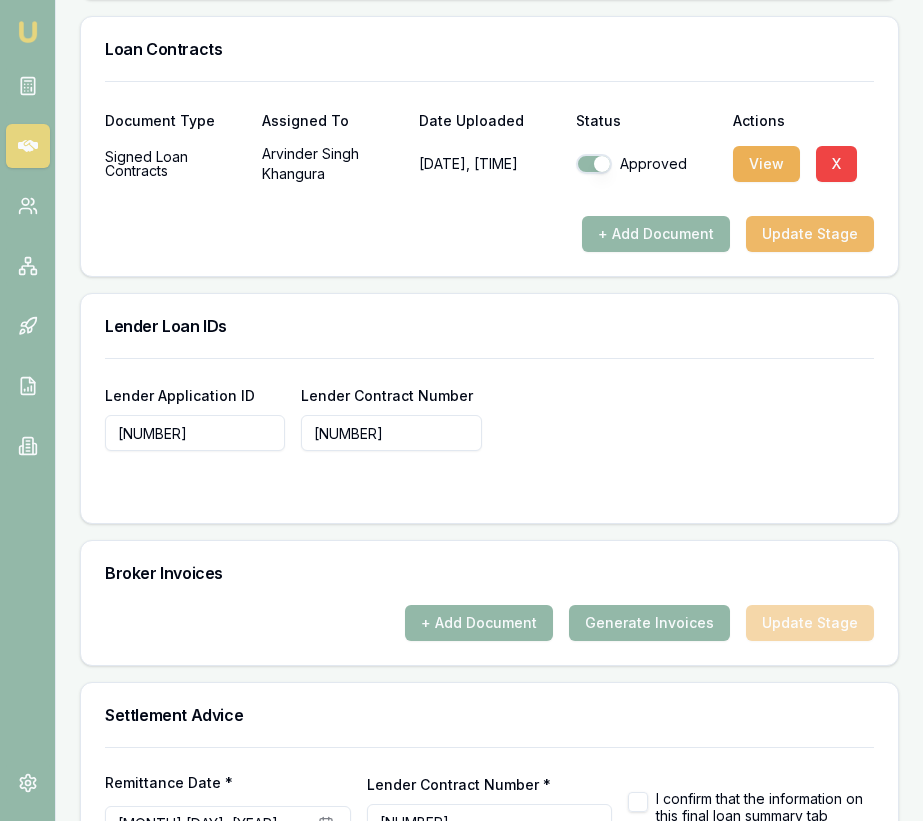 click on "Update Stage" at bounding box center [810, 234] 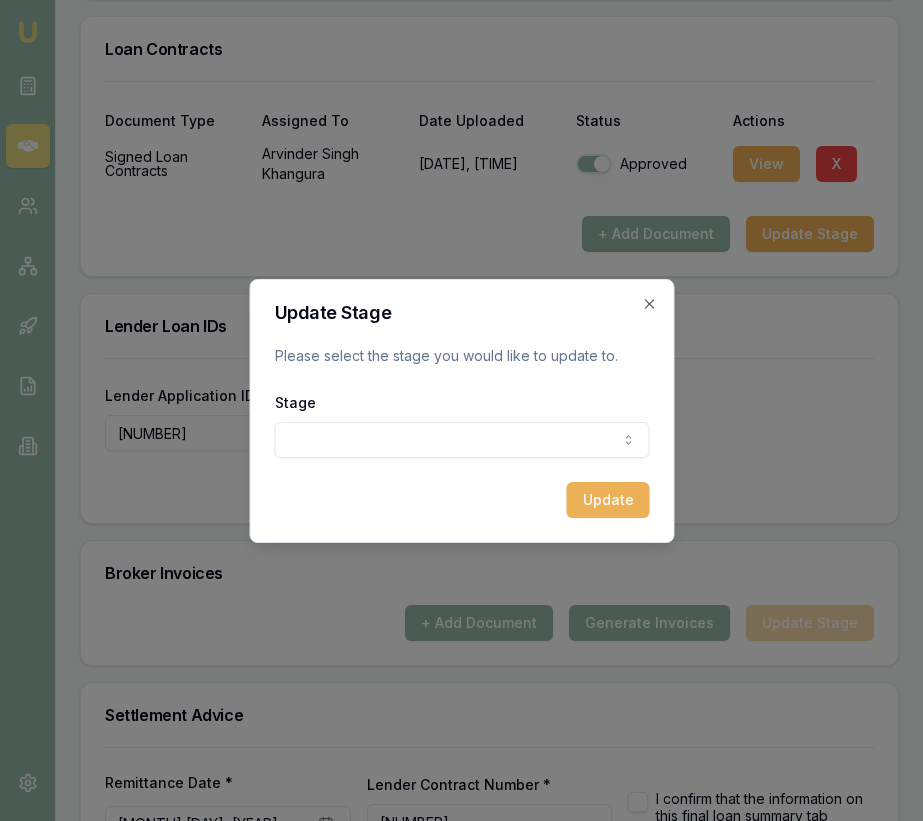 click on "Emu Broker Deals View D-QL2MMBM8Y4 Eujin Ooi Toggle Menu Customer [FIRST] [LAST] [PHONE] [EMAIL] Finance Summary $27,564 Loan Type: Commercial Asset Asset Type : Passenger Car Deal Dynamics Stage: Conditional Offer Provided To Client Age: 1 day ago Finance Details Applicants Loan Options Lender Submission Lender Submission Select Product Submit to Lender Loan Contracts Lender Loan IDs Broker Invoices Settlement Advice Product Summary Commercial Motor Vehicle Titanium Total Amount $27,564 Loan Details Term 60 months Repayment Frequency Monthly Repayment Amount $526 Balloon 0% Rate Information Base Rate 6.89% Loadings 0% Adjusted Rate 6.89% Comparison Rate 8.59% Fees Application Fee $595 PPSR Fee $0 Monthly Fee $13 Risk Fee $0 Discharge Fee $0 Early Termination Fee $1,000 Commission Details Origination Fee $990 Broker Commission $1,439 (5.74%) Submit to Lender Loan Submission Actions Status [DATE], [TIME] The asset financier View Submission Approved Submit to Lender Status" at bounding box center [461, -1249] 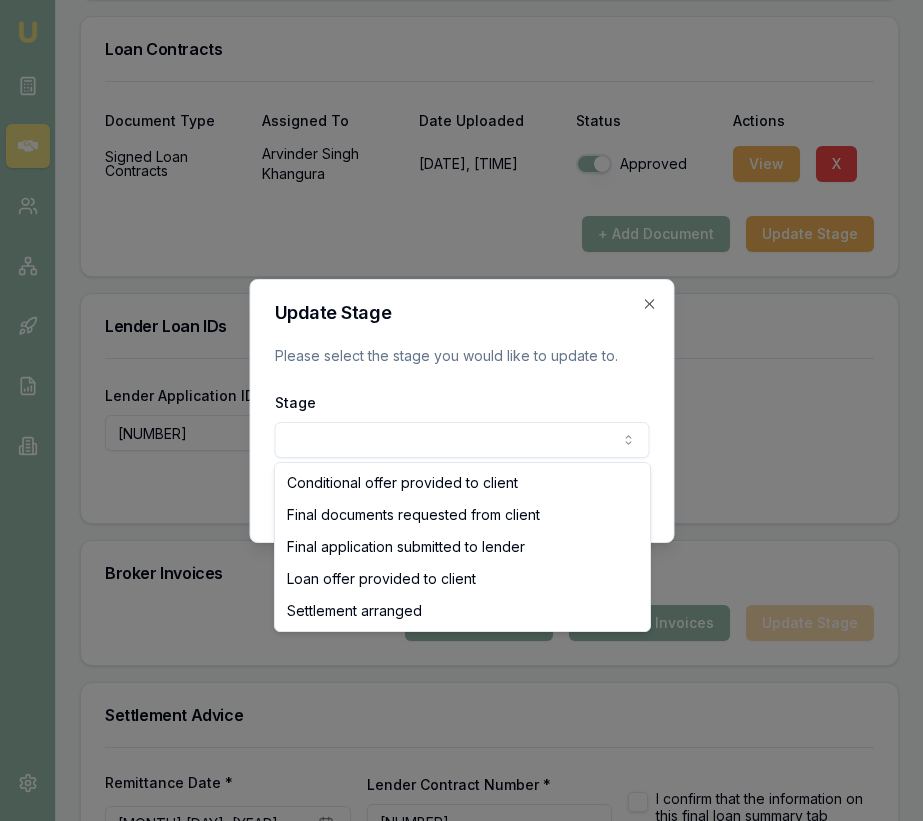 select on "SETTLEMENT_ARRANGED" 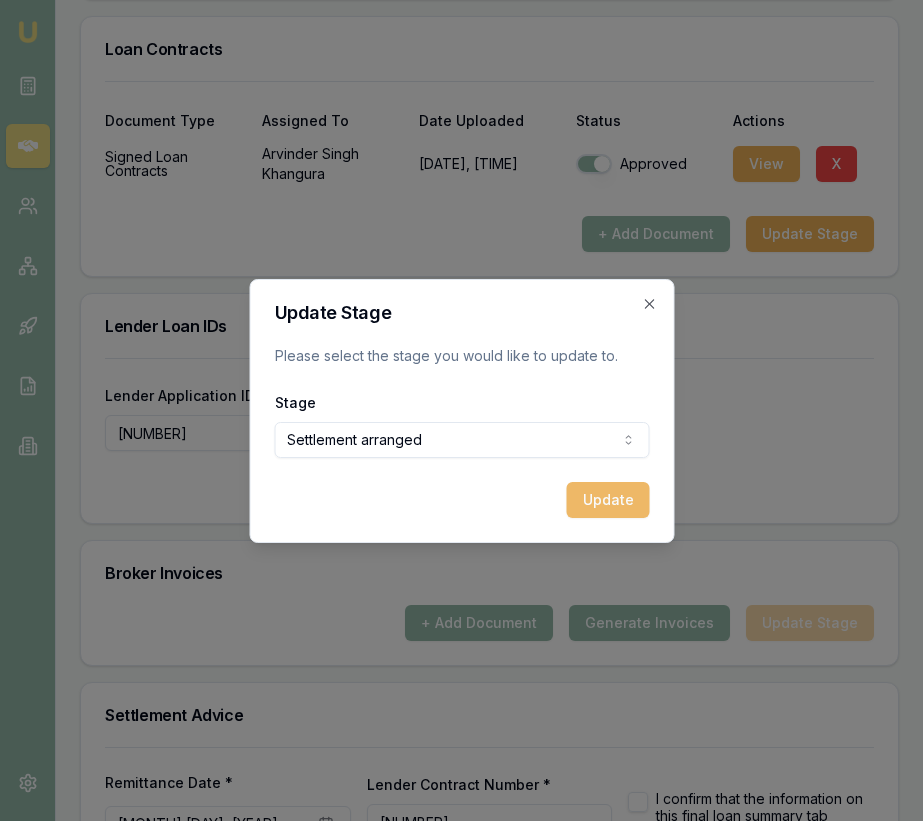 click on "Update" at bounding box center [607, 500] 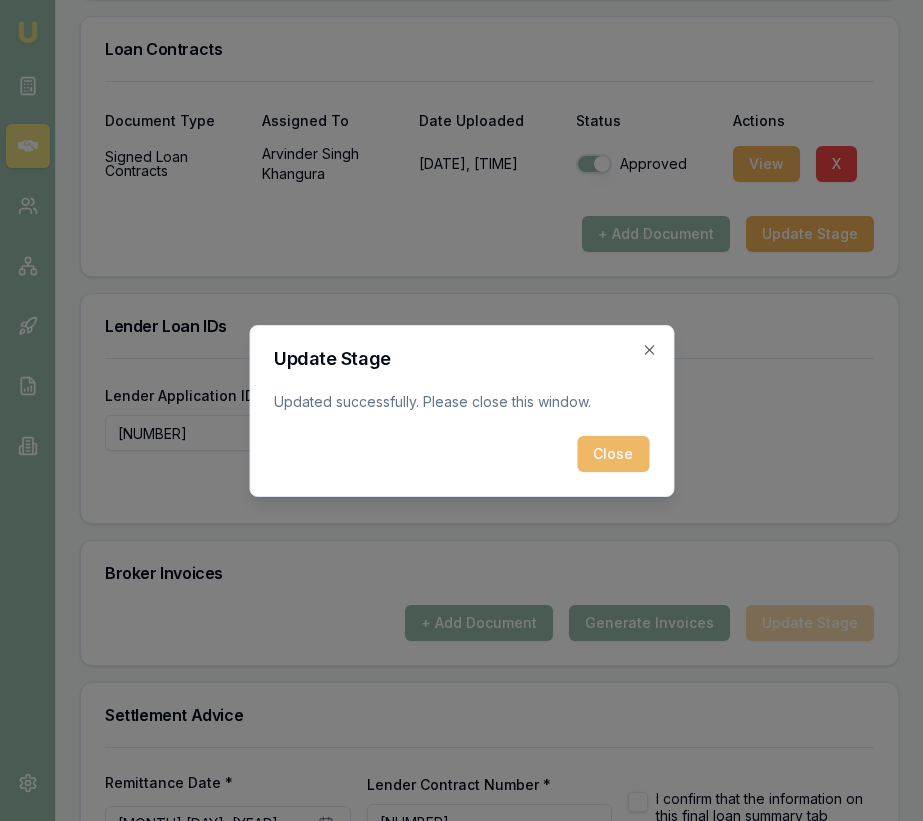click on "Update Stage Updated successfully. Please close this window. Close Close" at bounding box center (461, 411) 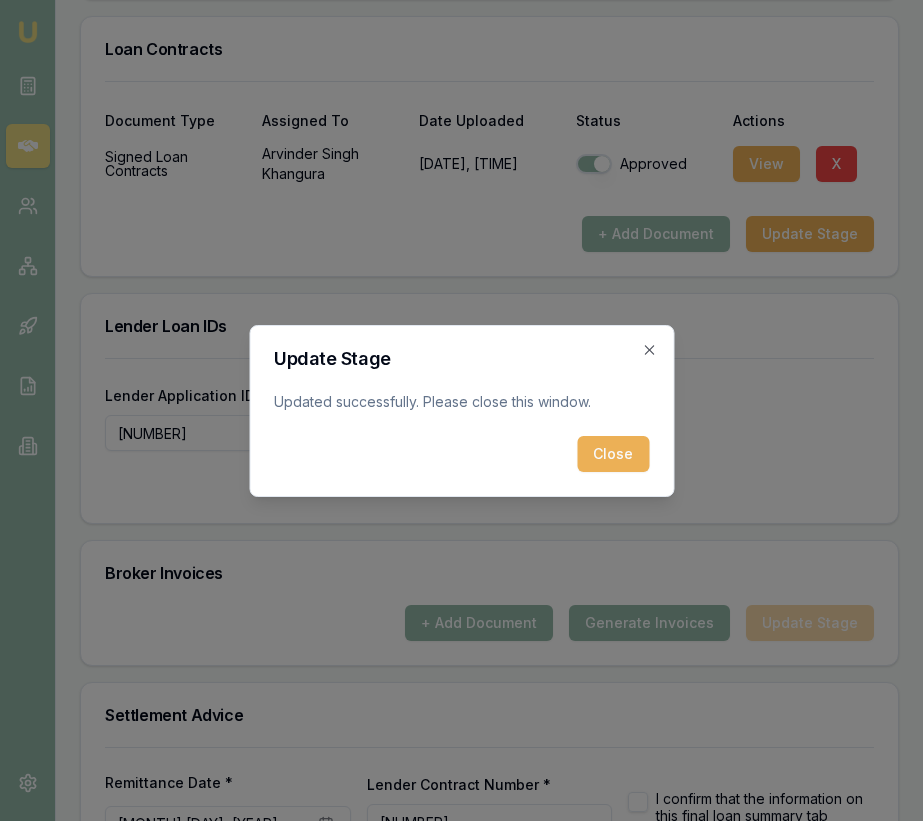 click on "Close" at bounding box center (613, 454) 